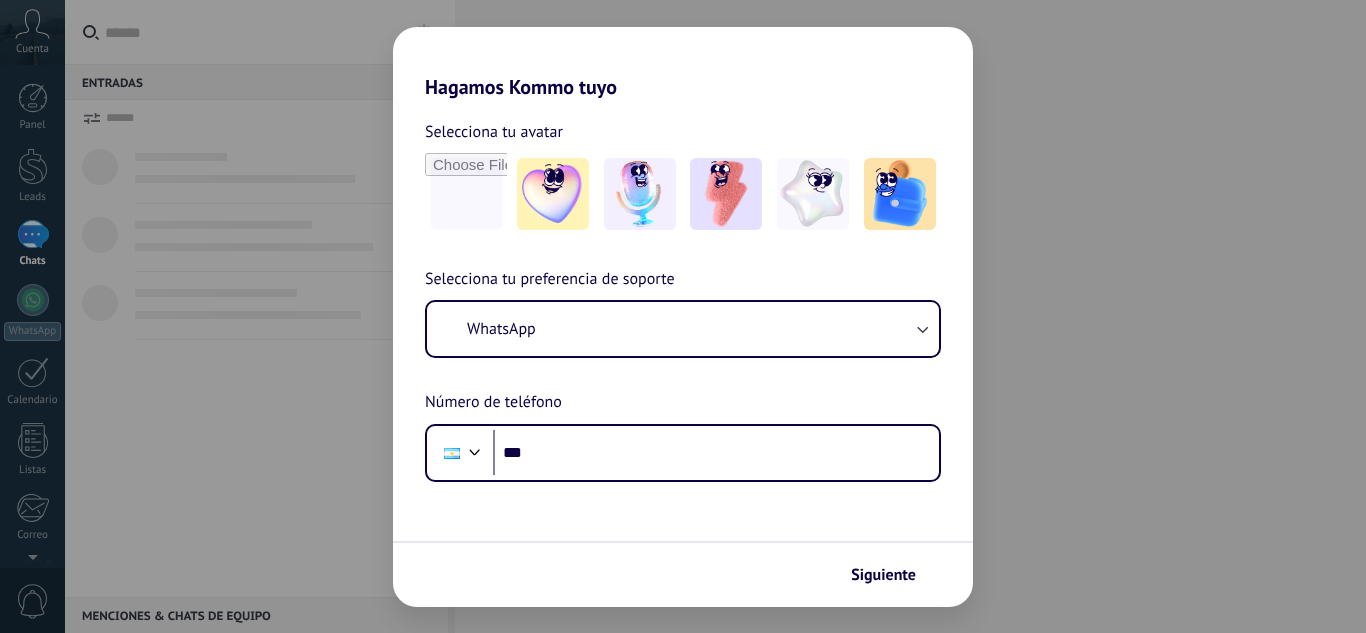 scroll, scrollTop: 0, scrollLeft: 0, axis: both 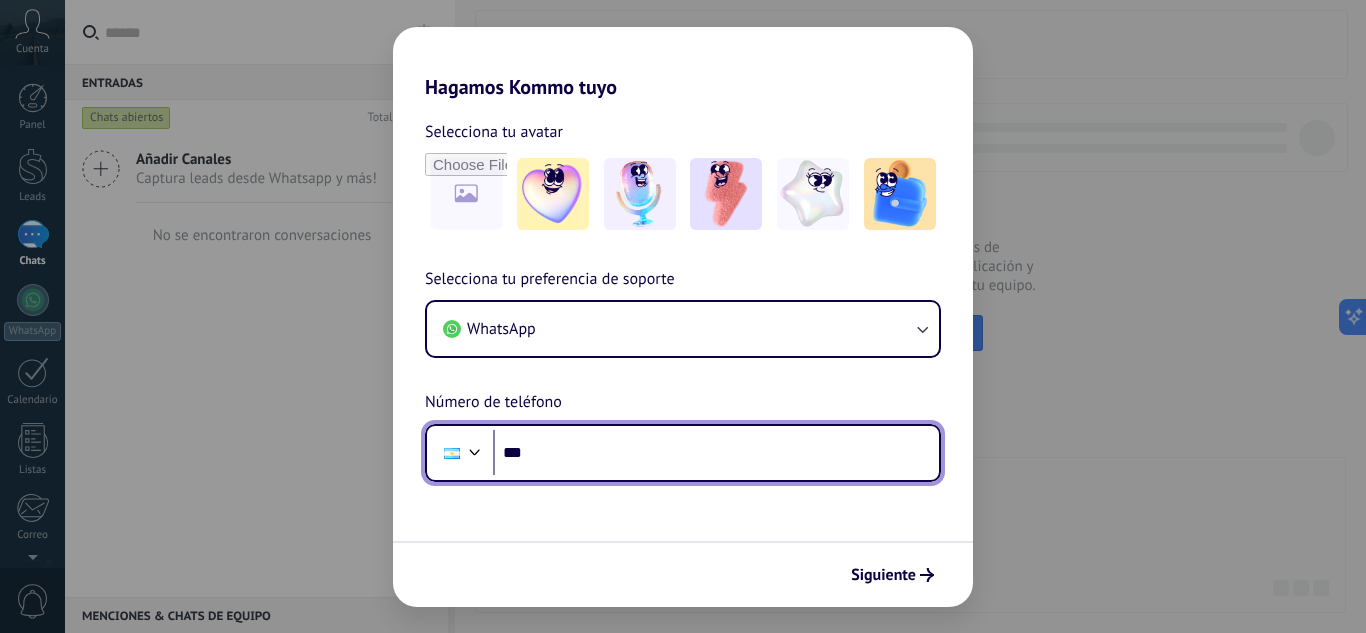 click on "***" at bounding box center (716, 453) 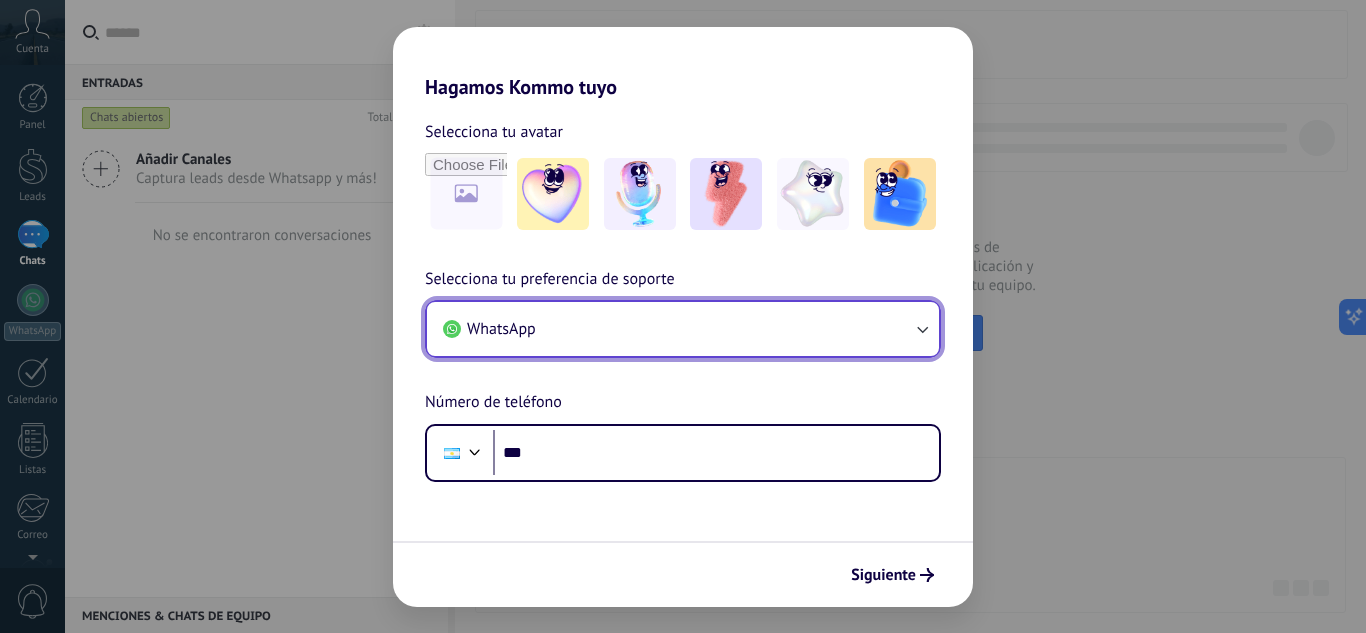 click on "WhatsApp" at bounding box center (683, 329) 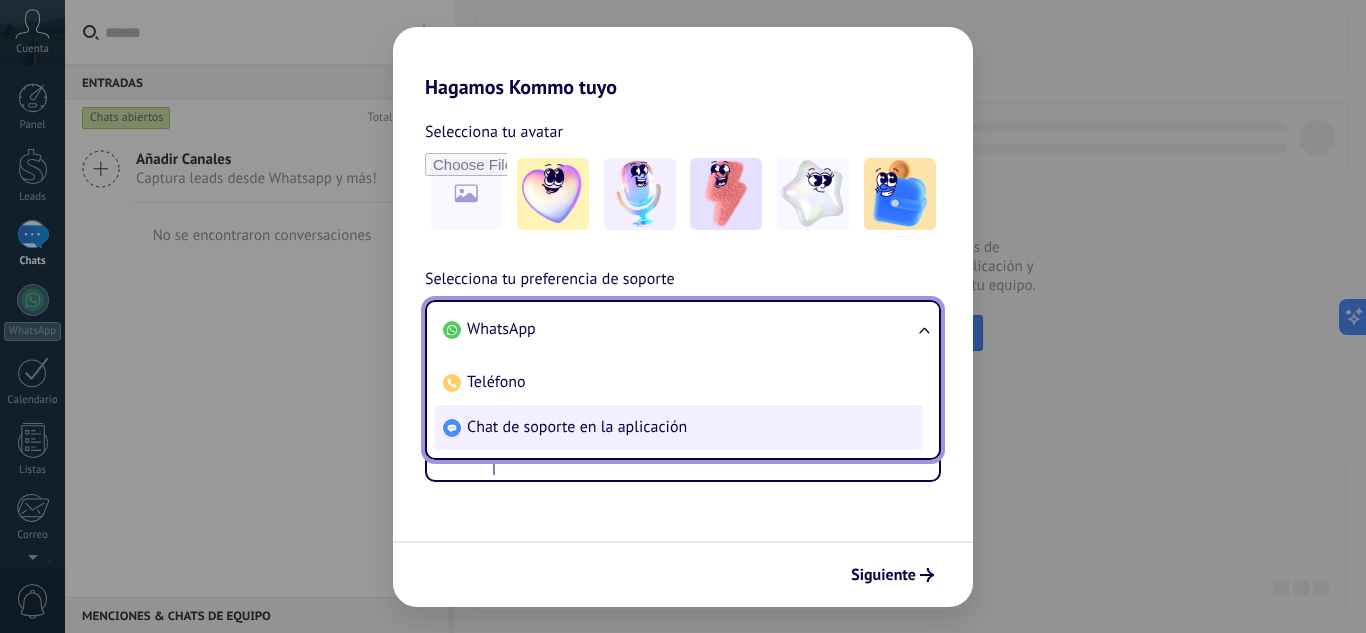 click on "Chat de soporte en la aplicación" at bounding box center [577, 427] 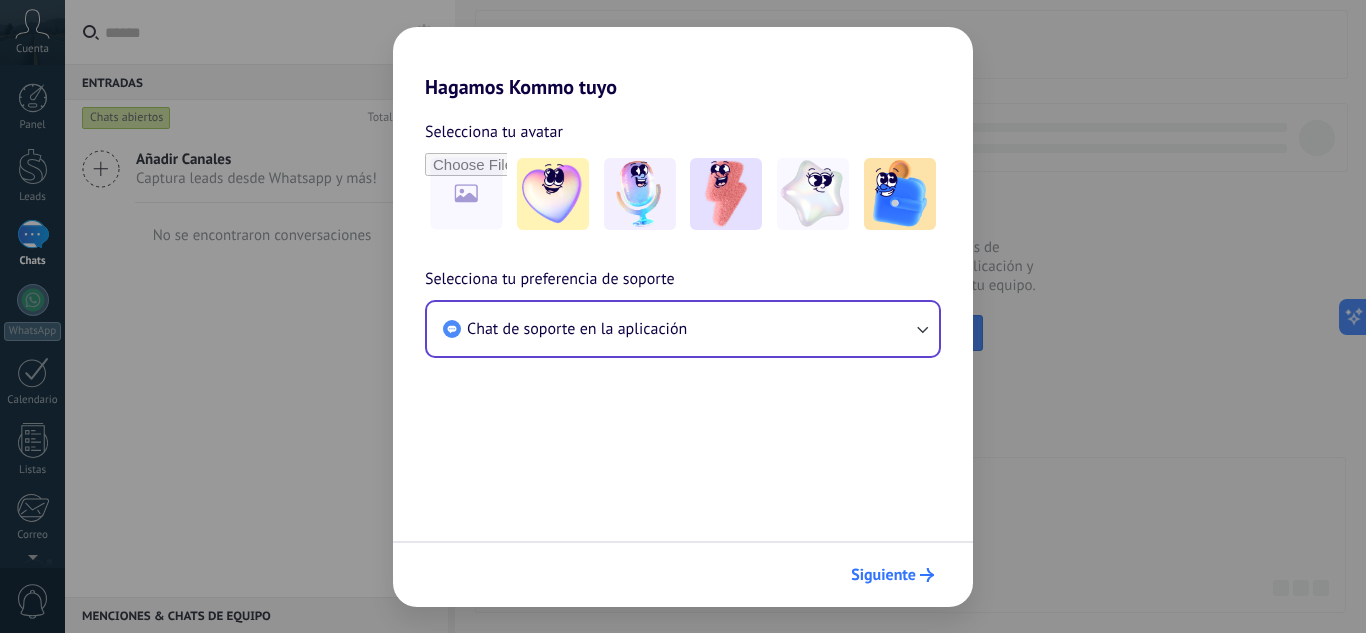 click on "Siguiente" at bounding box center (883, 575) 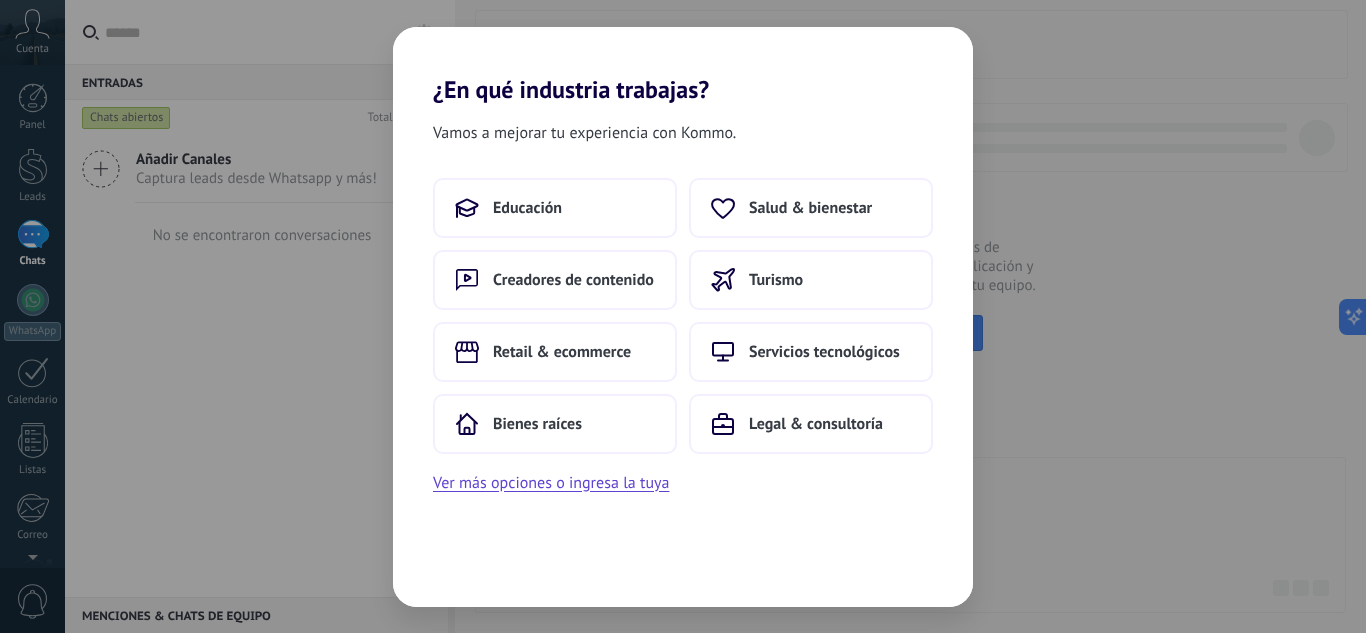 scroll, scrollTop: 0, scrollLeft: 0, axis: both 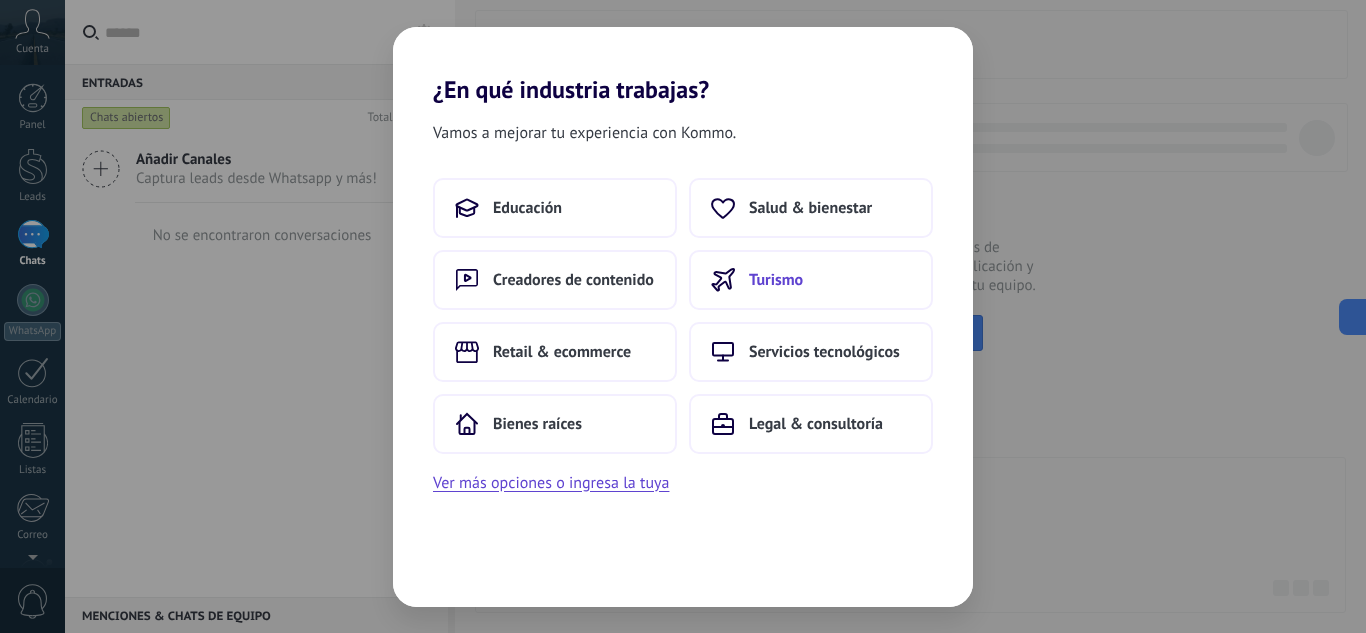 click on "Turismo" at bounding box center [811, 280] 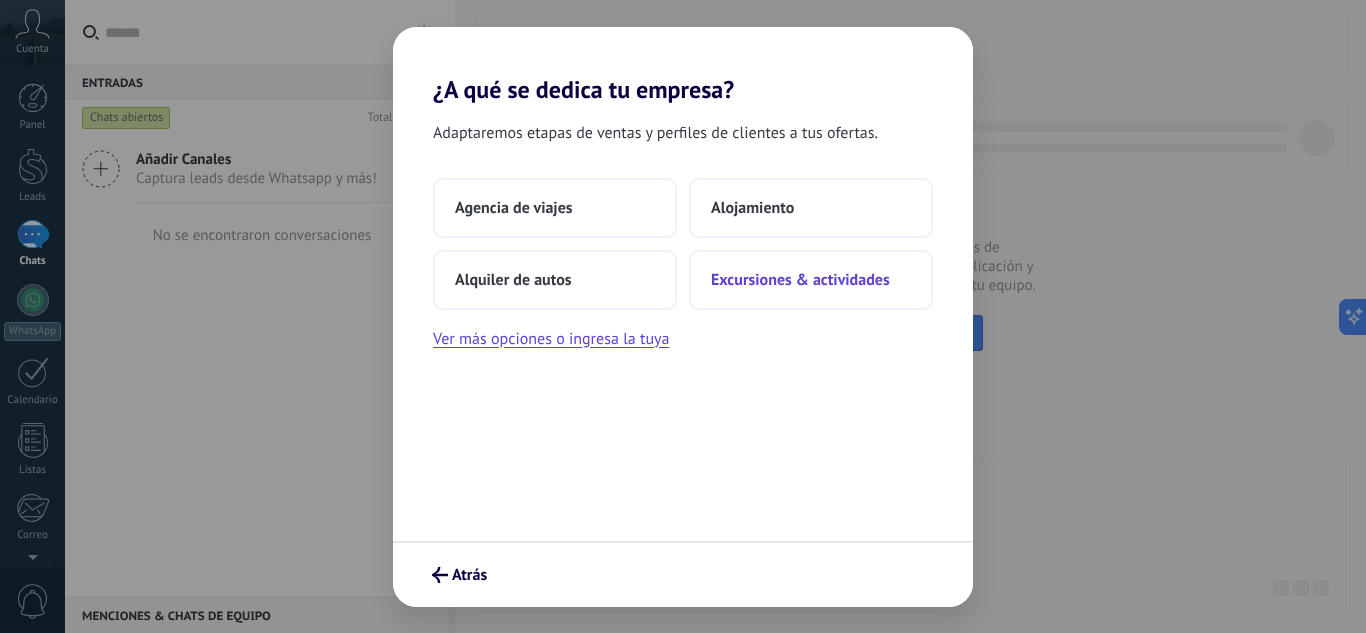 click on "Excursiones & actividades" at bounding box center (800, 280) 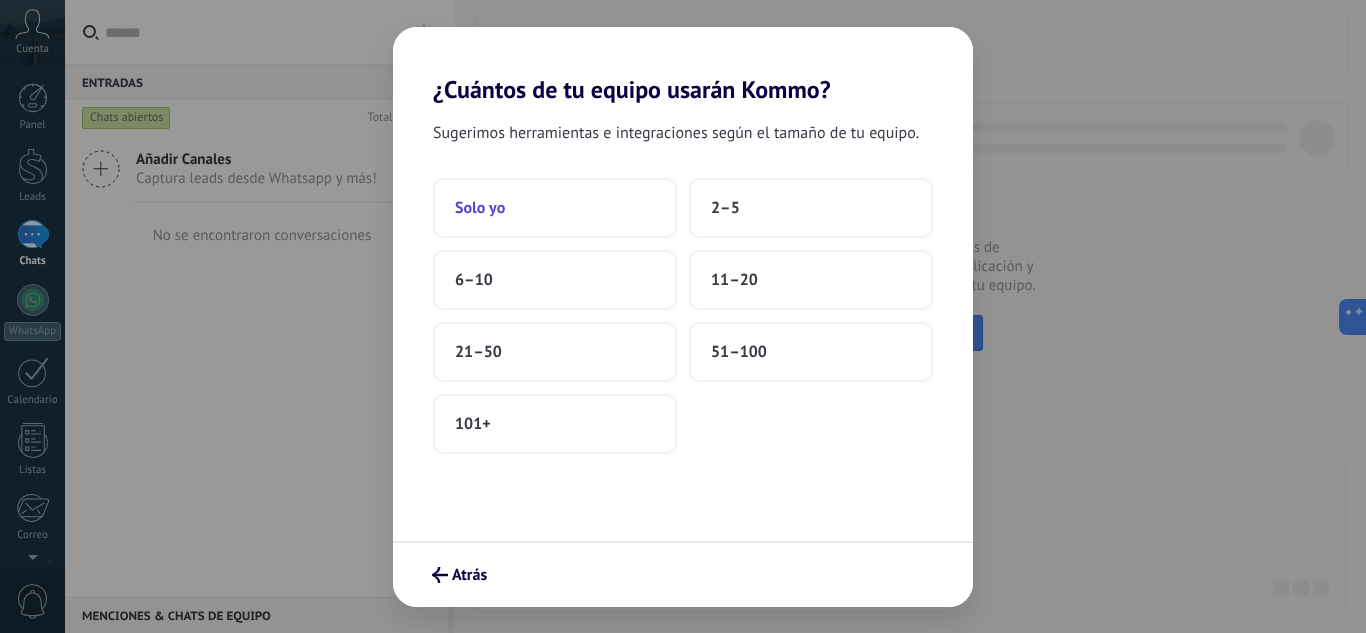 click on "Solo yo" at bounding box center [555, 208] 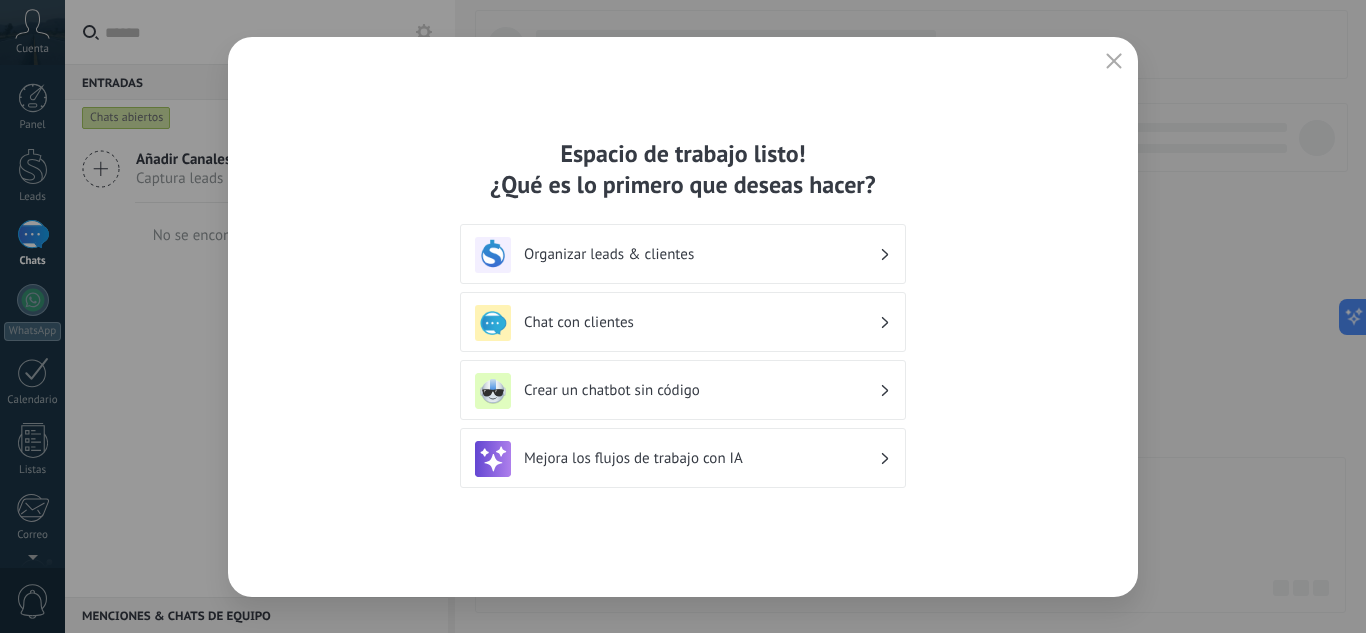 click on "Crear un chatbot sin código" at bounding box center [701, 390] 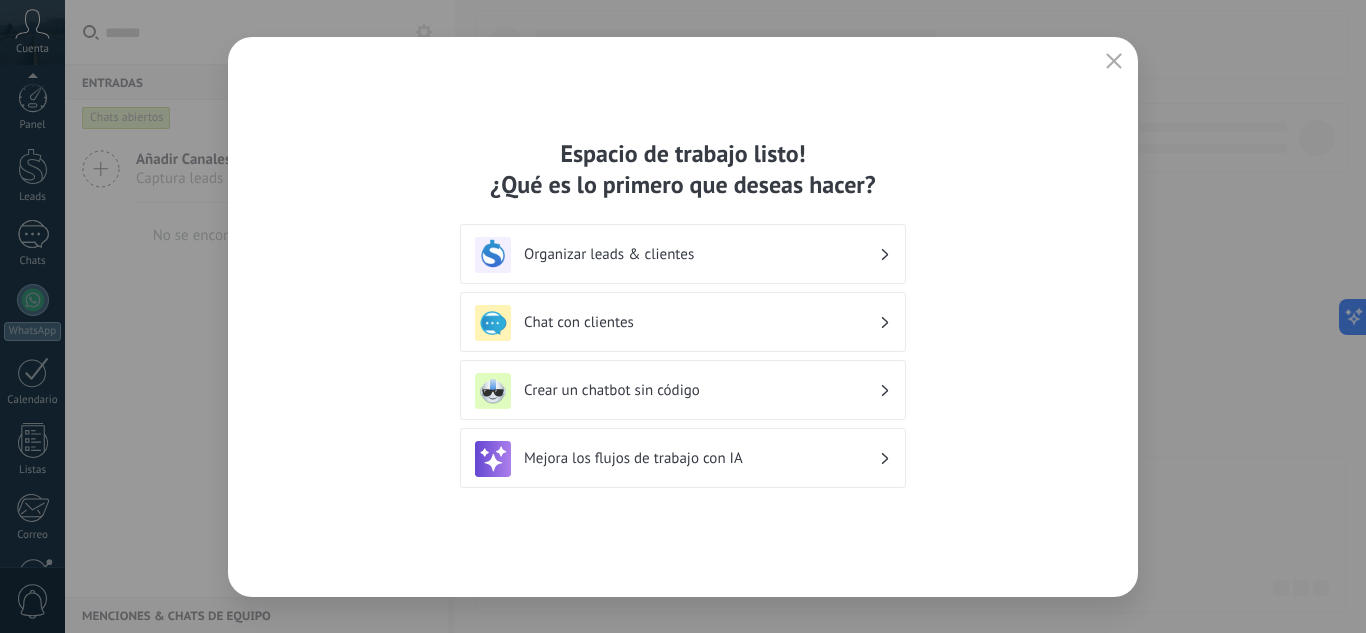 scroll, scrollTop: 199, scrollLeft: 0, axis: vertical 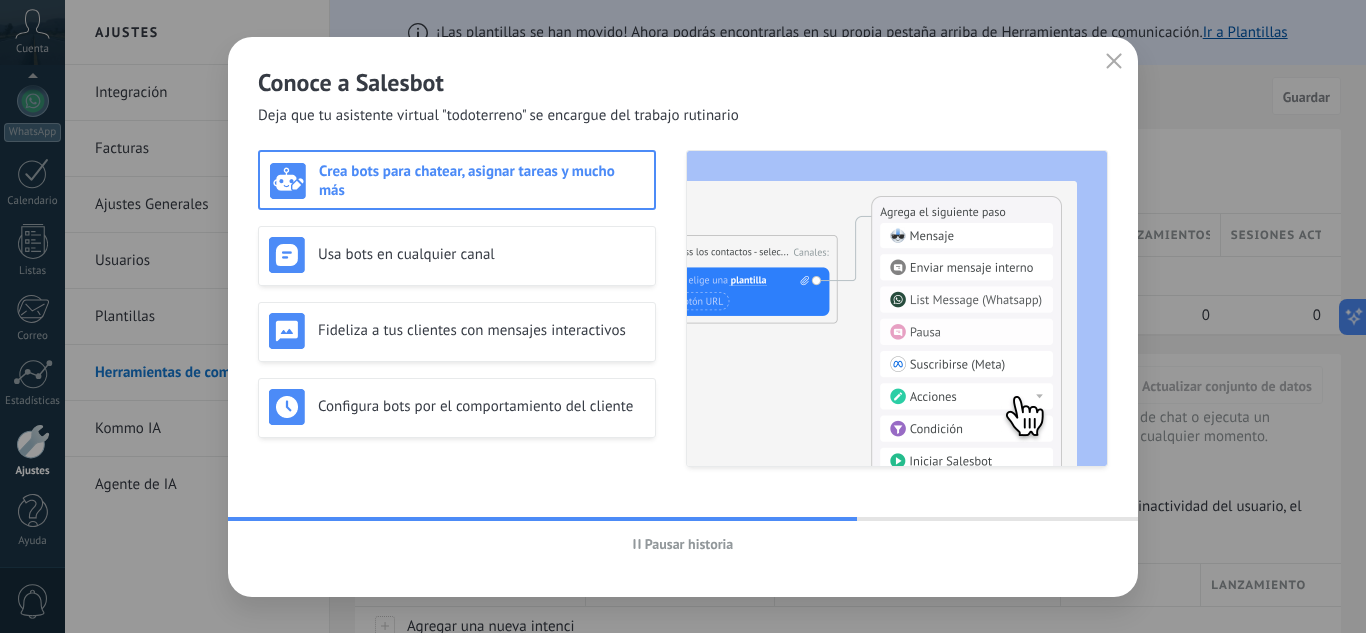 click 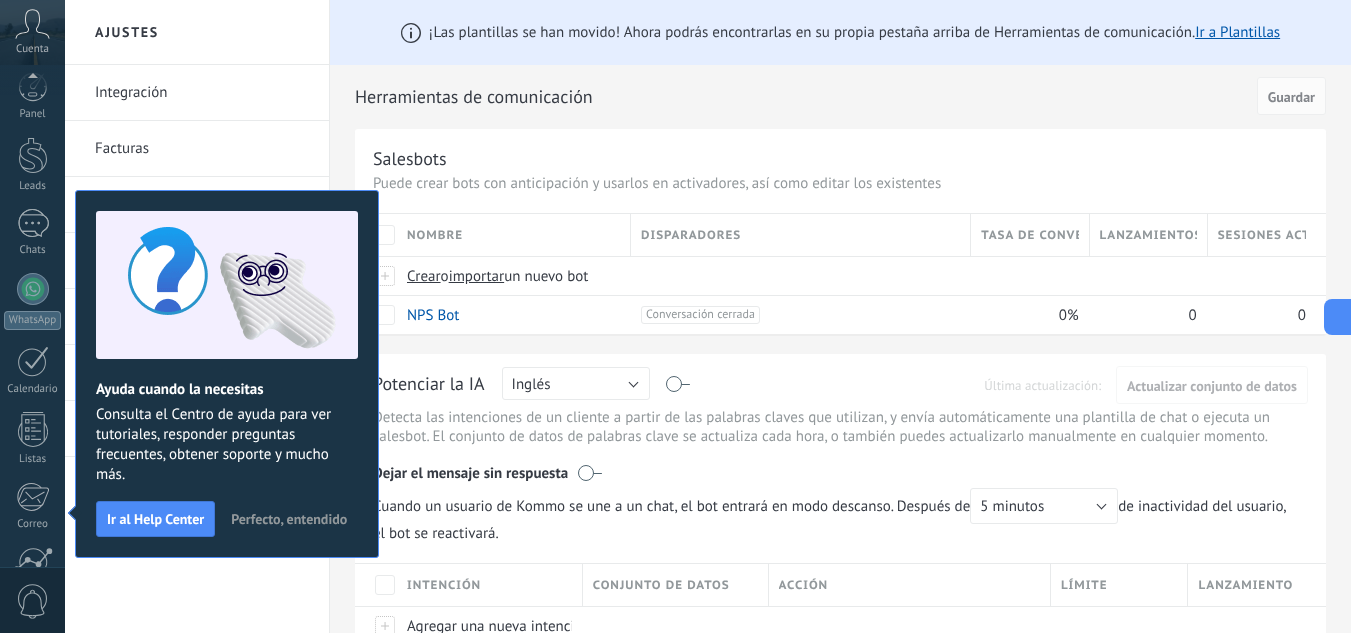 scroll, scrollTop: 199, scrollLeft: 0, axis: vertical 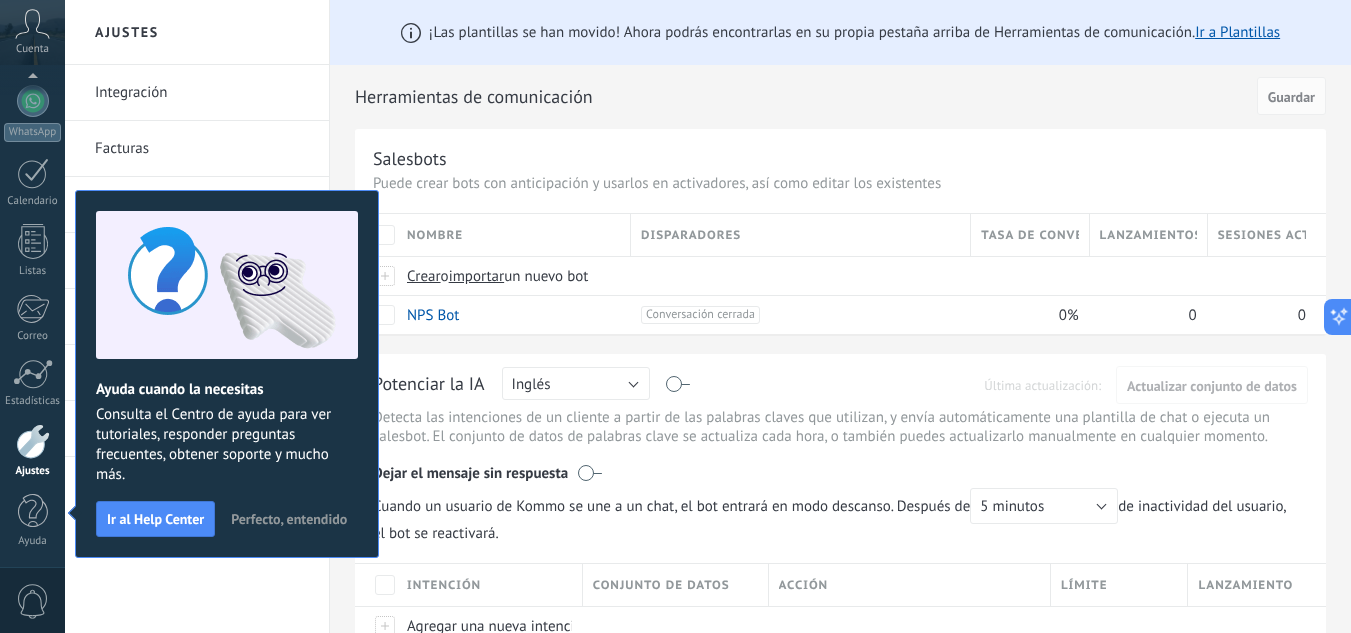 click on "Perfecto, entendido" at bounding box center [289, 519] 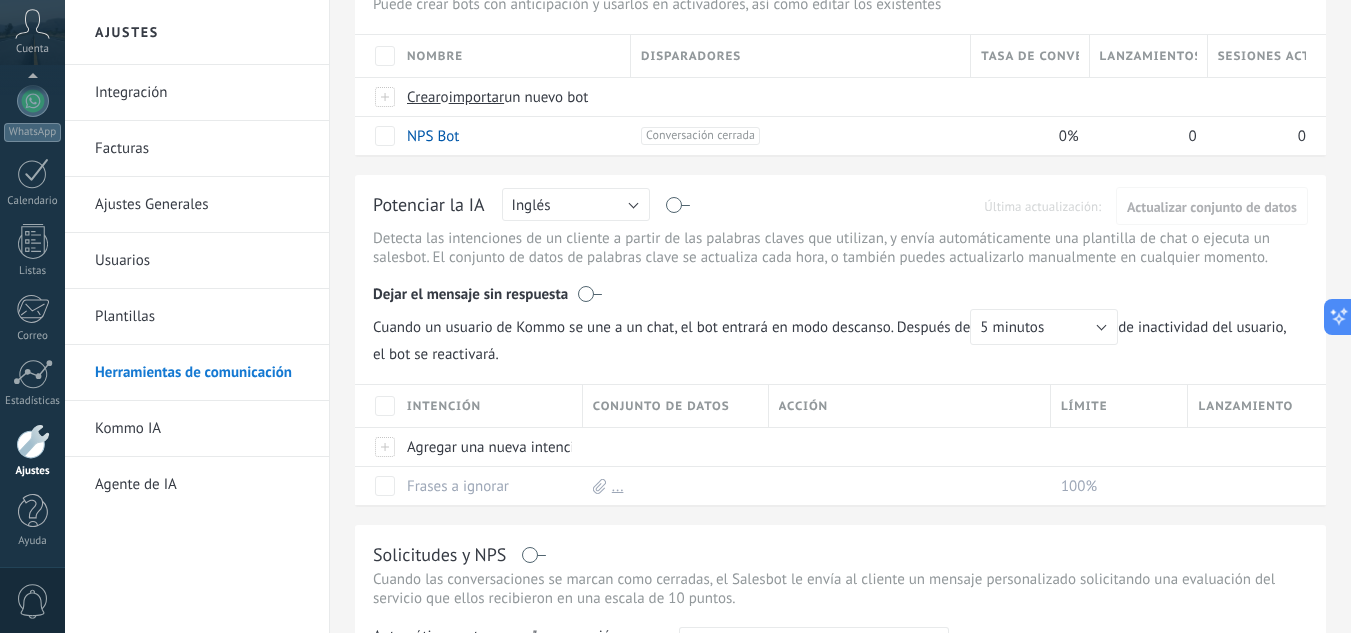 scroll, scrollTop: 0, scrollLeft: 0, axis: both 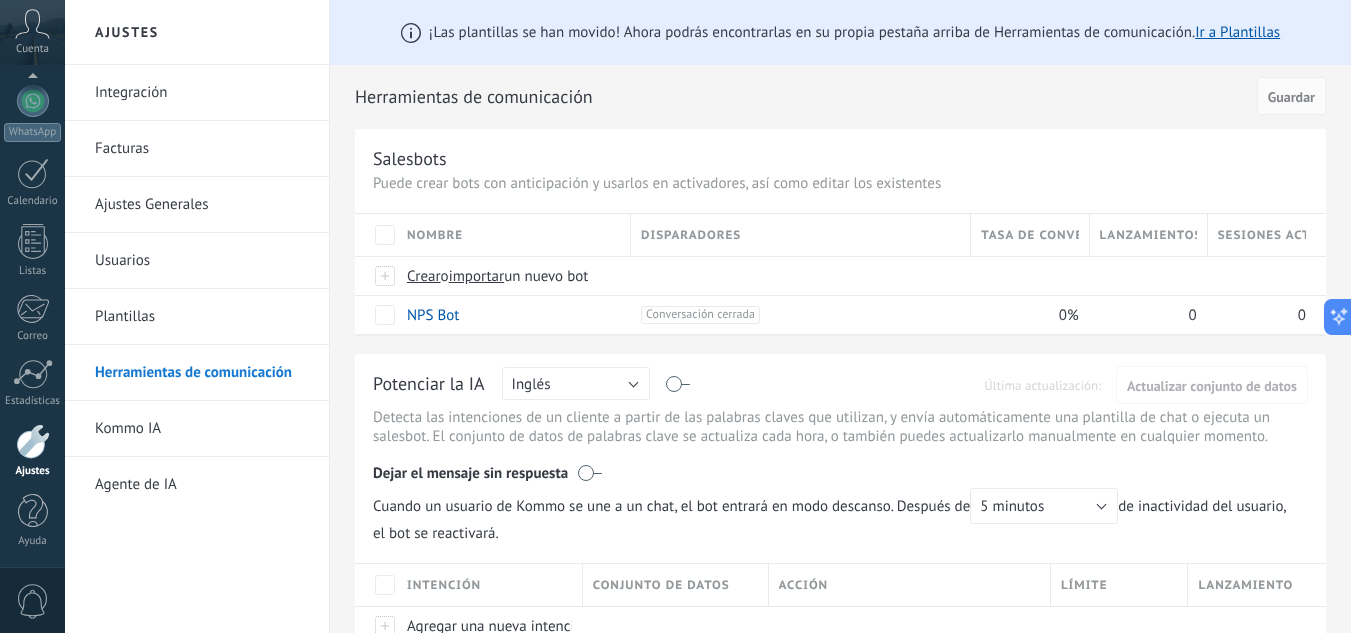 click on "Integración" at bounding box center (202, 93) 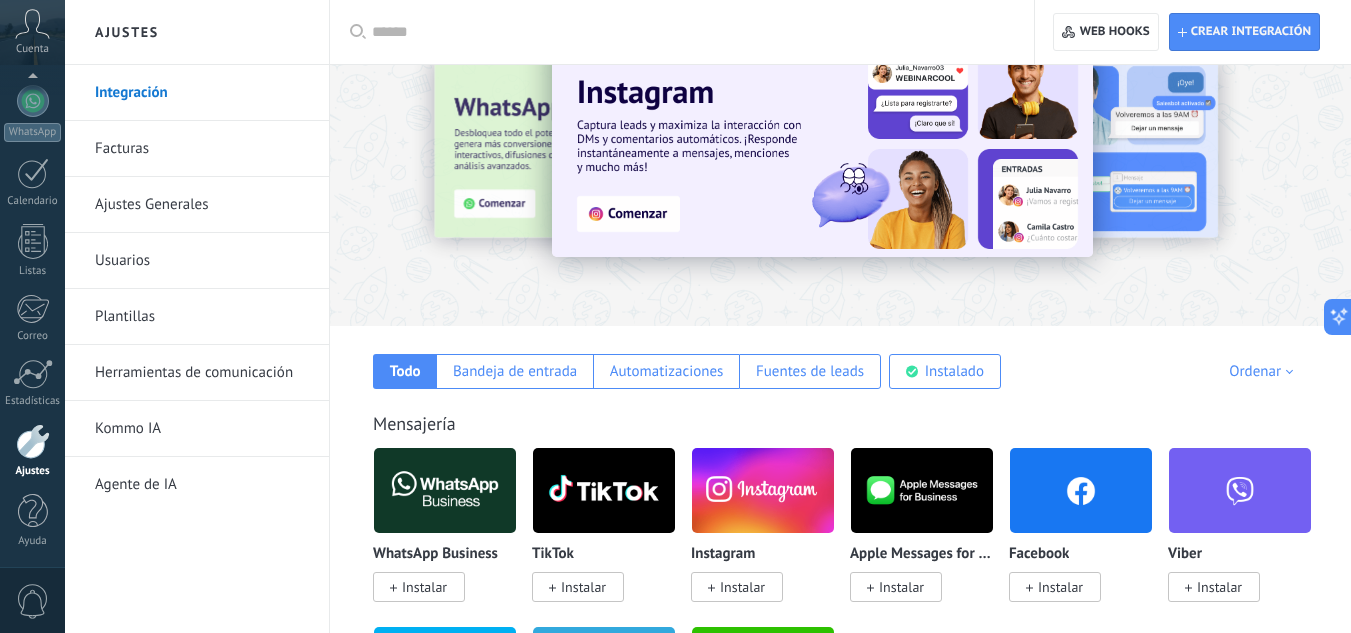 scroll, scrollTop: 100, scrollLeft: 0, axis: vertical 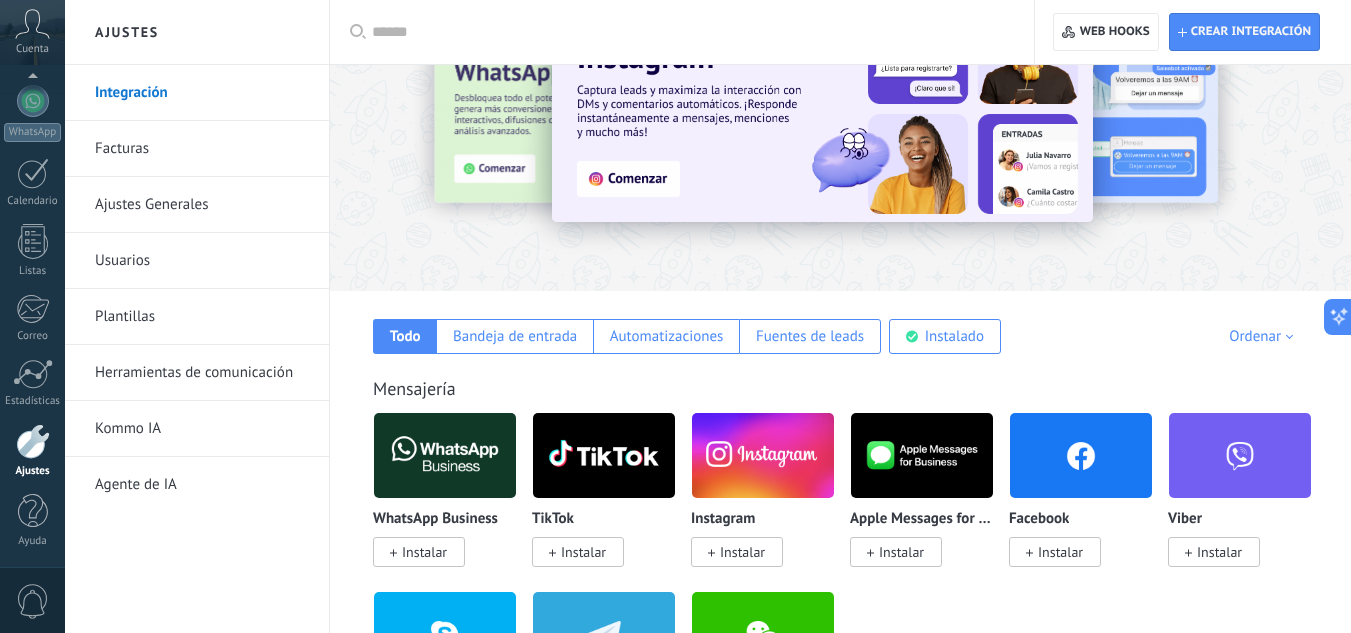 click on "Facturas" at bounding box center [202, 149] 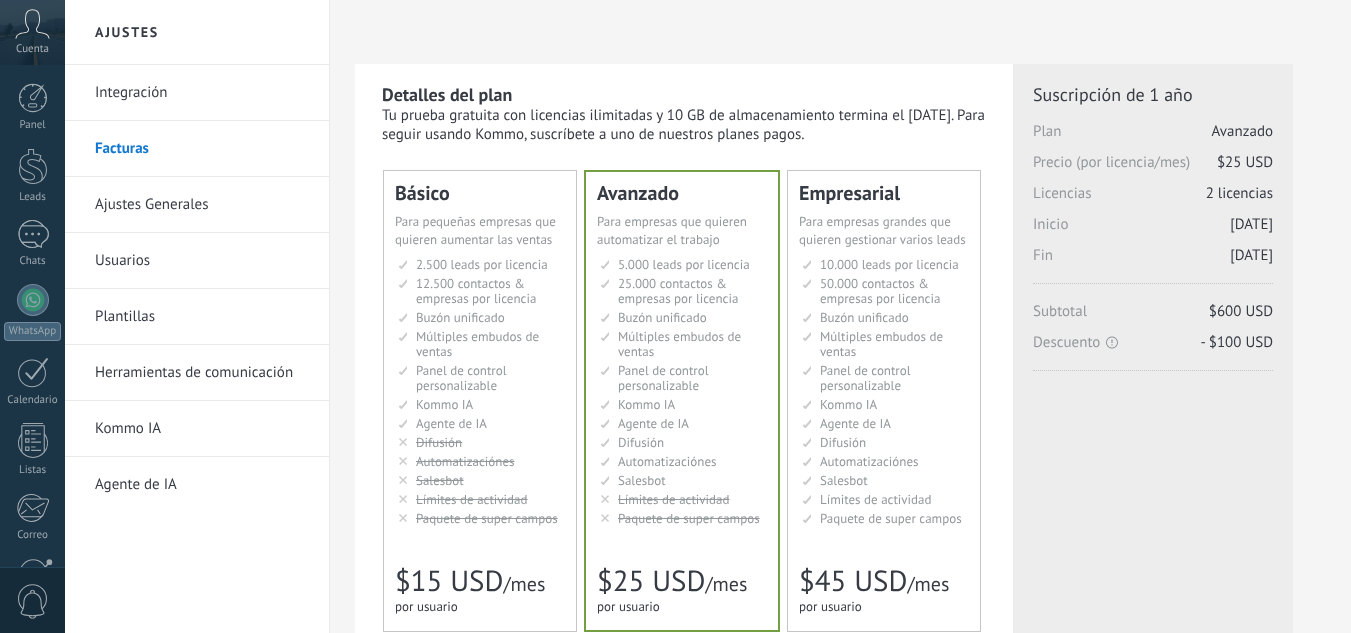 scroll, scrollTop: 0, scrollLeft: 0, axis: both 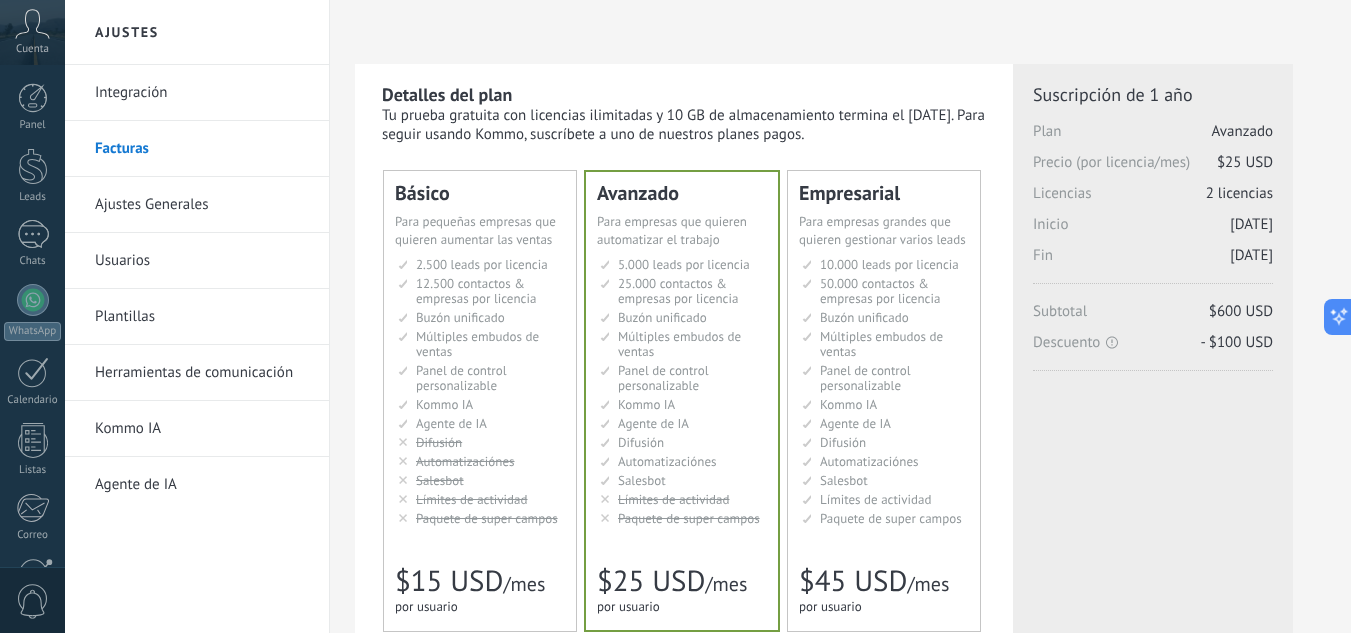 click on "Integración" at bounding box center (202, 93) 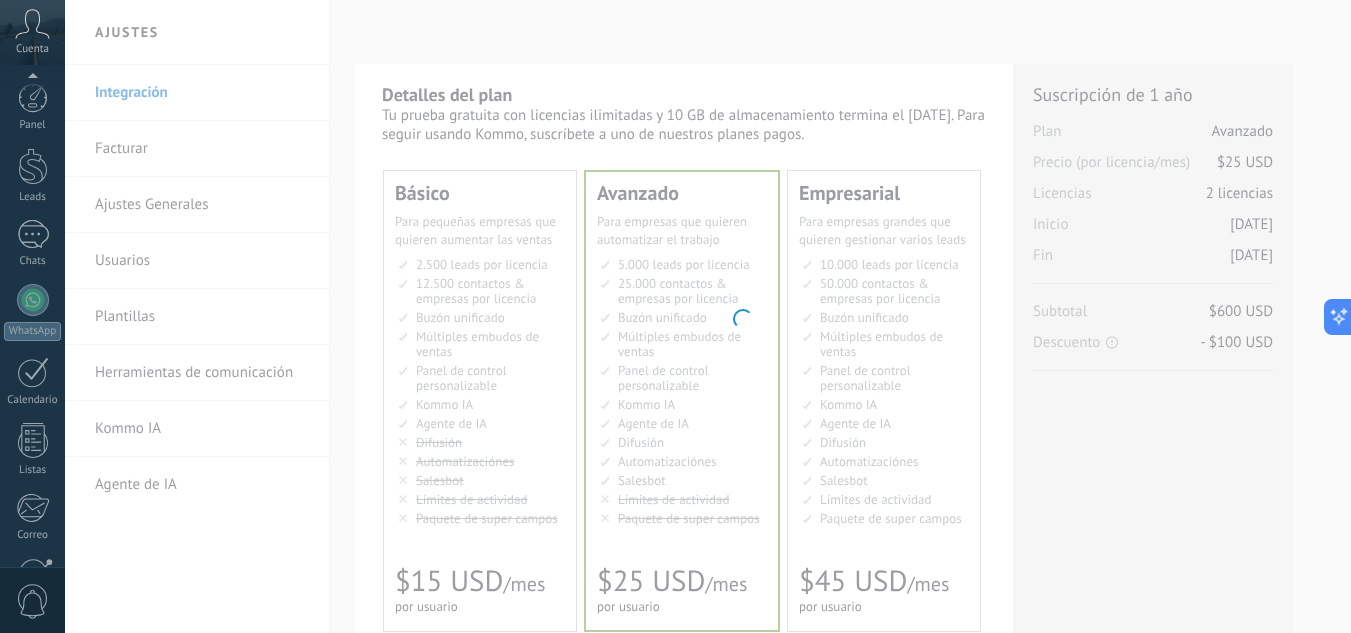 scroll, scrollTop: 199, scrollLeft: 0, axis: vertical 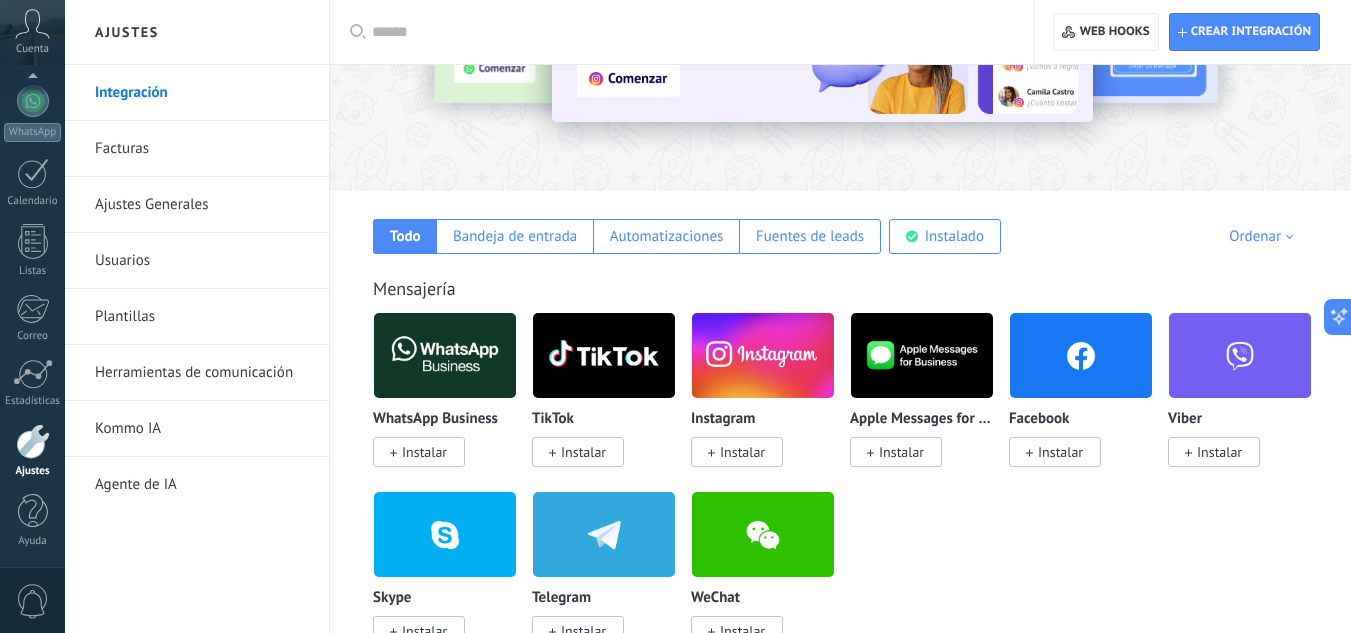 click on "Herramientas de comunicación" at bounding box center [202, 373] 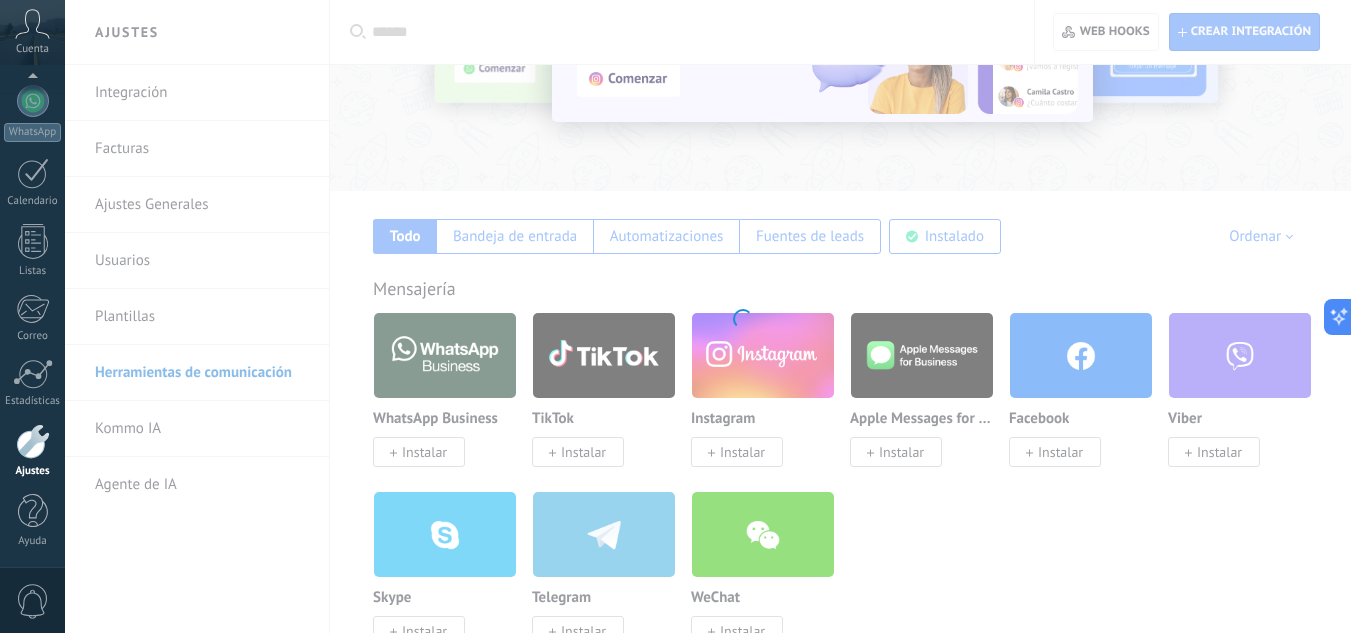 scroll, scrollTop: 0, scrollLeft: 0, axis: both 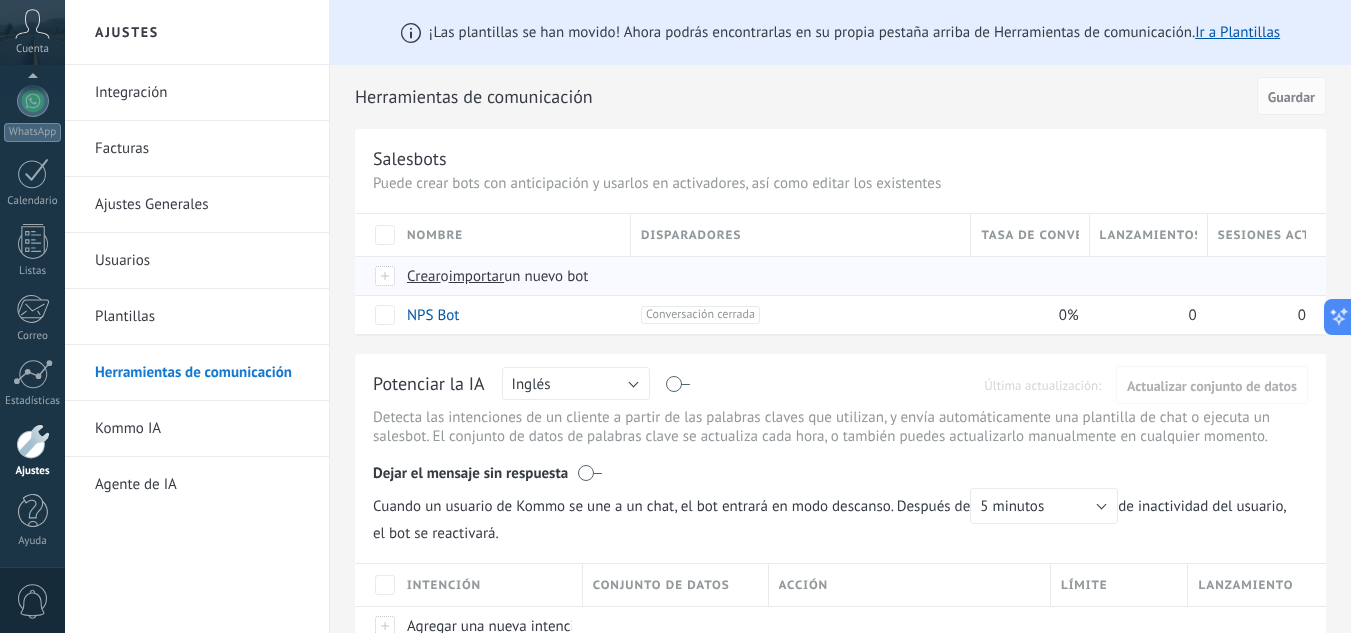 click on "Crear" at bounding box center [424, 276] 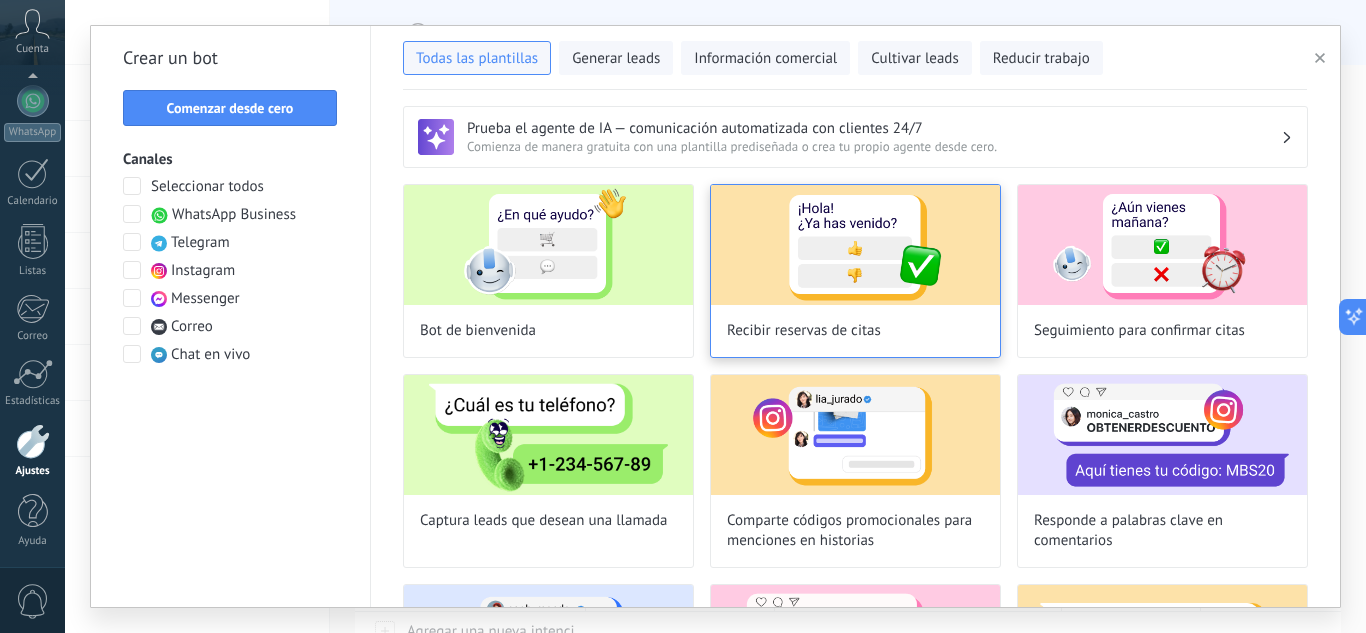 click at bounding box center [855, 245] 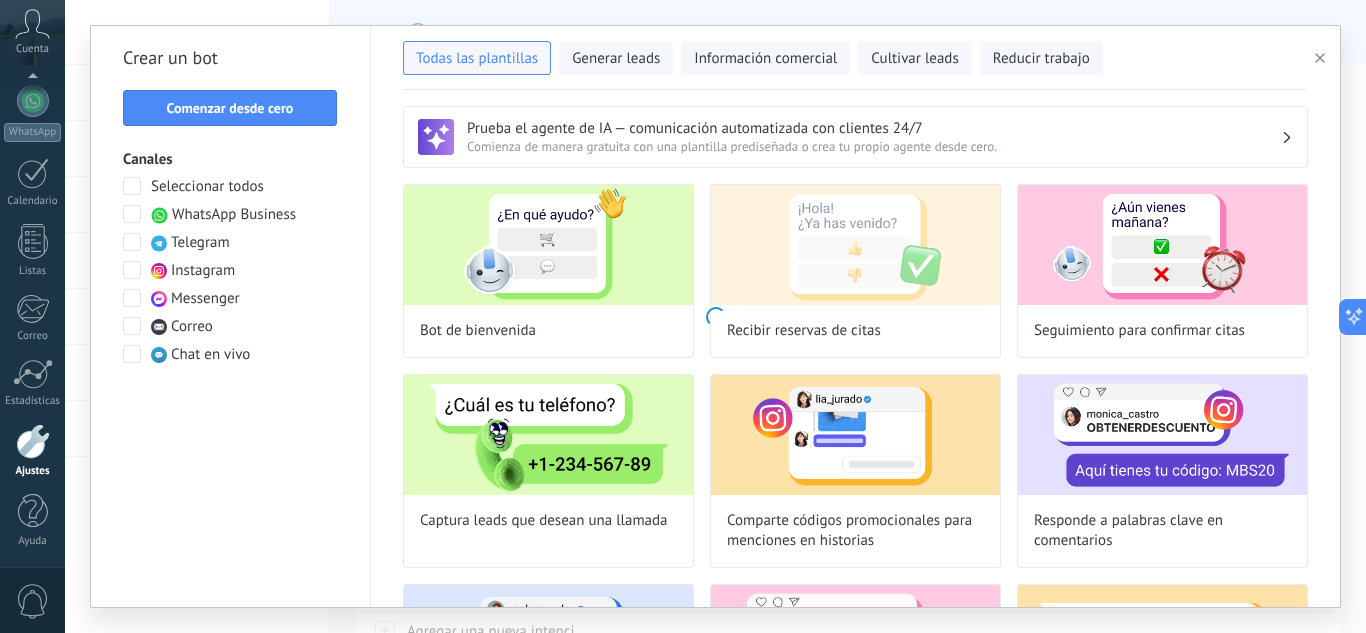 type on "**********" 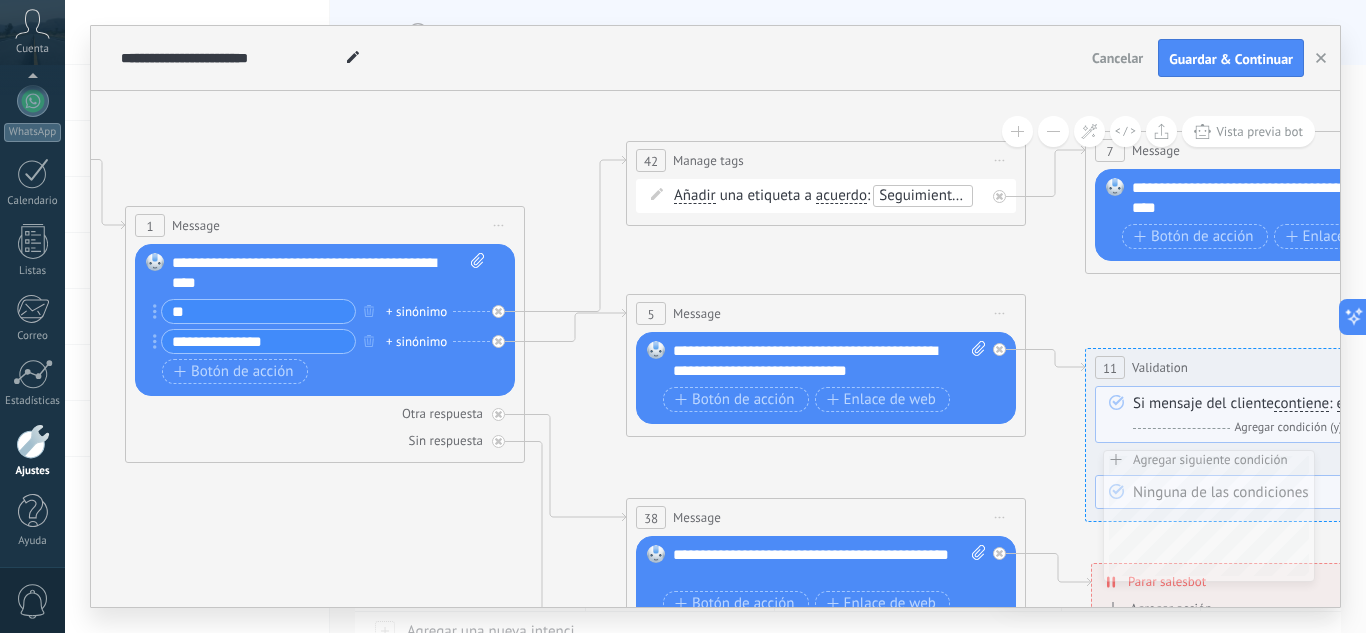 drag, startPoint x: 1029, startPoint y: 221, endPoint x: 408, endPoint y: 119, distance: 629.32104 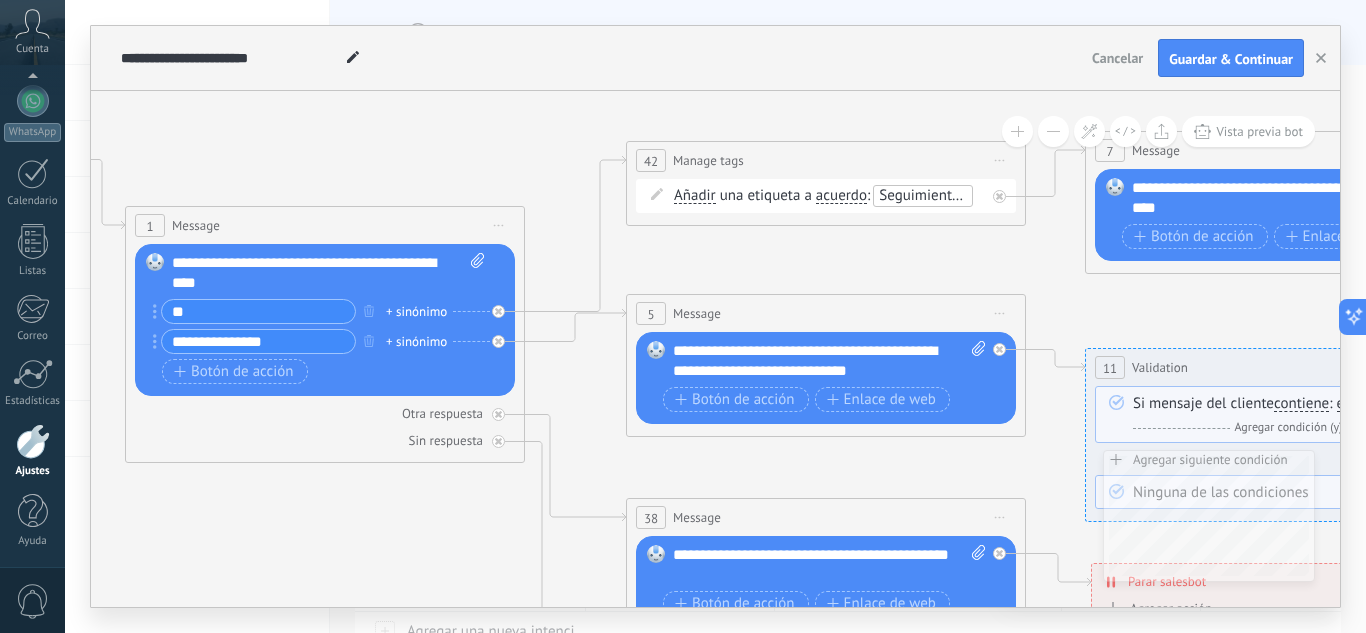 click 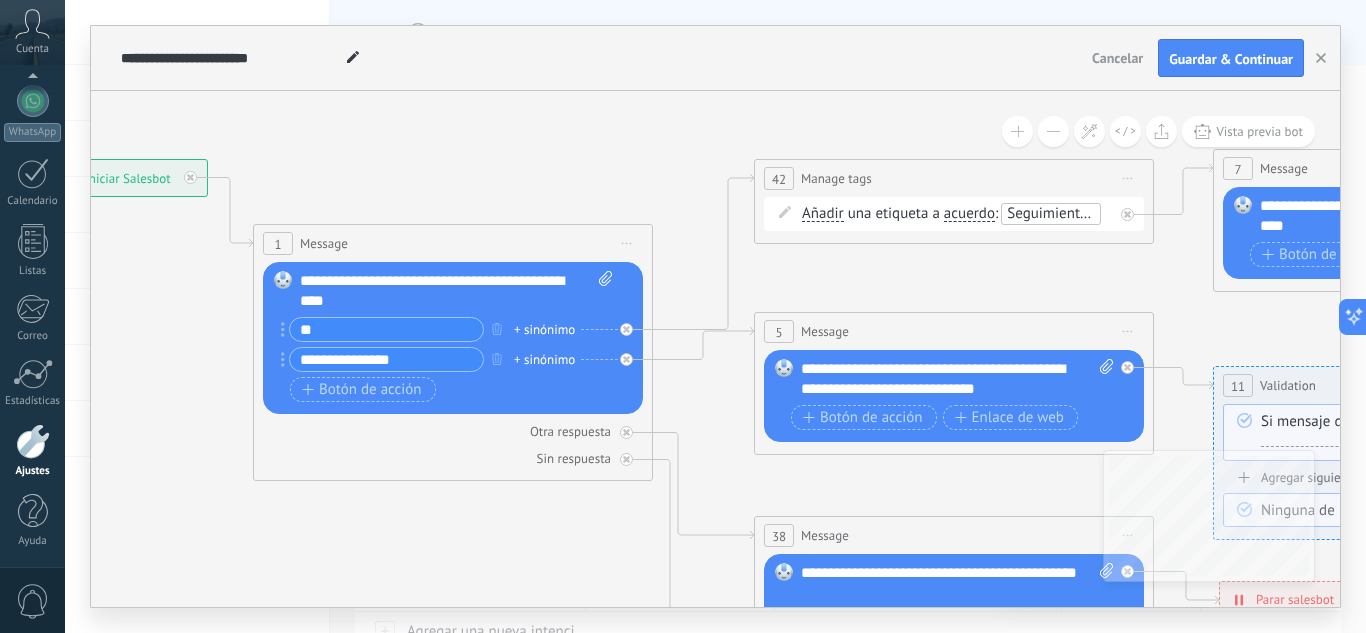drag, startPoint x: 422, startPoint y: 136, endPoint x: 565, endPoint y: 156, distance: 144.39183 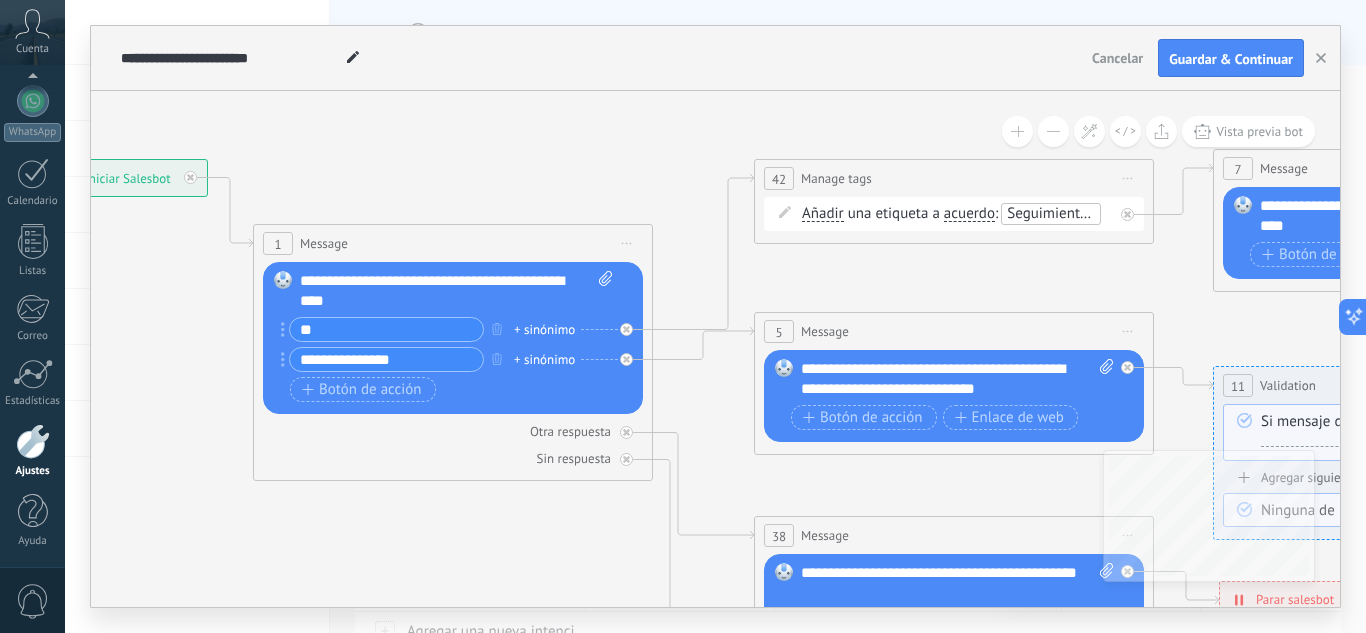 click 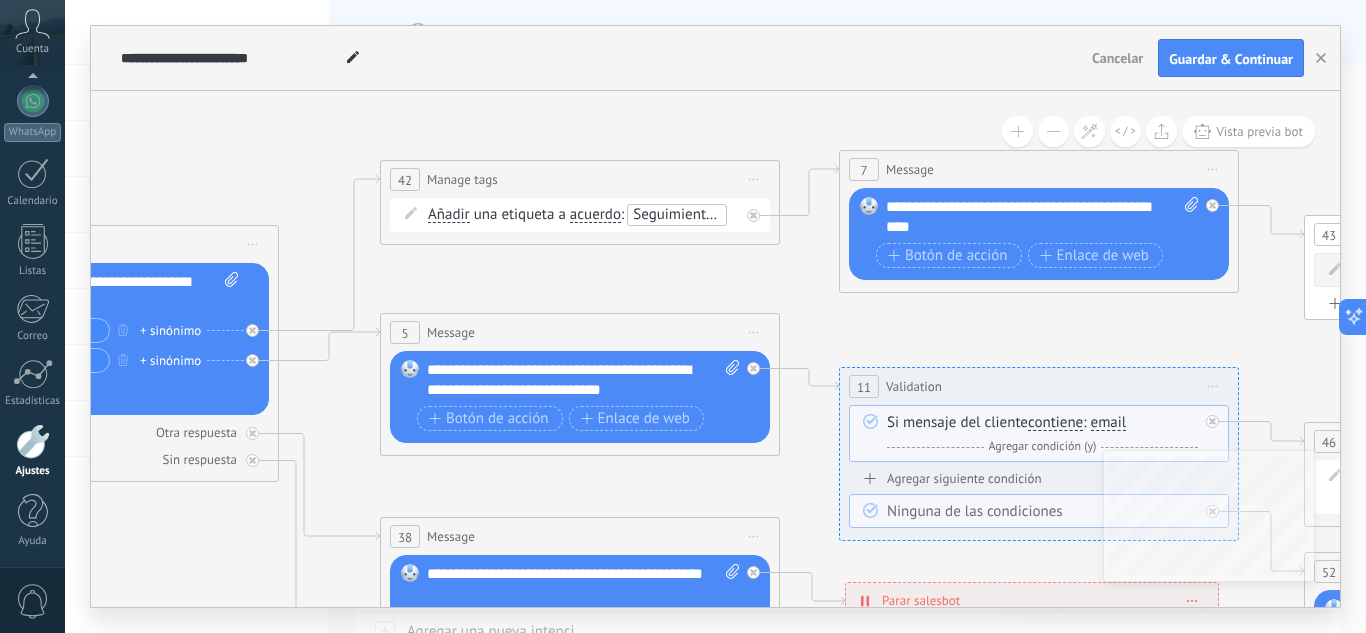 drag, startPoint x: 719, startPoint y: 407, endPoint x: 345, endPoint y: 408, distance: 374.00134 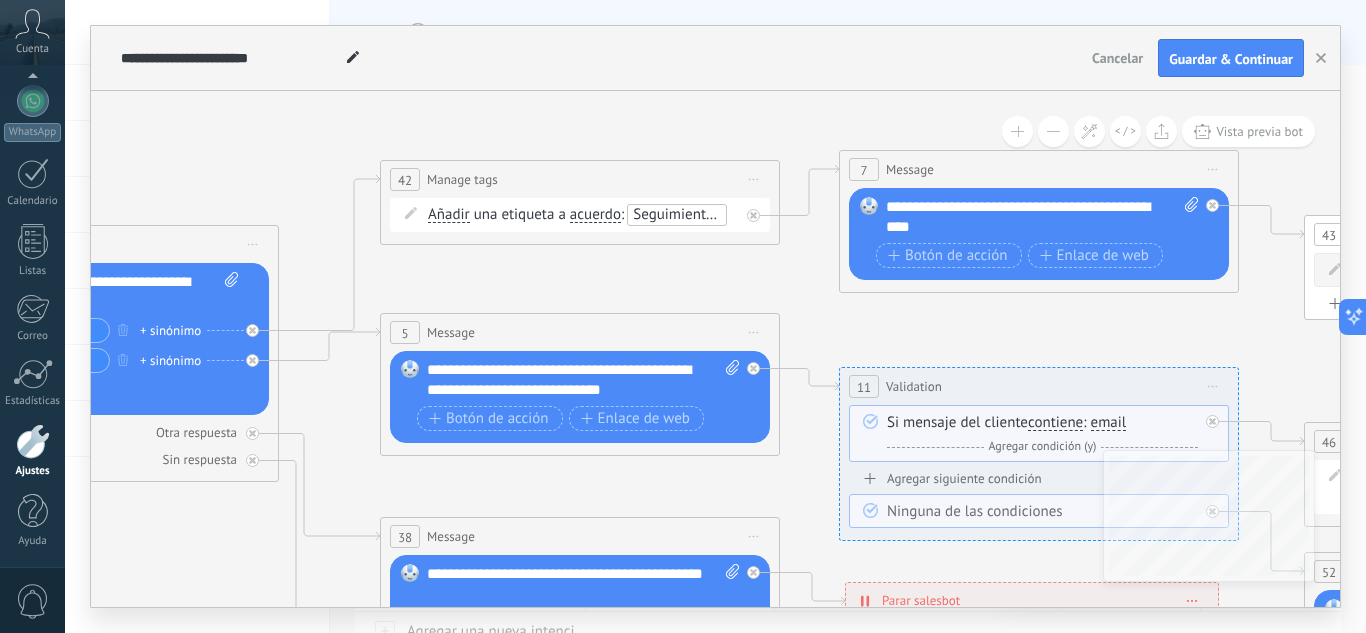 click 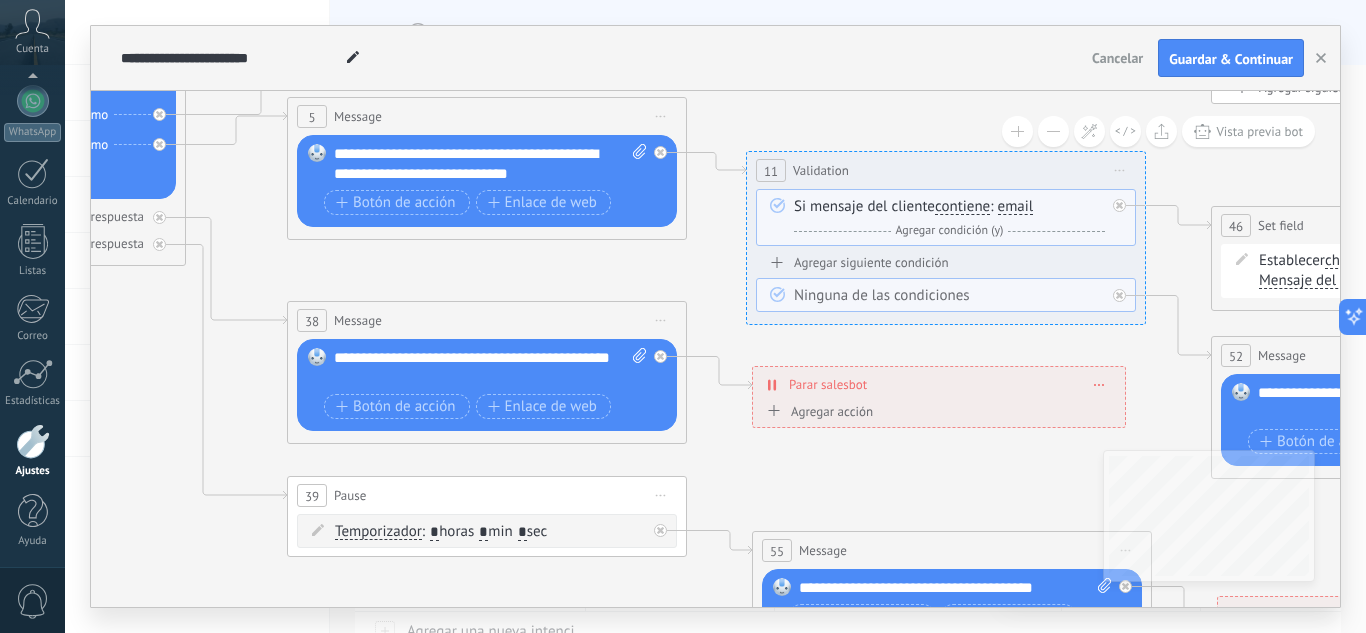 drag, startPoint x: 675, startPoint y: 473, endPoint x: 582, endPoint y: 257, distance: 235.17015 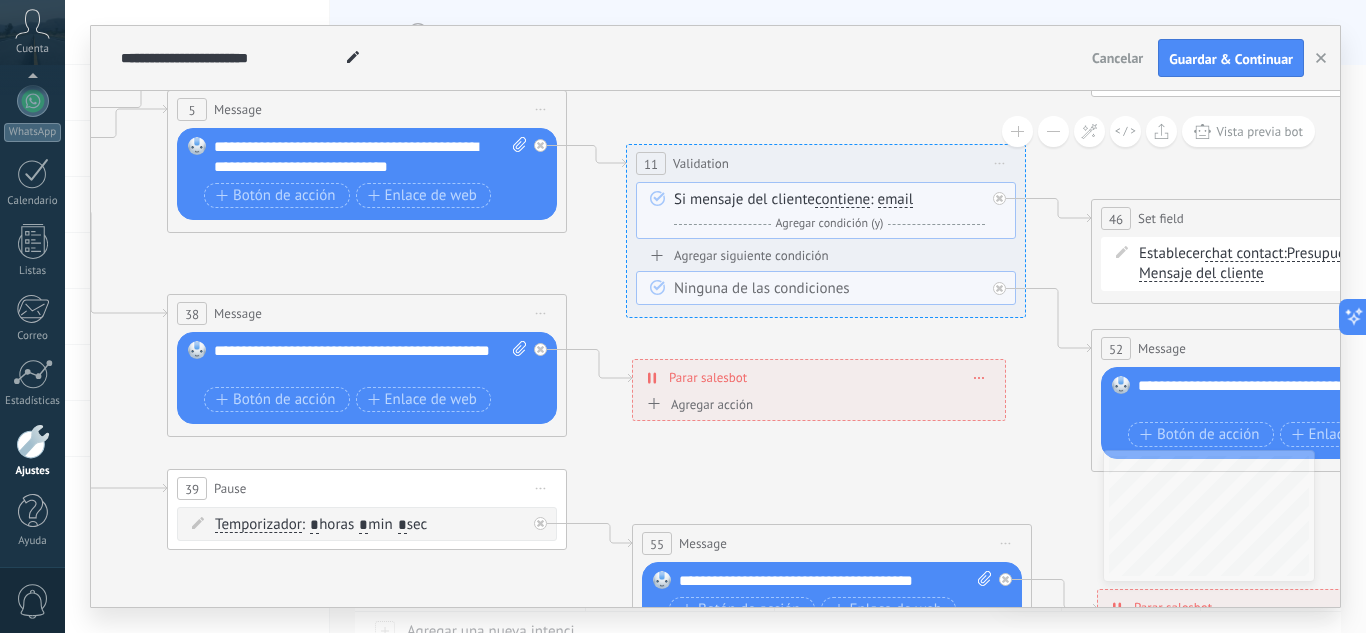 drag, startPoint x: 668, startPoint y: 266, endPoint x: 548, endPoint y: 259, distance: 120.203995 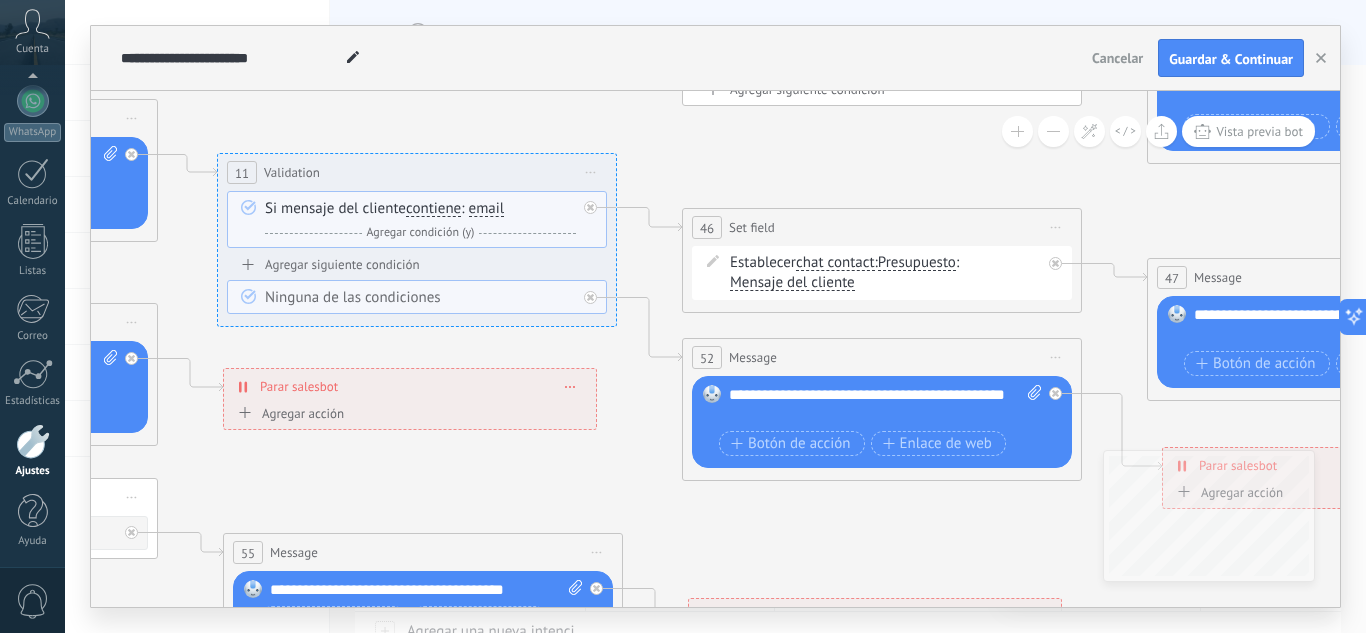 drag, startPoint x: 1052, startPoint y: 256, endPoint x: 643, endPoint y: 265, distance: 409.099 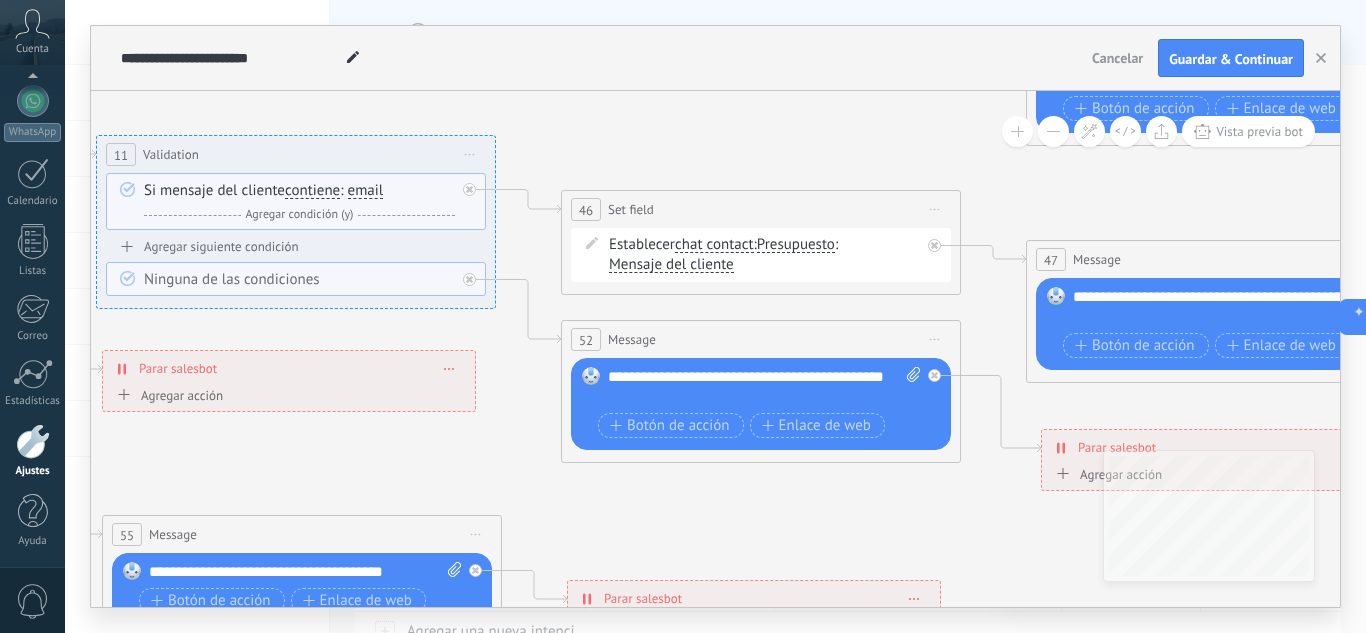 drag, startPoint x: 901, startPoint y: 175, endPoint x: 780, endPoint y: 157, distance: 122.33152 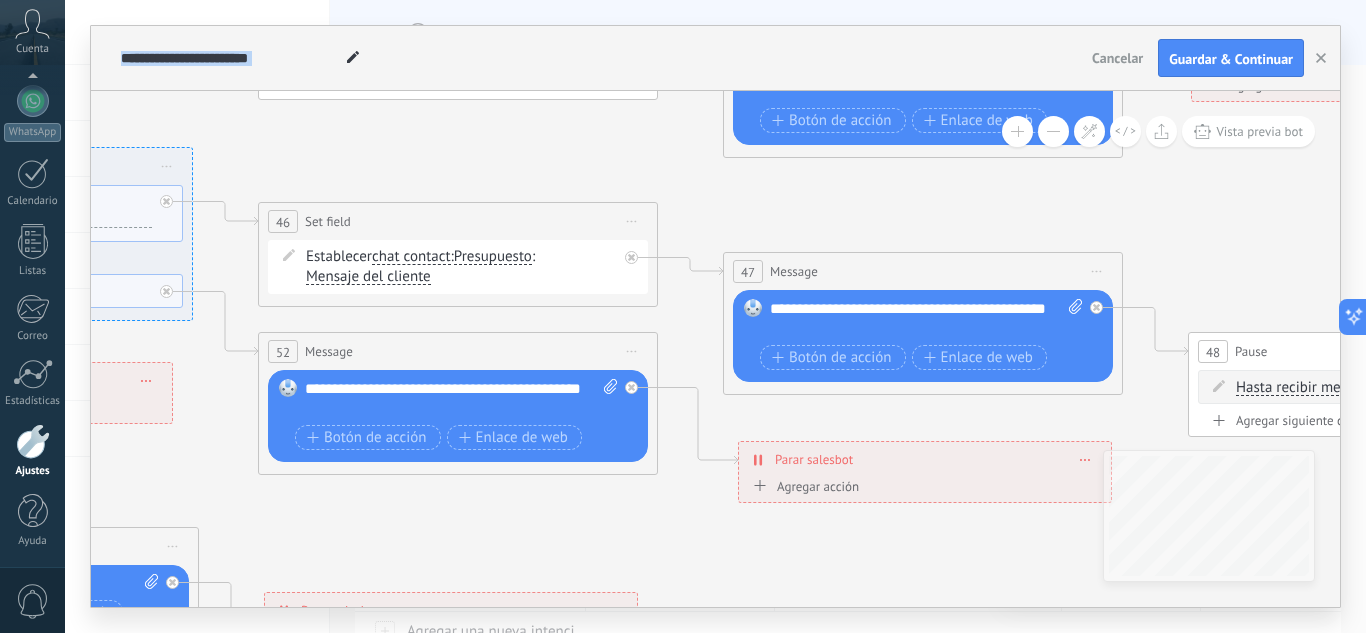 drag, startPoint x: 988, startPoint y: 493, endPoint x: 682, endPoint y: 505, distance: 306.2352 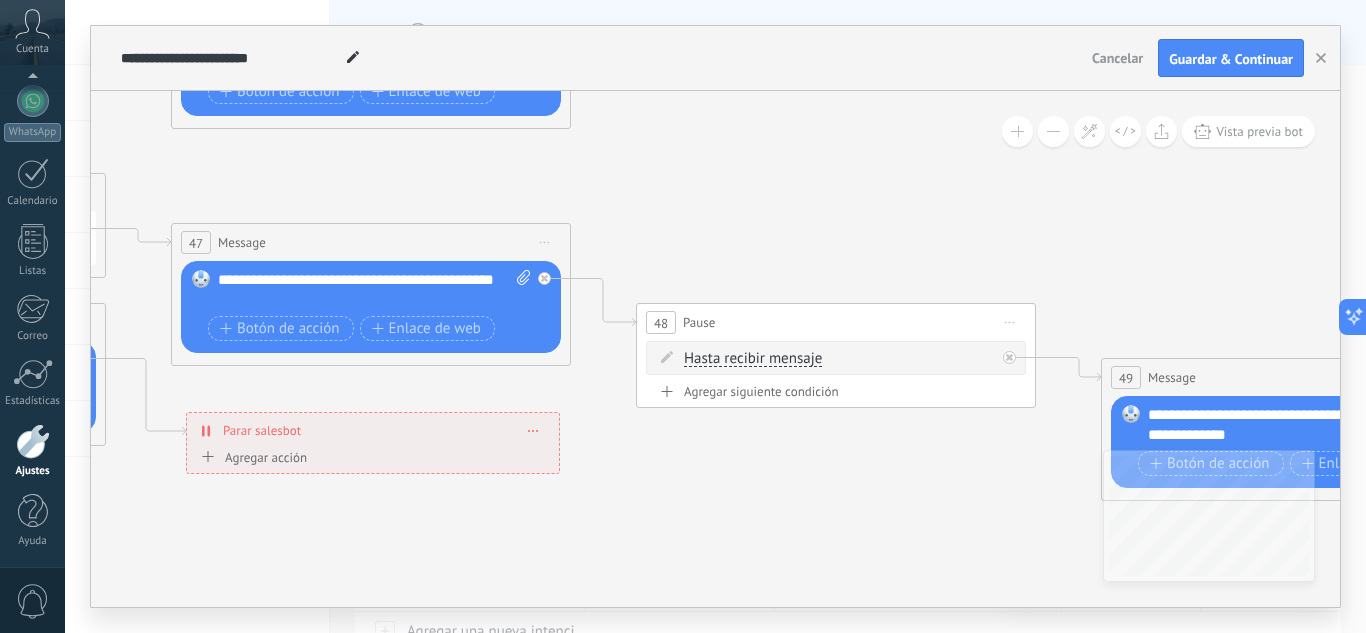 drag, startPoint x: 1141, startPoint y: 432, endPoint x: 480, endPoint y: 403, distance: 661.63586 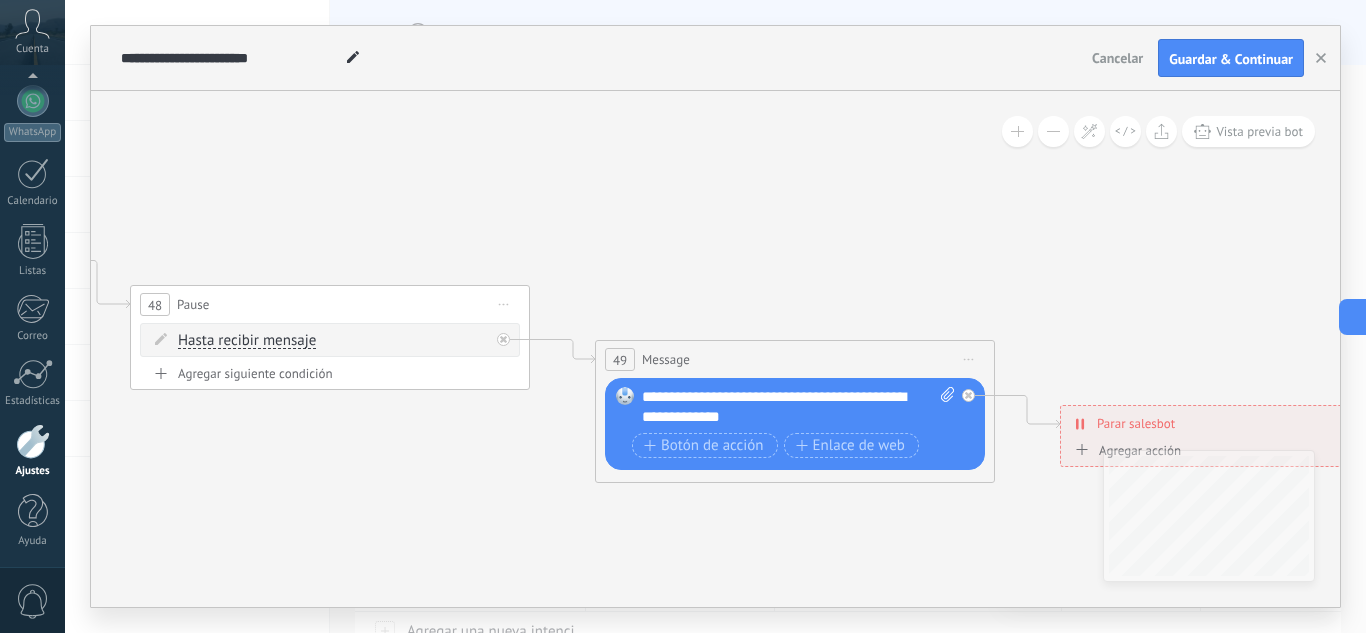 drag, startPoint x: 878, startPoint y: 540, endPoint x: 484, endPoint y: 522, distance: 394.41095 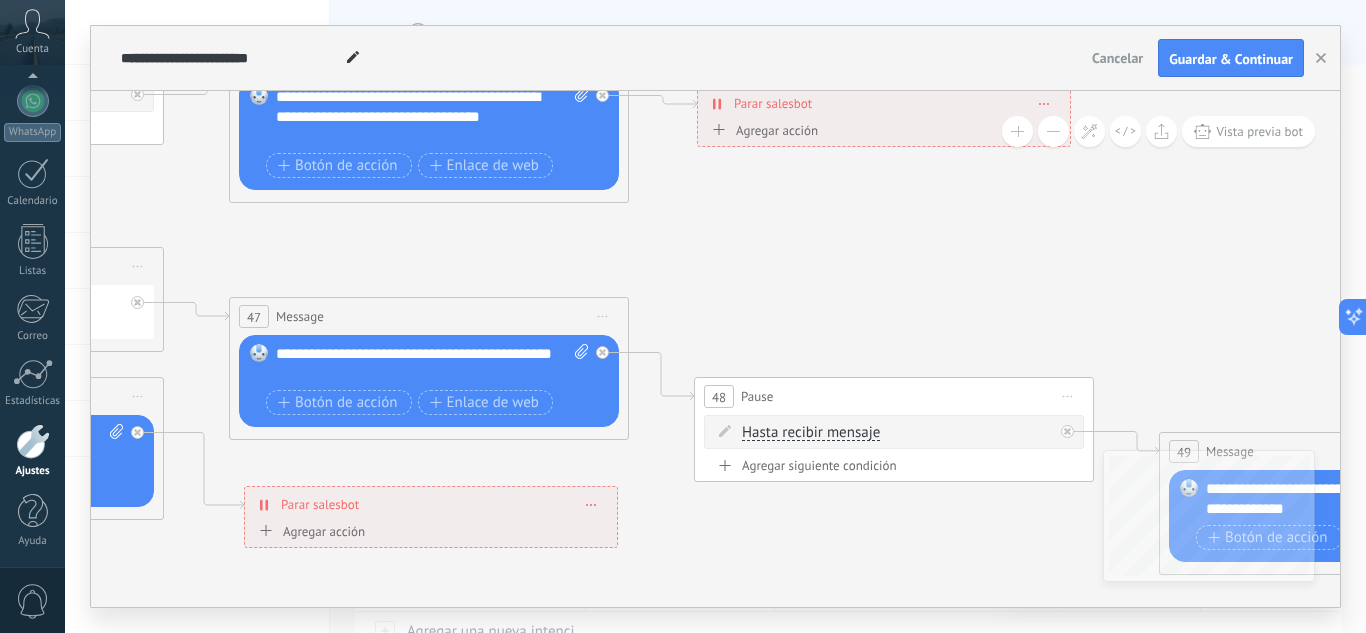 drag, startPoint x: 359, startPoint y: 462, endPoint x: 963, endPoint y: 541, distance: 609.1445 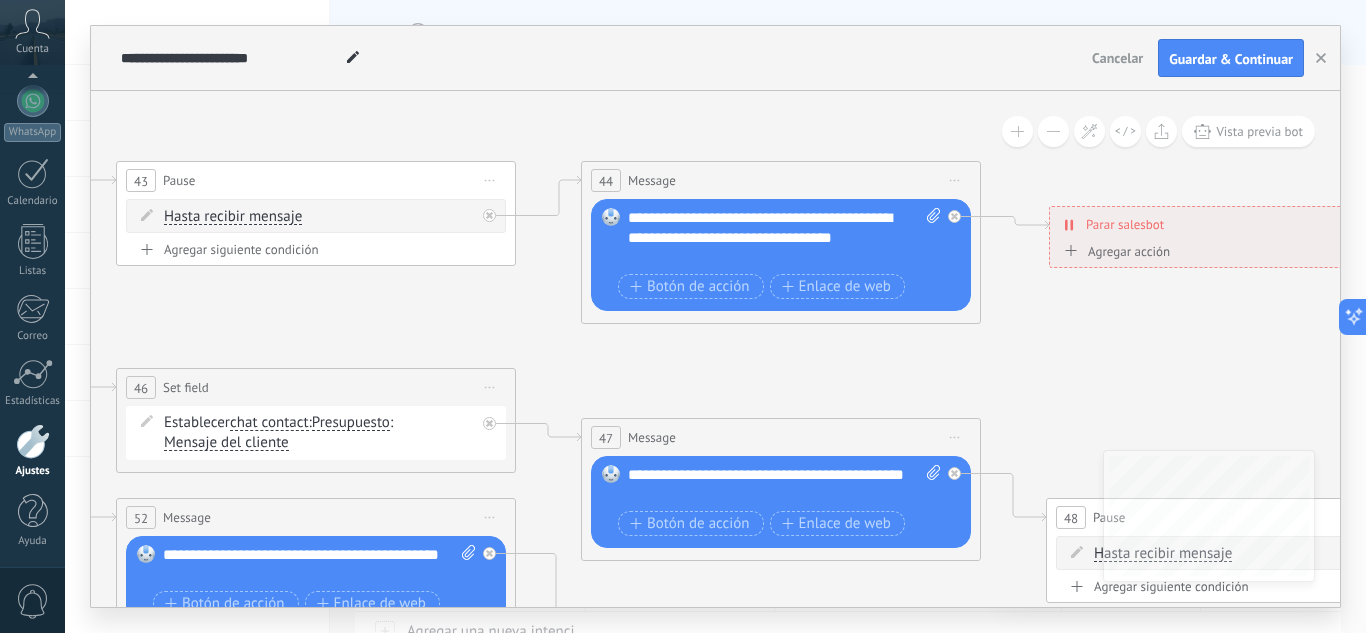 drag, startPoint x: 630, startPoint y: 219, endPoint x: 938, endPoint y: 351, distance: 335.09402 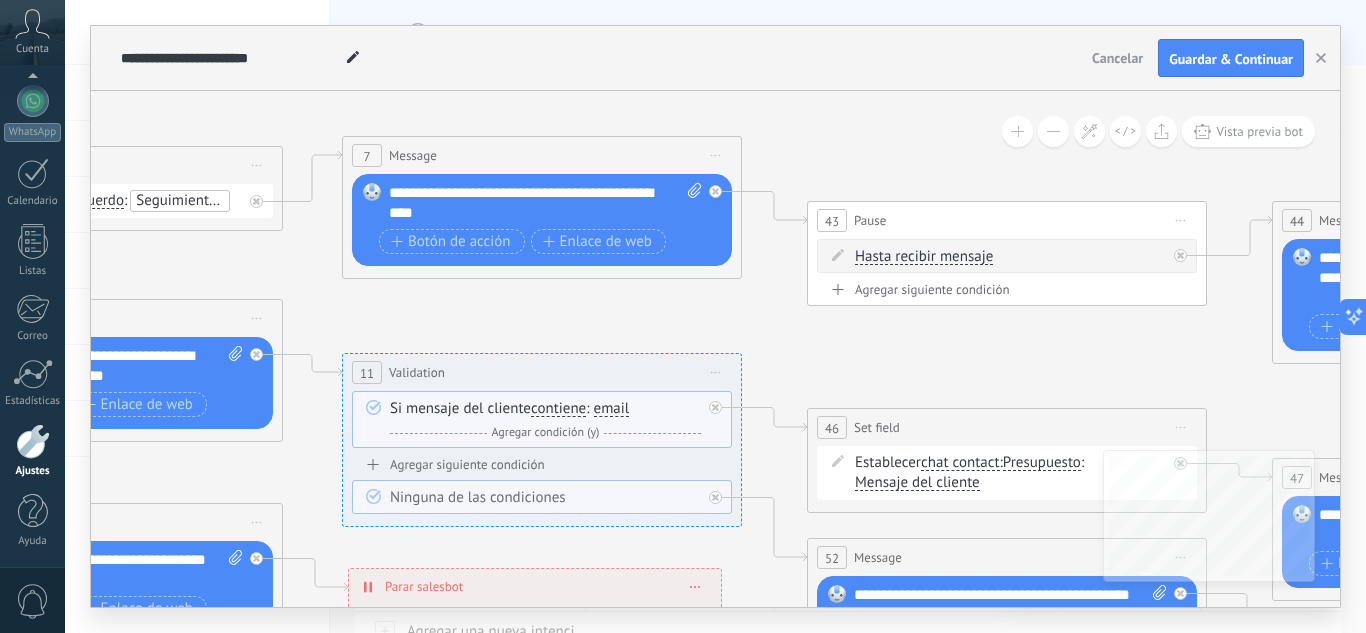 drag, startPoint x: 396, startPoint y: 306, endPoint x: 1078, endPoint y: 344, distance: 683.0578 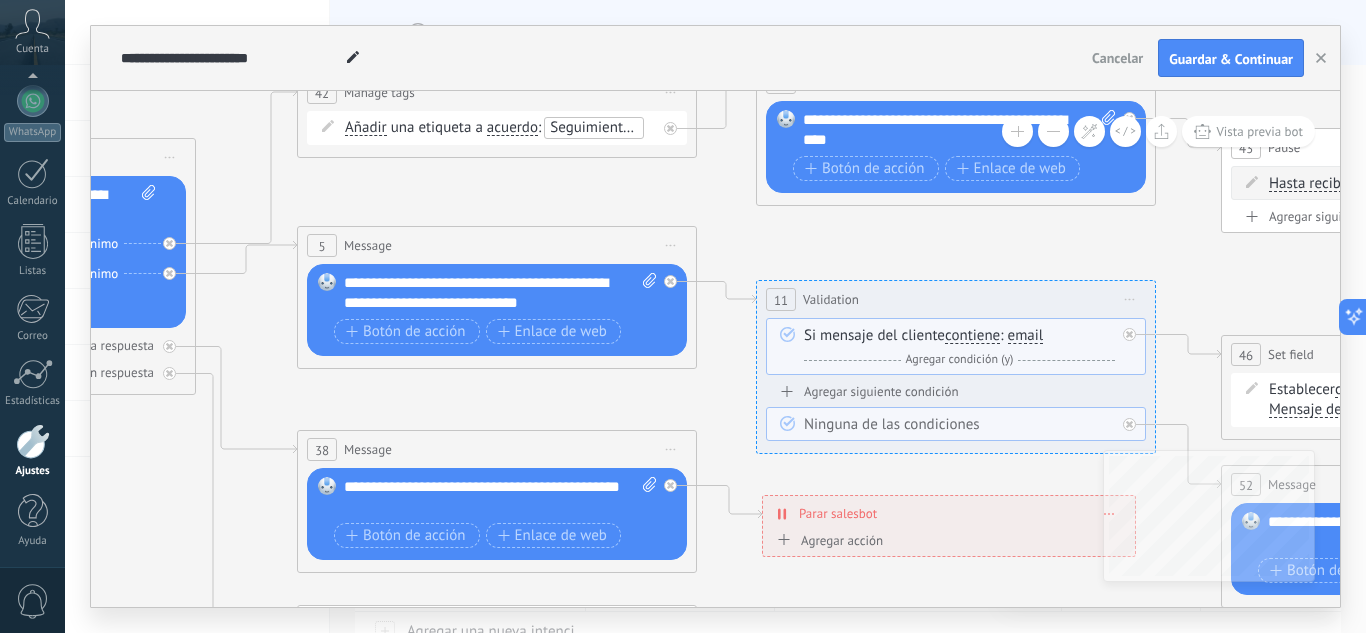 drag, startPoint x: 463, startPoint y: 315, endPoint x: 877, endPoint y: 243, distance: 420.21423 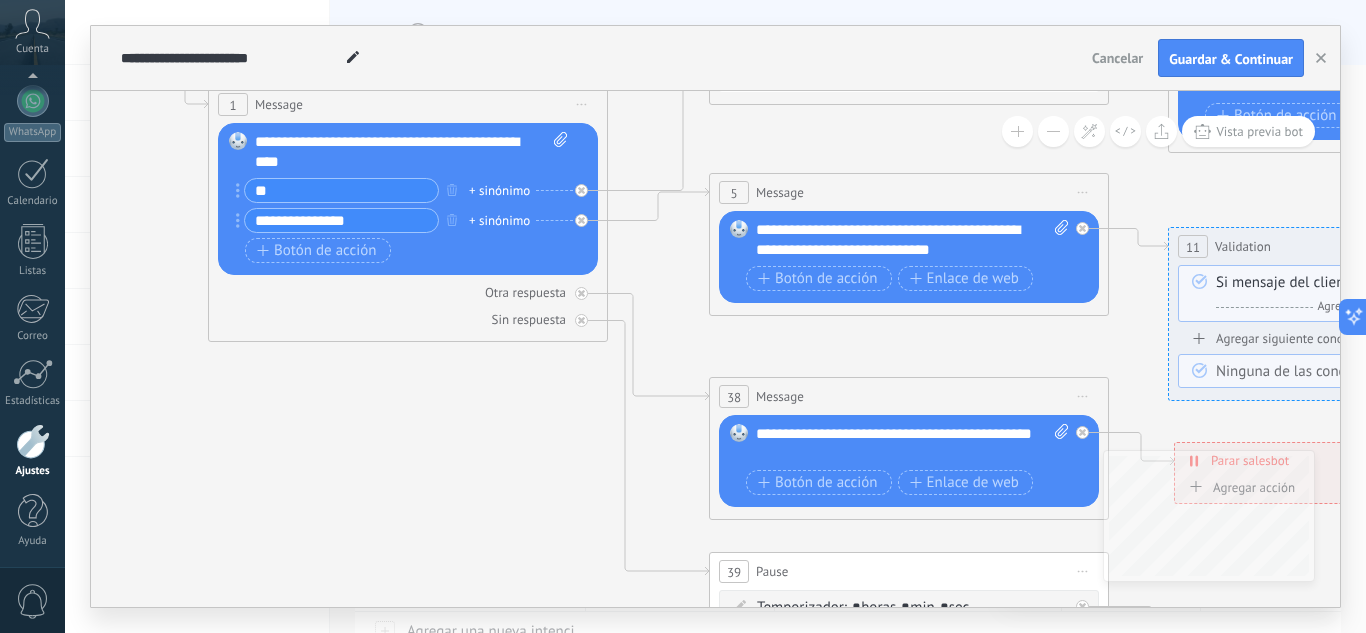 drag, startPoint x: 483, startPoint y: 397, endPoint x: 930, endPoint y: 347, distance: 449.78772 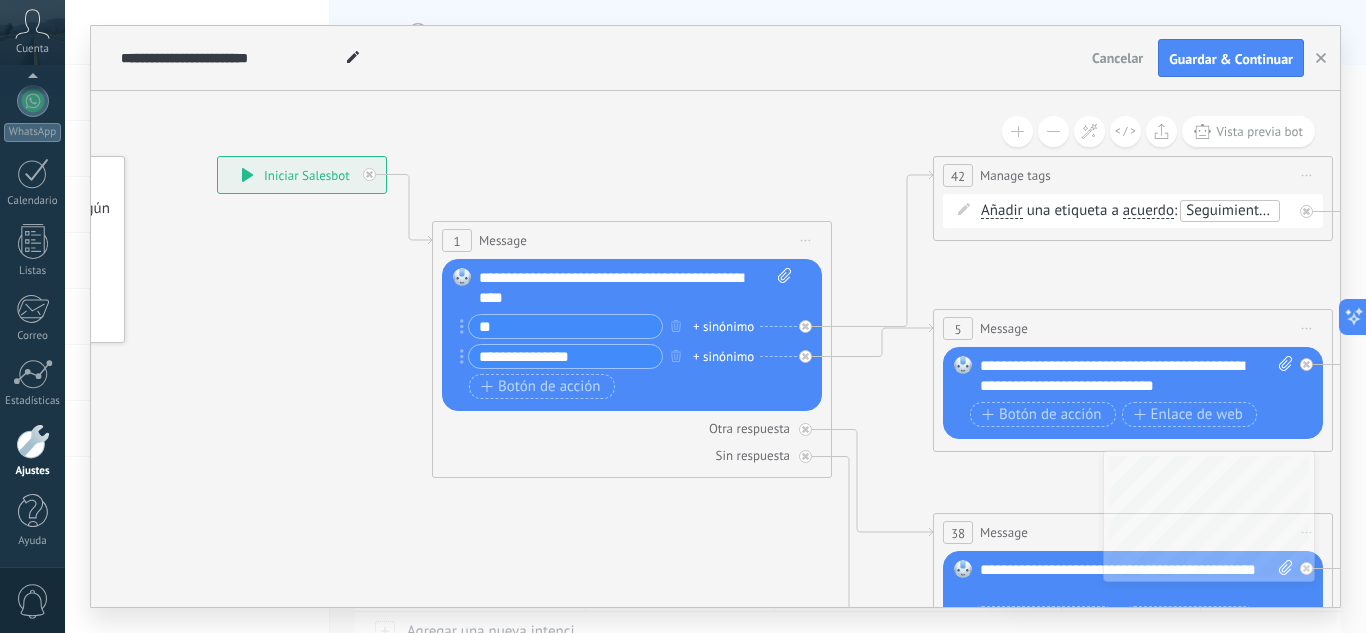 drag, startPoint x: 453, startPoint y: 427, endPoint x: 641, endPoint y: 560, distance: 230.28896 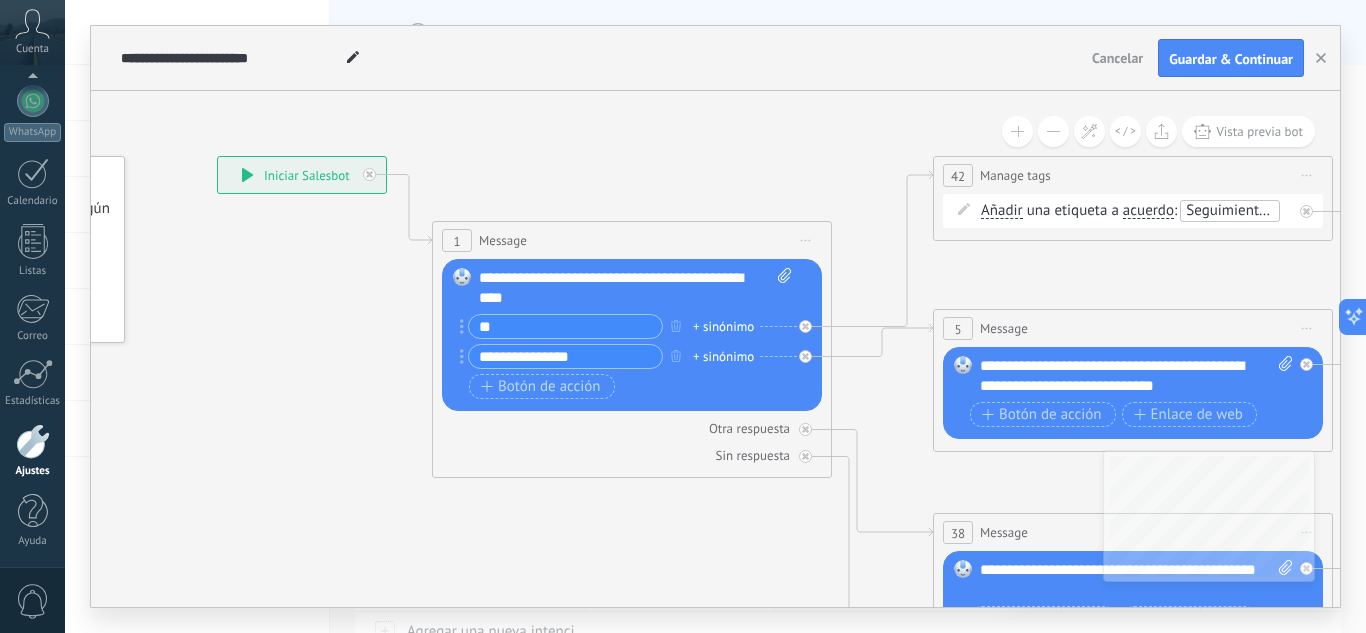 click 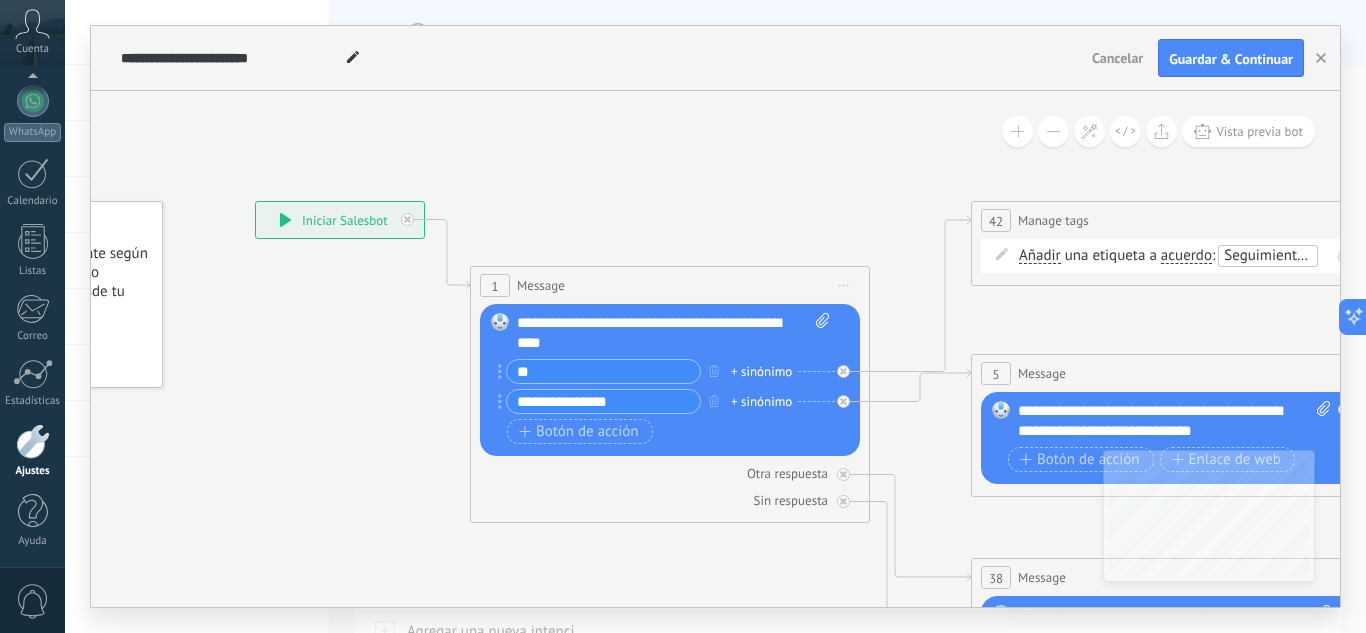 drag, startPoint x: 238, startPoint y: 347, endPoint x: 276, endPoint y: 392, distance: 58.898216 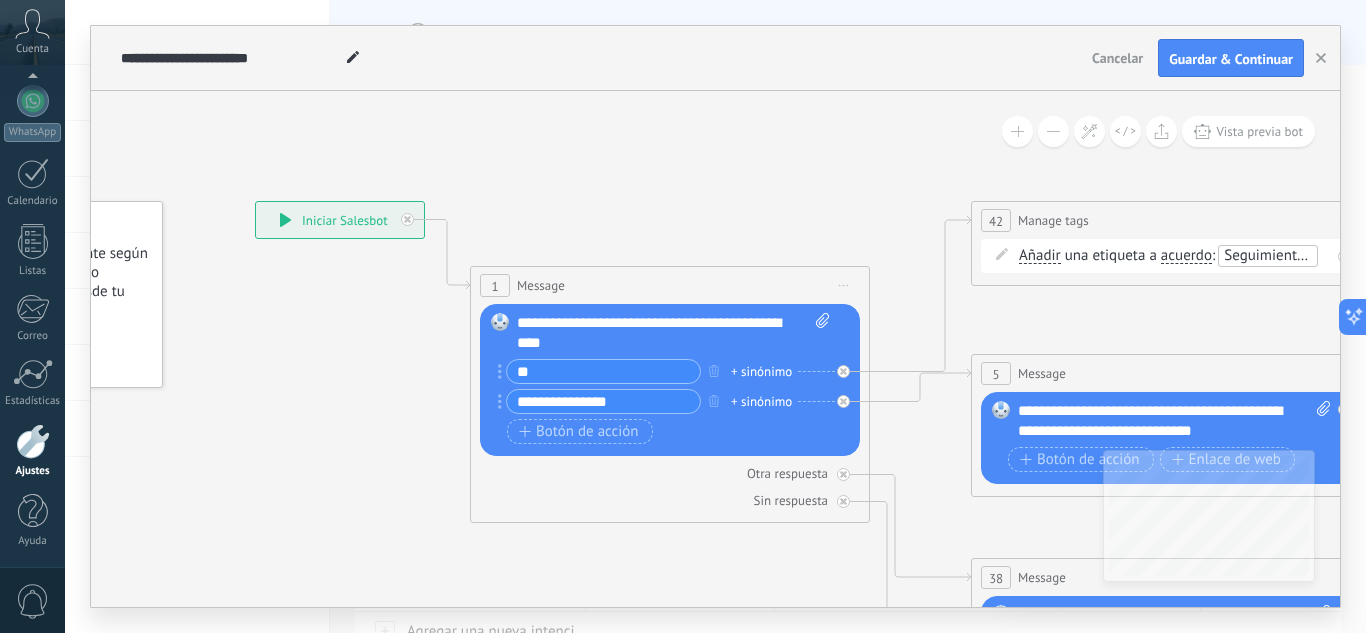 click 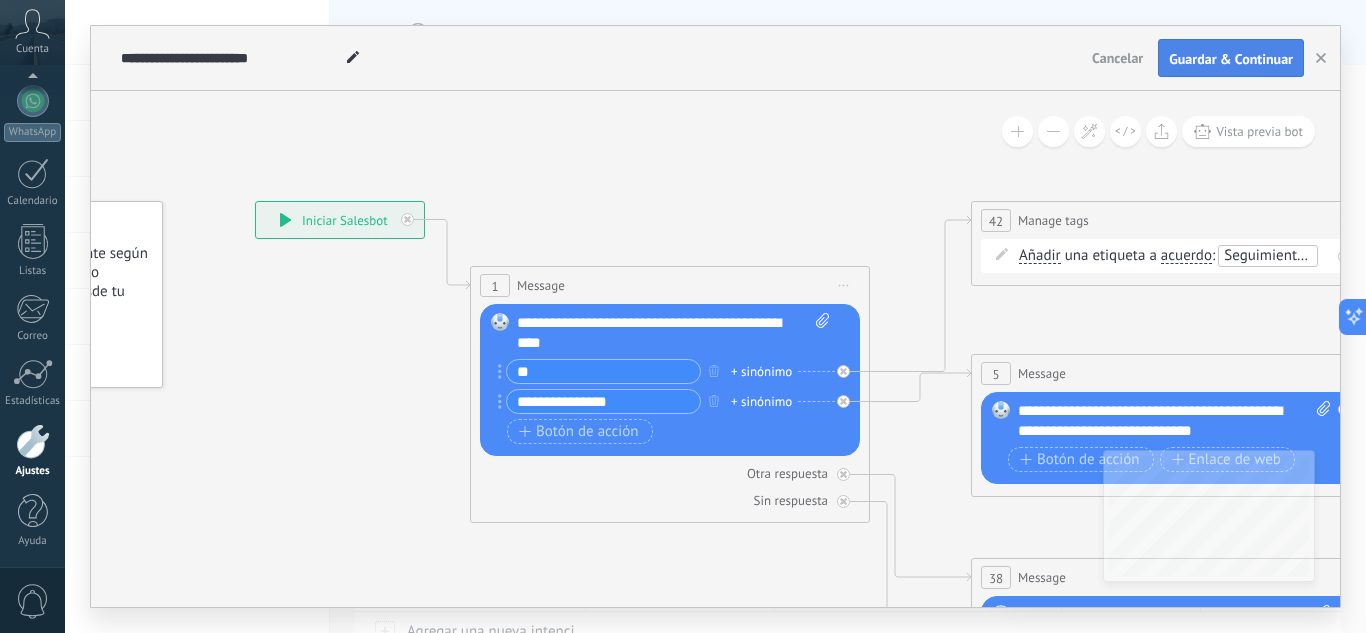 click on "Guardar & Continuar" at bounding box center (1231, 59) 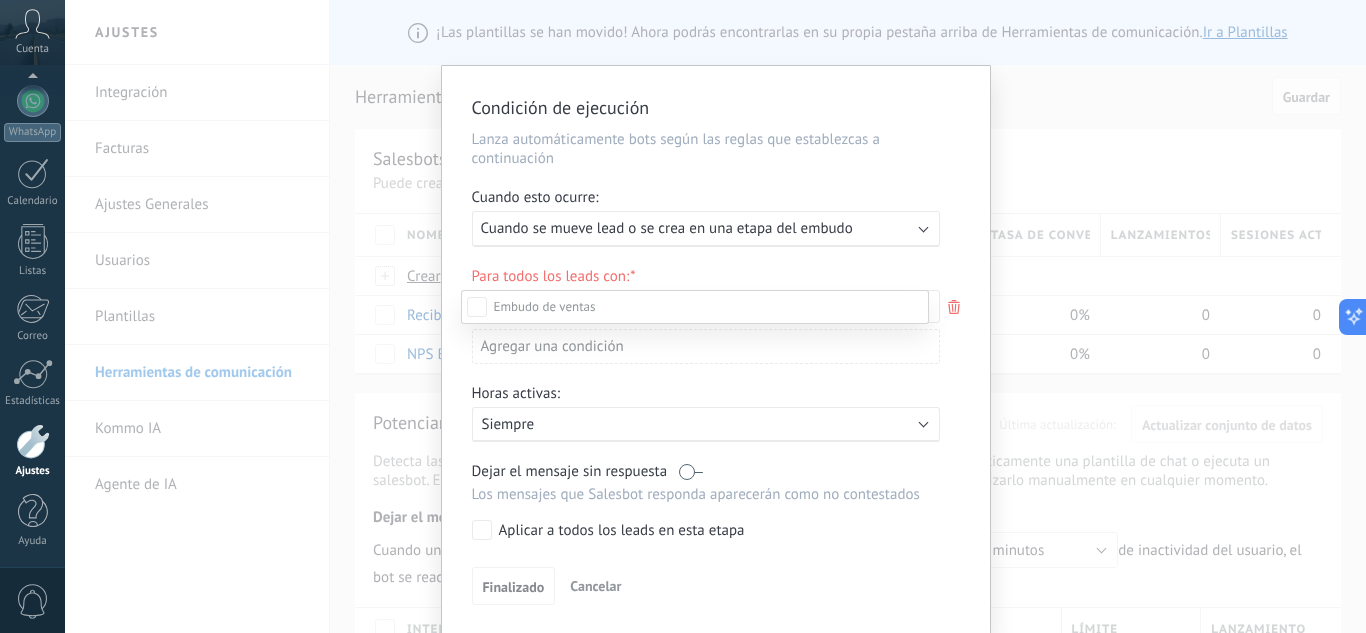 click at bounding box center [715, 316] 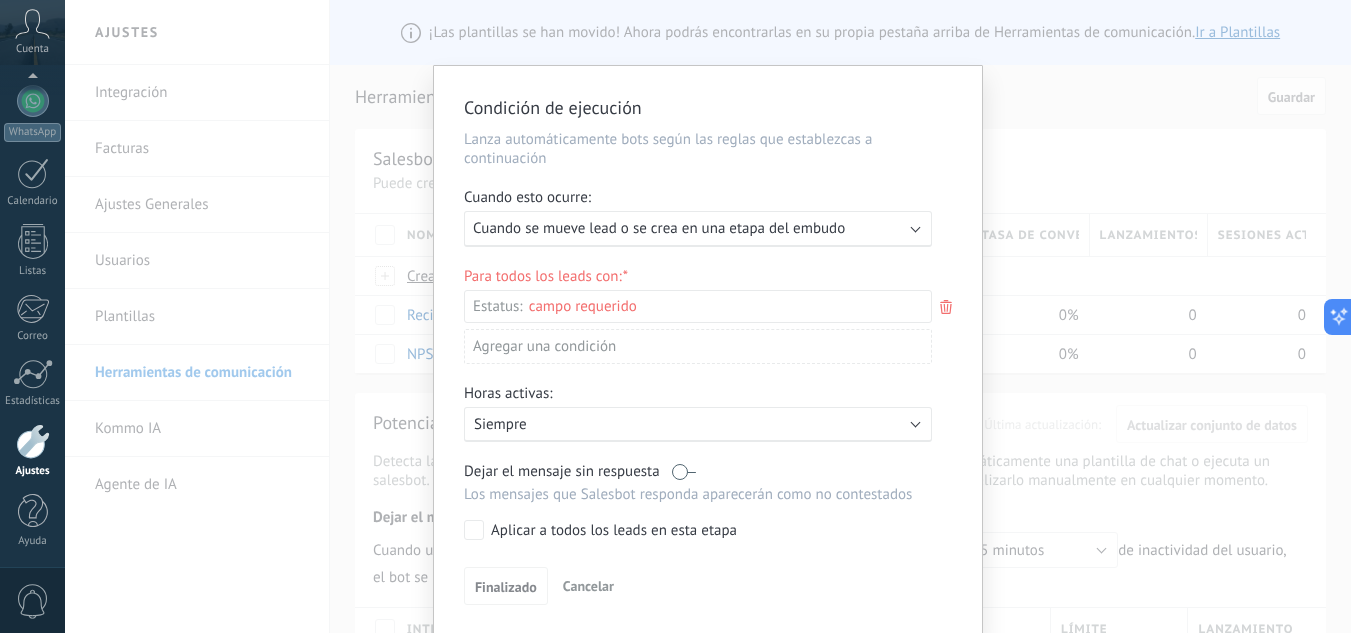 click on "Ejecutar:  Cuando se mueve lead o se crea en una etapa del embudo" at bounding box center [698, 229] 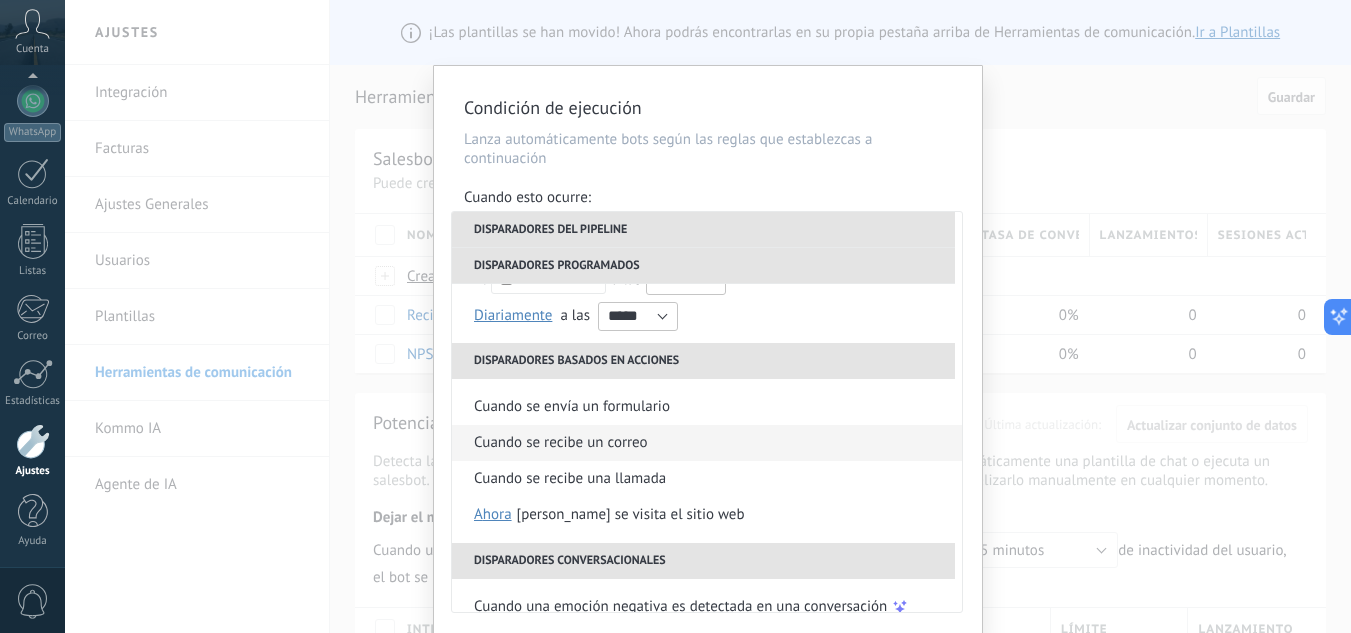 scroll, scrollTop: 292, scrollLeft: 0, axis: vertical 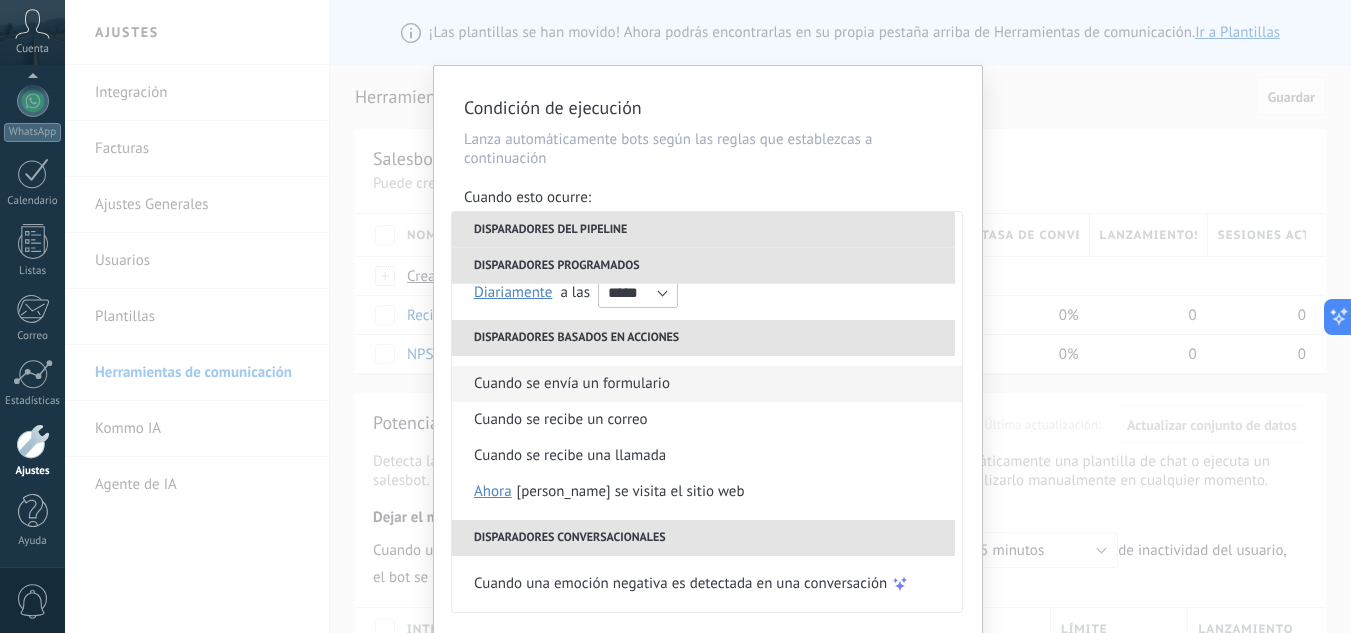 click on "Cuando se envía un formulario" at bounding box center (572, 384) 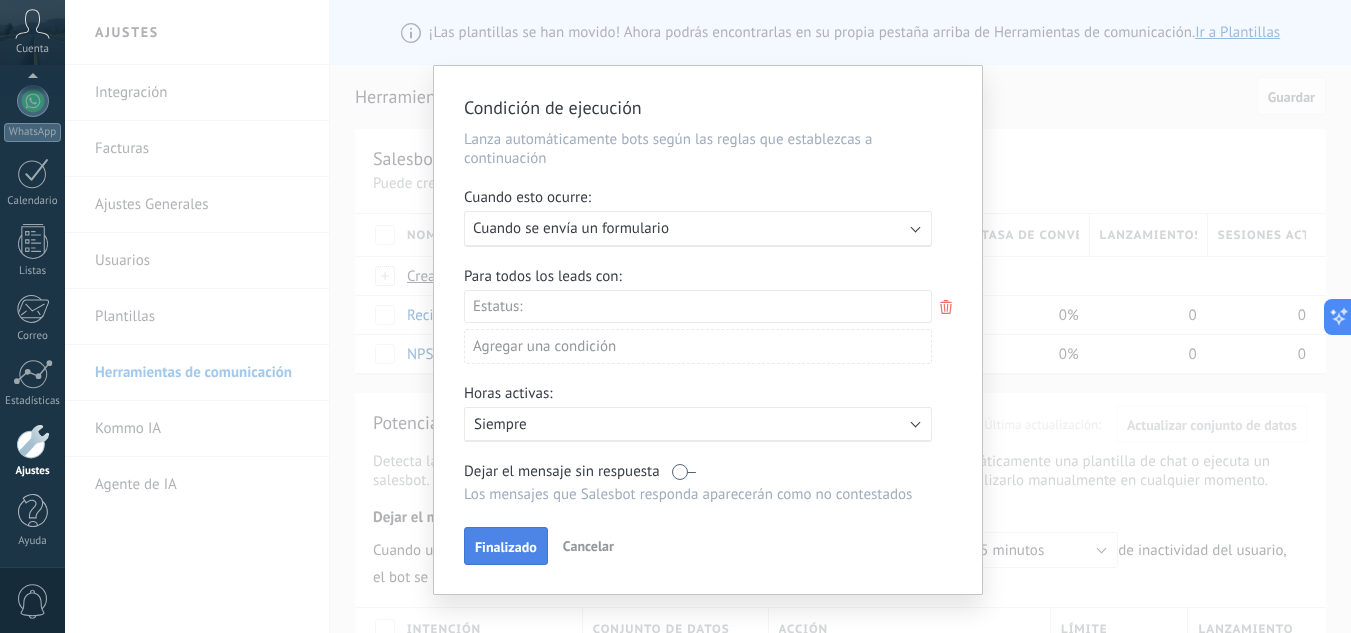 click on "Finalizado" at bounding box center [506, 547] 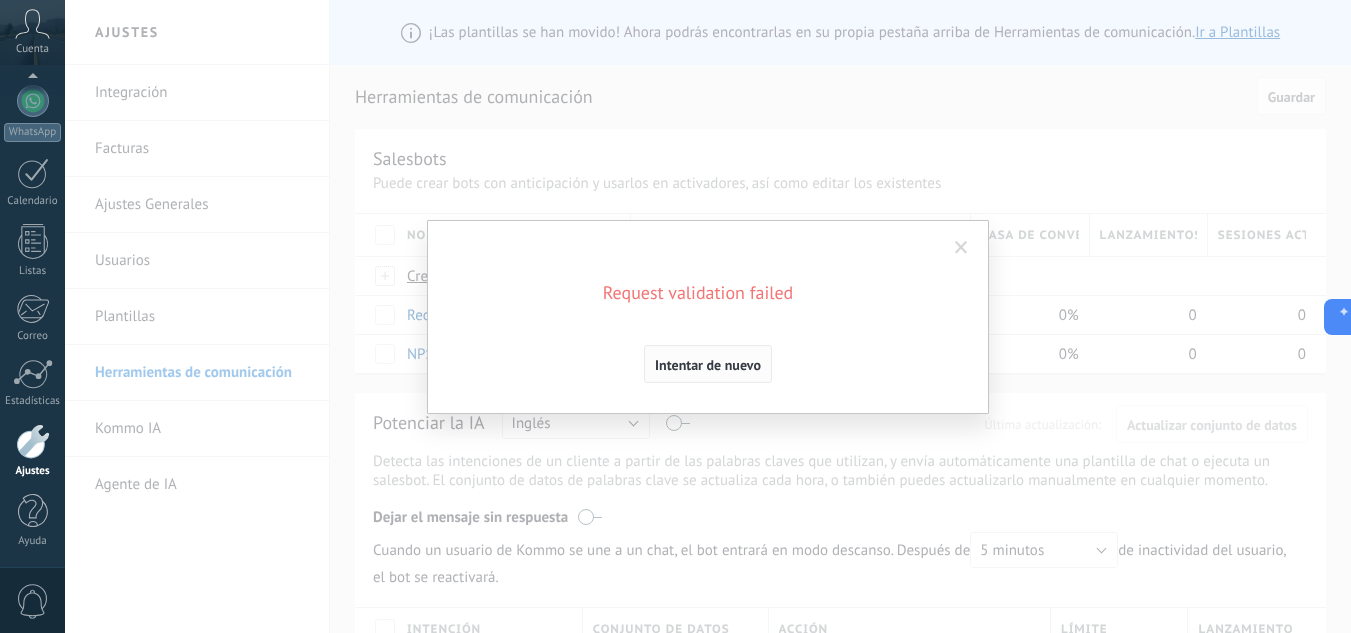 click on "Intentar de nuevo" at bounding box center [708, 365] 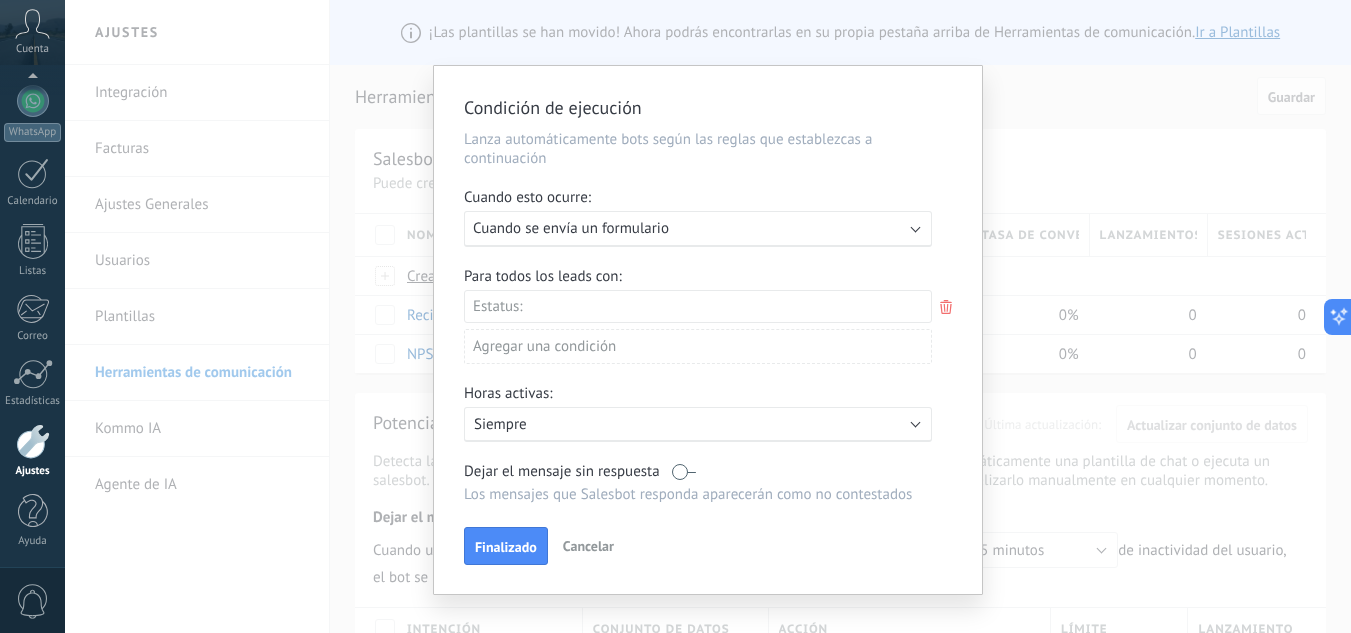 click on "Ejecutar:  Cuando se envía un formulario" at bounding box center [690, 228] 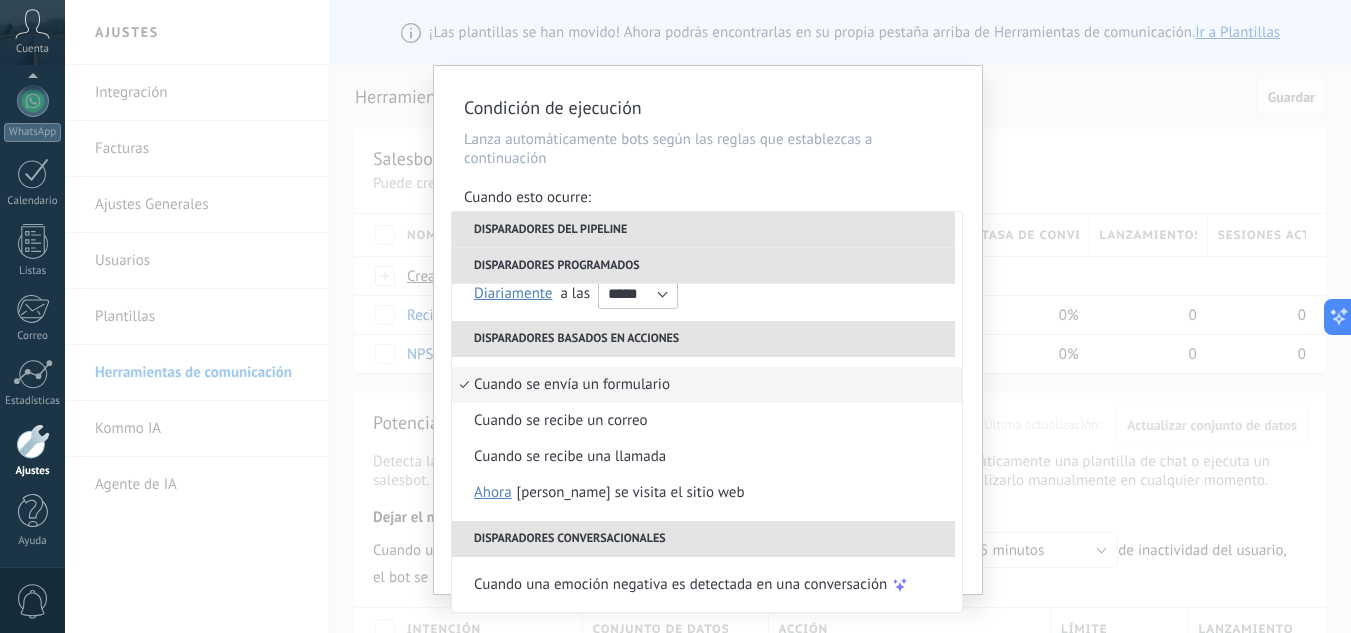 scroll, scrollTop: 292, scrollLeft: 0, axis: vertical 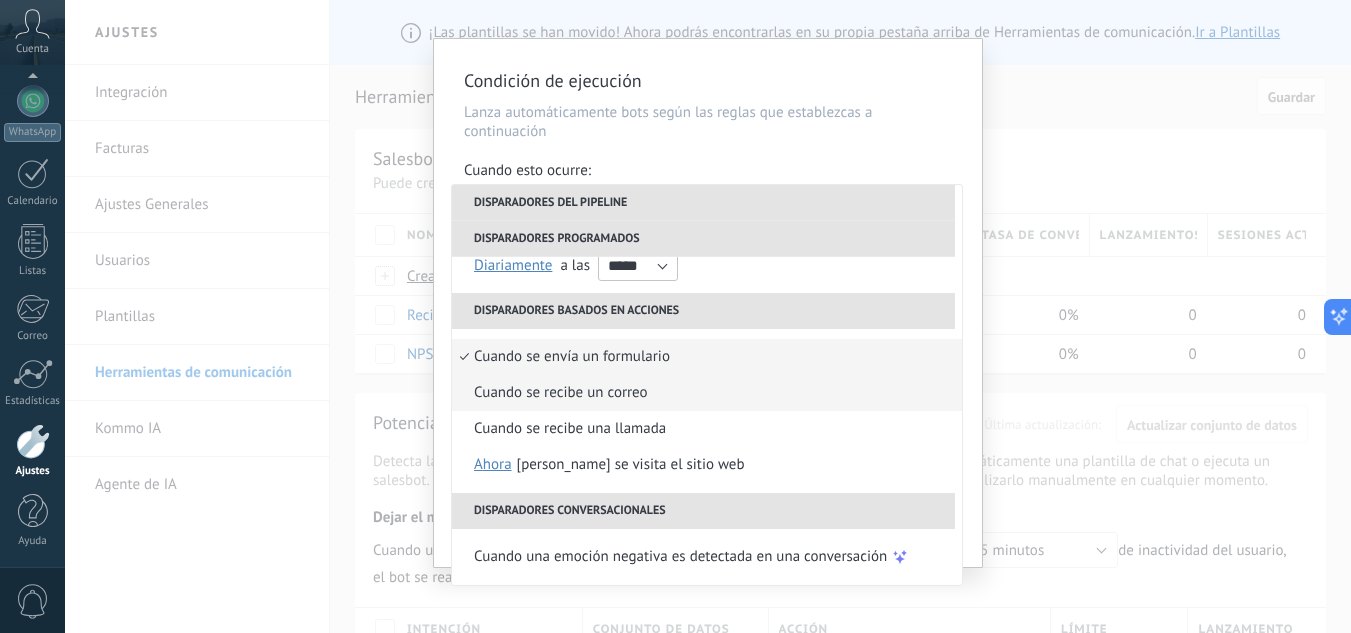 click on "Cuando se recibe un correo" at bounding box center [561, 393] 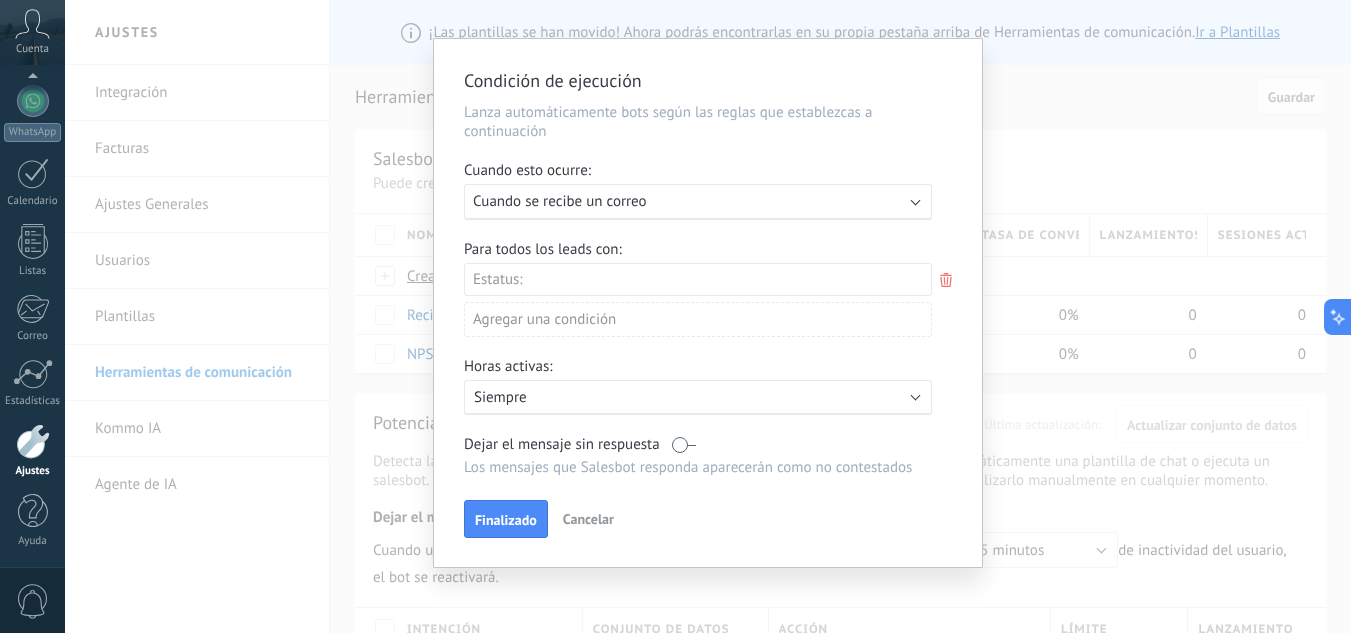 click on "Ejecutar:  Cuando se recibe un correo" at bounding box center (690, 201) 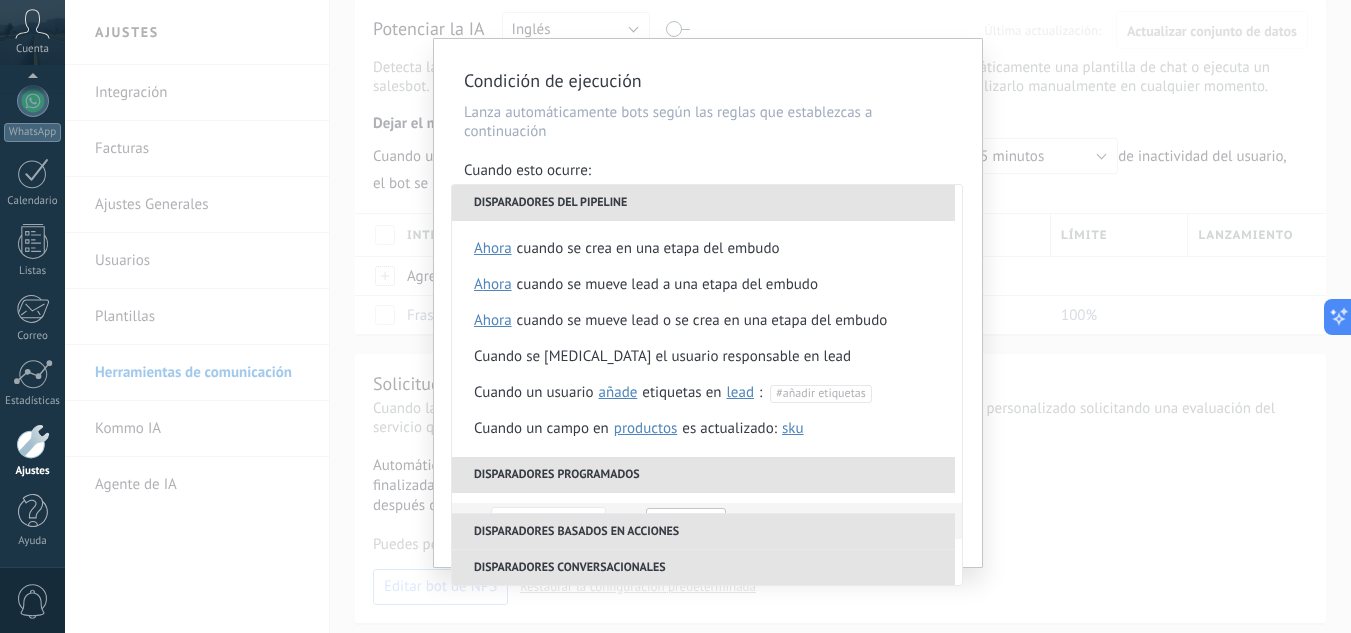 scroll, scrollTop: 400, scrollLeft: 0, axis: vertical 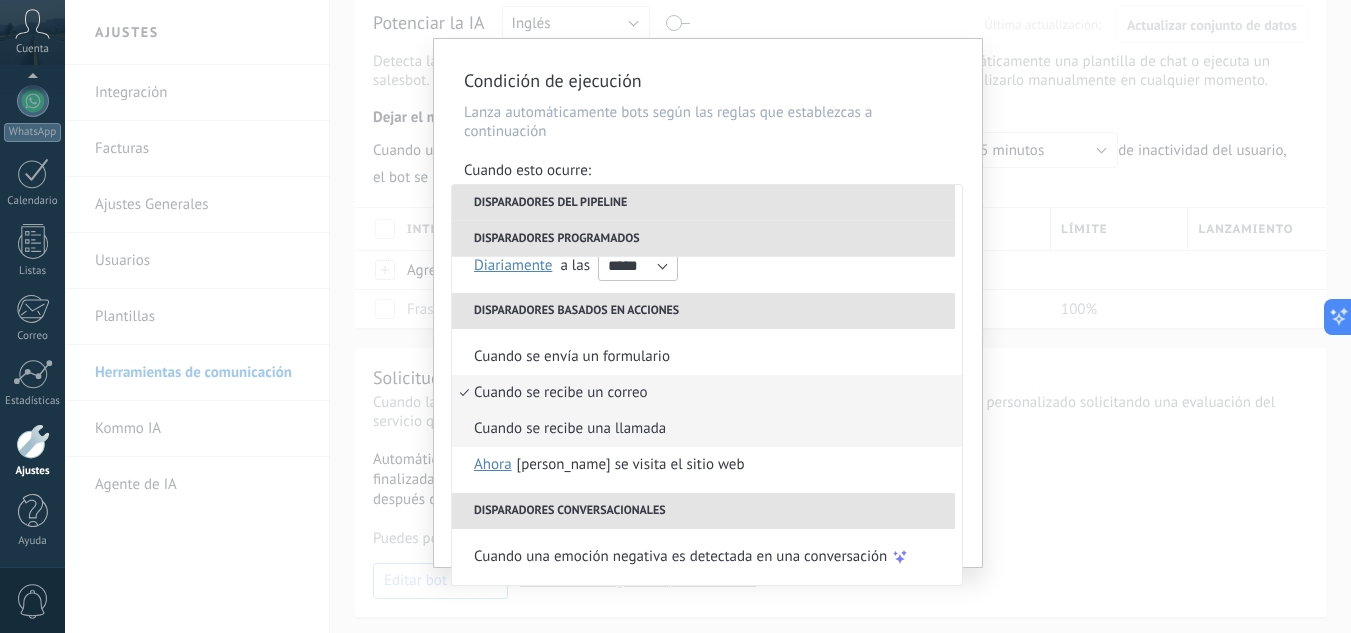 click on "Cuando se recibe una llamada" at bounding box center [707, 429] 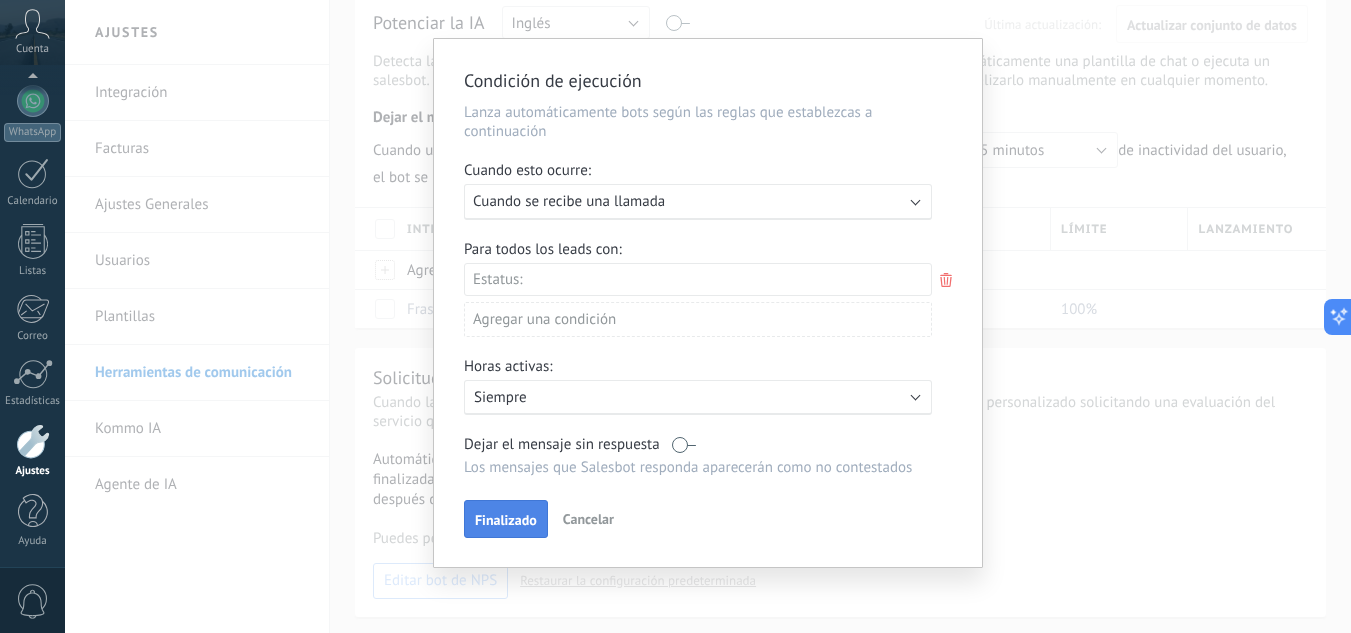 click on "Finalizado" at bounding box center [506, 520] 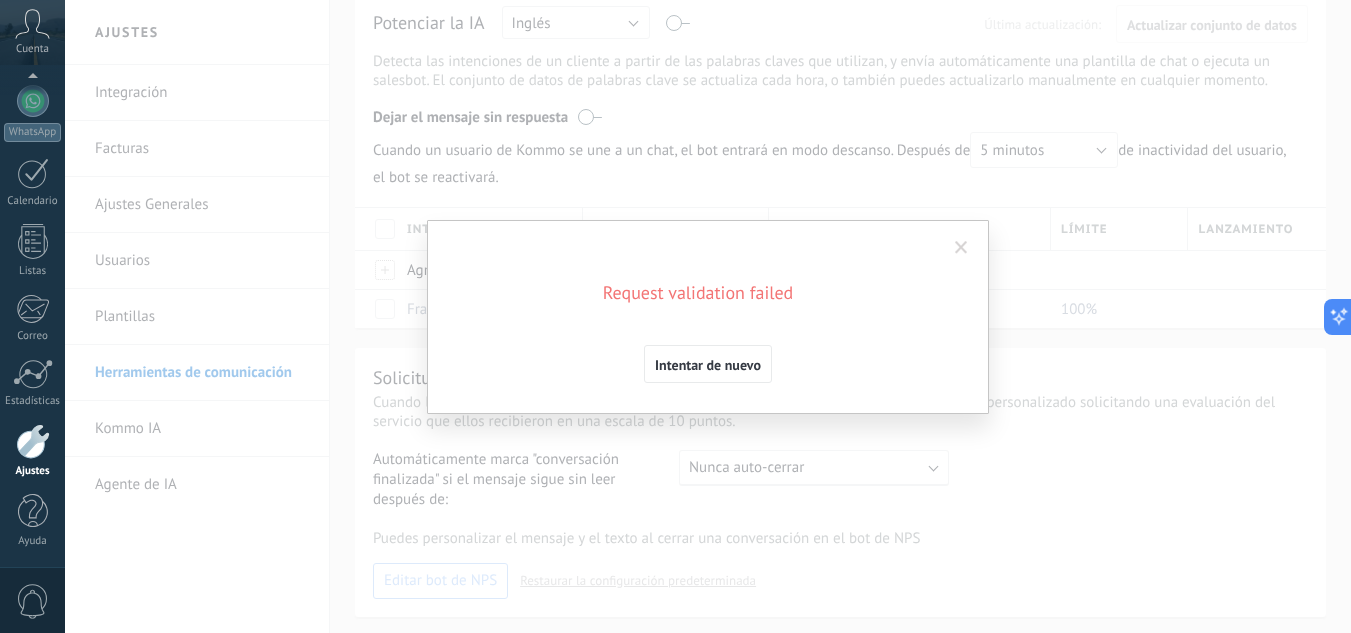 click at bounding box center (961, 248) 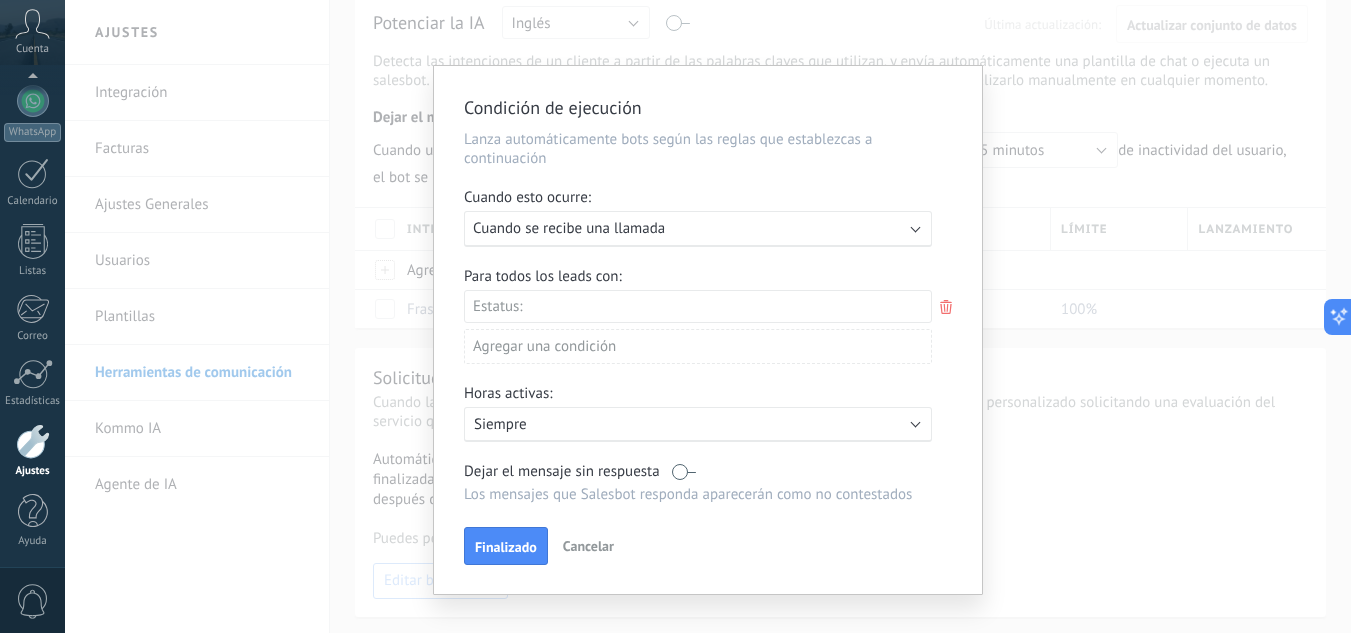 click on "Cancelar" at bounding box center [588, 546] 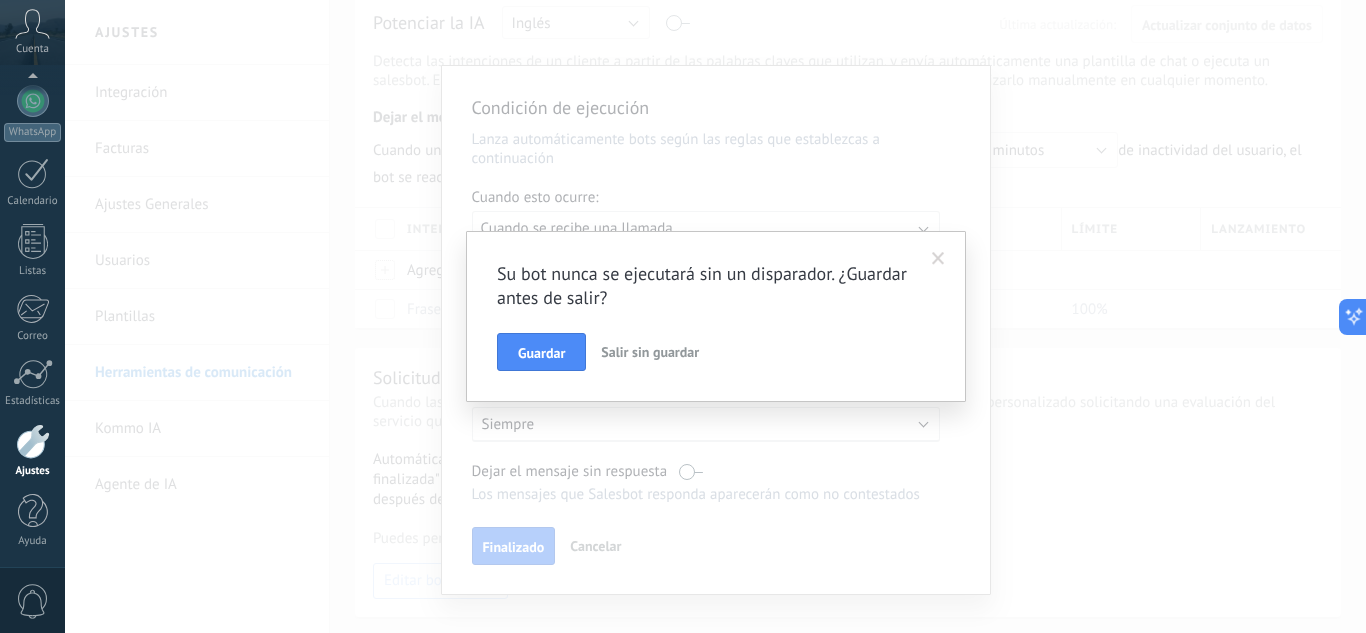 click on "Salir sin guardar" at bounding box center (650, 352) 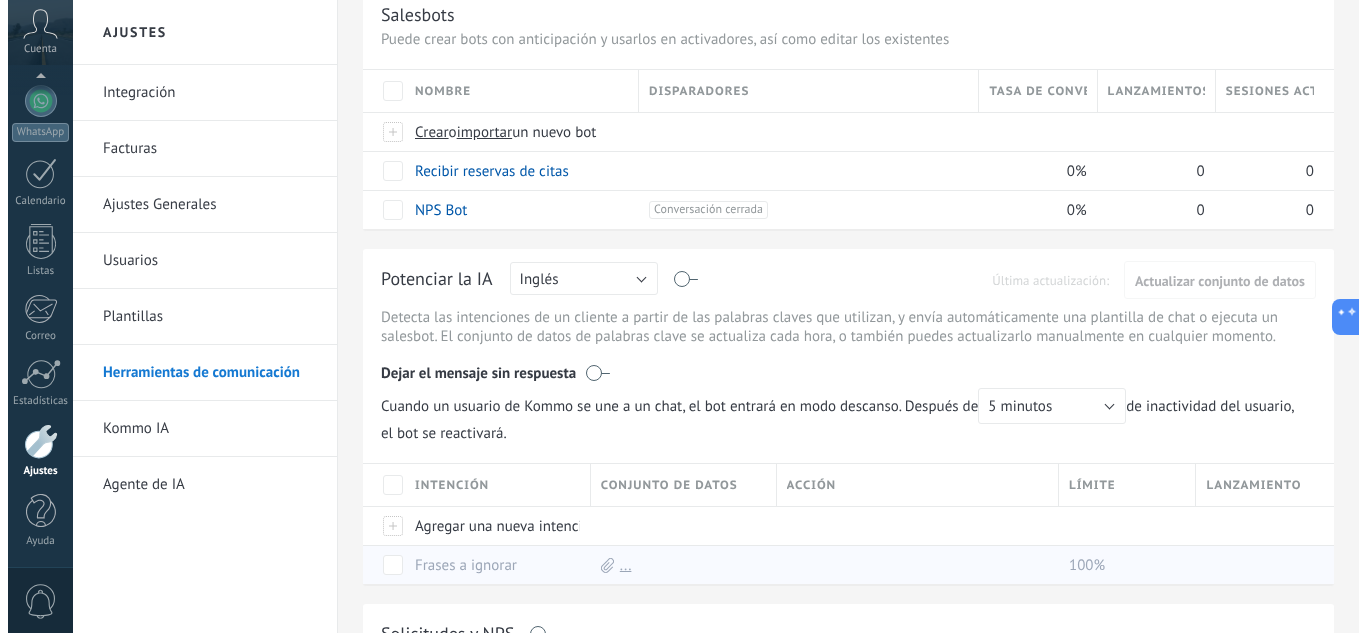 scroll, scrollTop: 0, scrollLeft: 0, axis: both 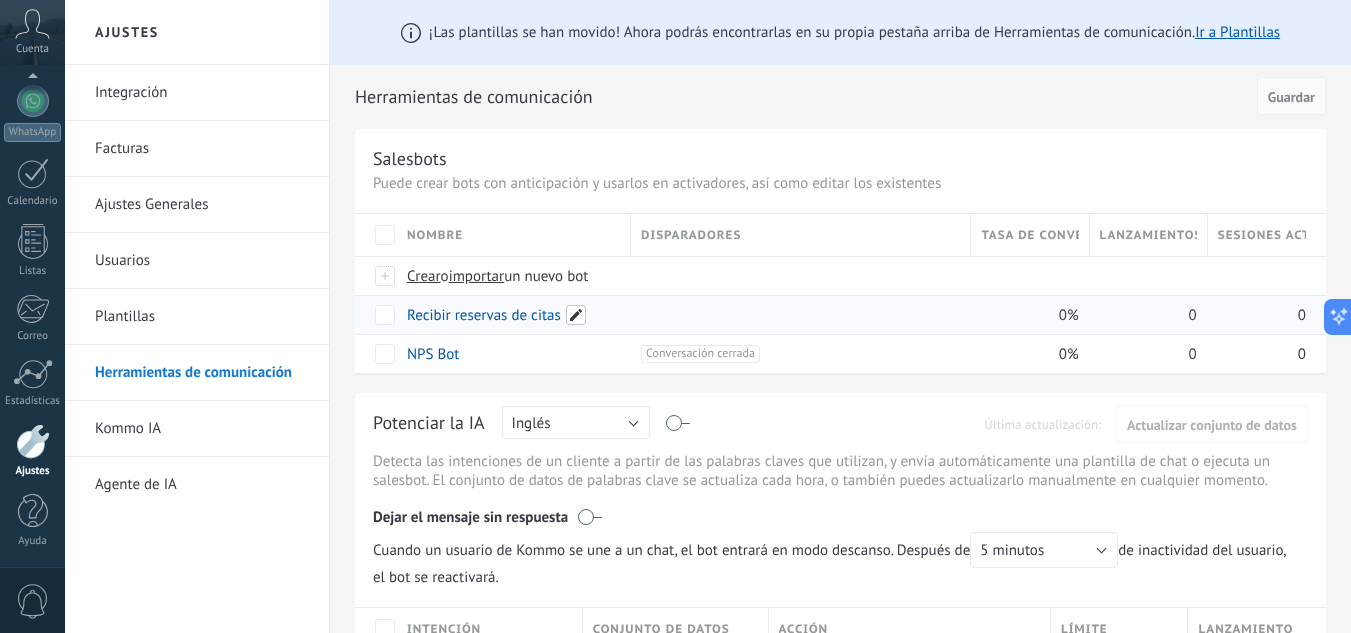 click at bounding box center [576, 315] 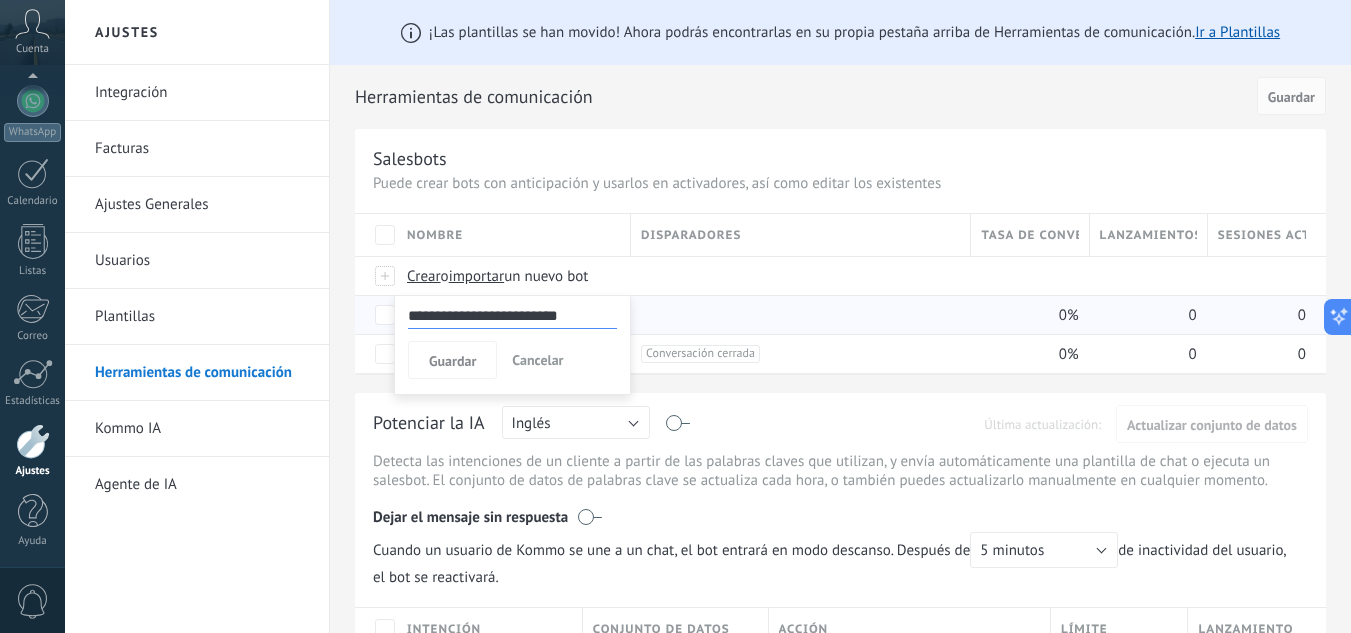click on "Potenciar la IA Rusa Inglés Español Portugués Indonesio Turco Inglés Última actualización: Actualizar conjunto de datos Detecta las intenciones de un cliente a partir de las palabras claves que utilizan, y envía automáticamente una plantilla de chat o ejecuta un salesbot. El conjunto de datos de palabras clave se actualiza cada hora, o también puedes actualizarlo manualmente en cualquier momento. Dejar el mensaje sin respuesta Cuando un usuario de Kommo se une a un chat, el bot entrará en modo descanso. Después de  5 minutos 10 minutos 15 minutos 30 minutos 1 hora 6 horas 24 horas 5 minutos  de inactividad del usuario, el bot se reactivará. Intención Conjunto de datos Acción Límite Lanzamiento        Agregar una nueva intención                Frases a ignorar ... 100%   Mostrar más" at bounding box center (840, 560) 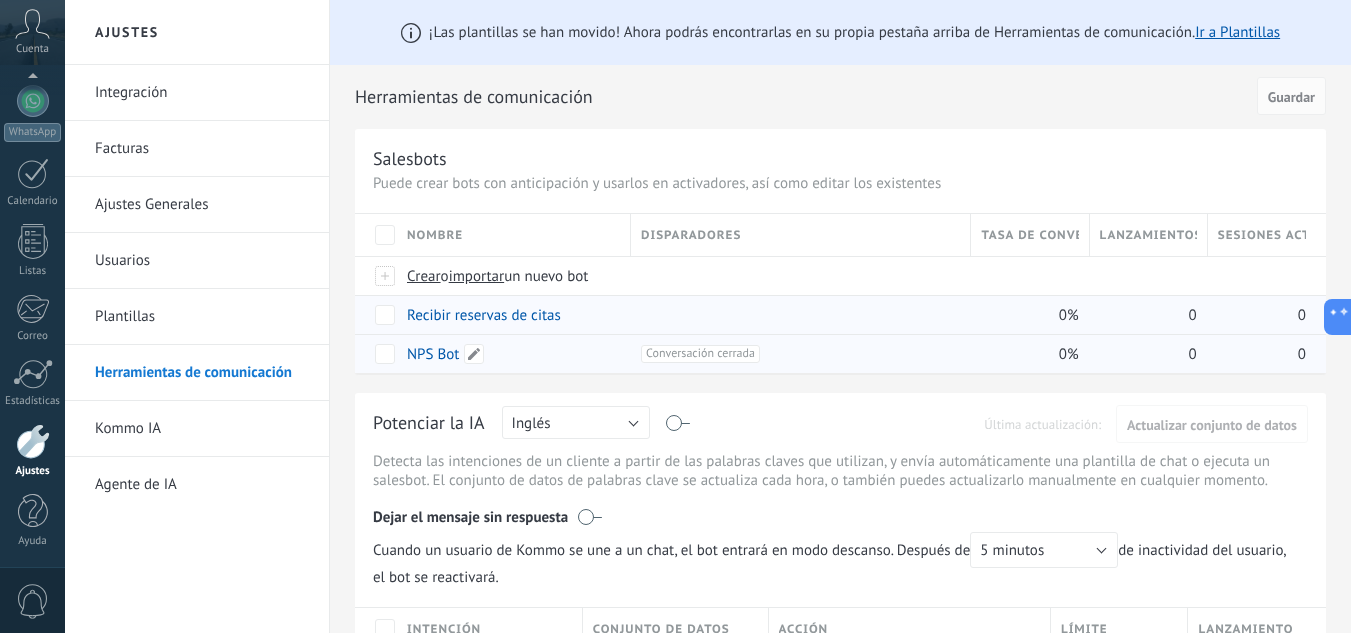 click on "NPS Bot" at bounding box center [433, 354] 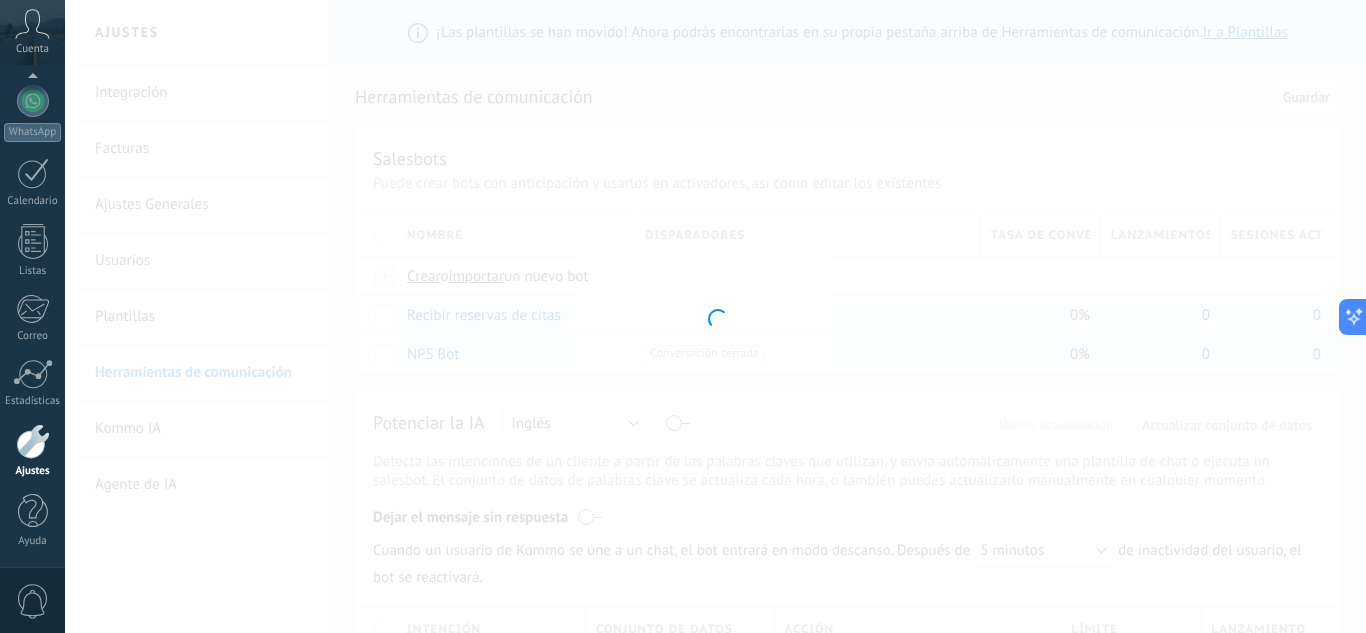 type on "*******" 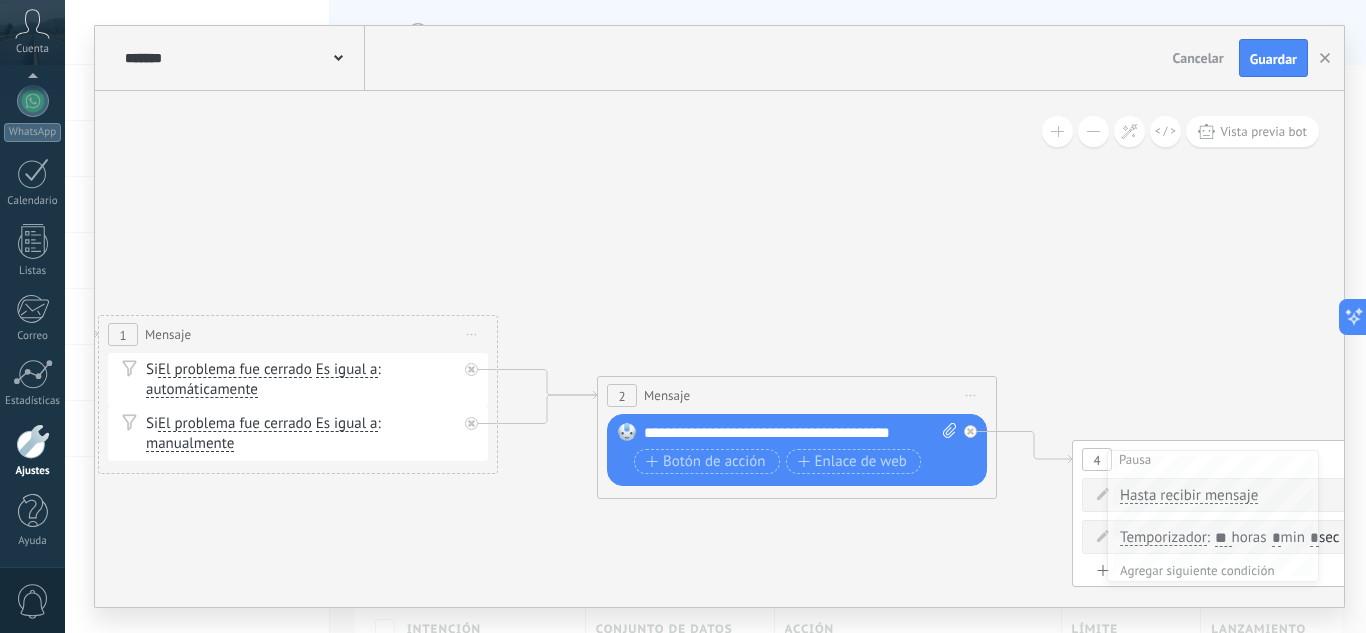 drag, startPoint x: 1108, startPoint y: 304, endPoint x: 480, endPoint y: 272, distance: 628.81476 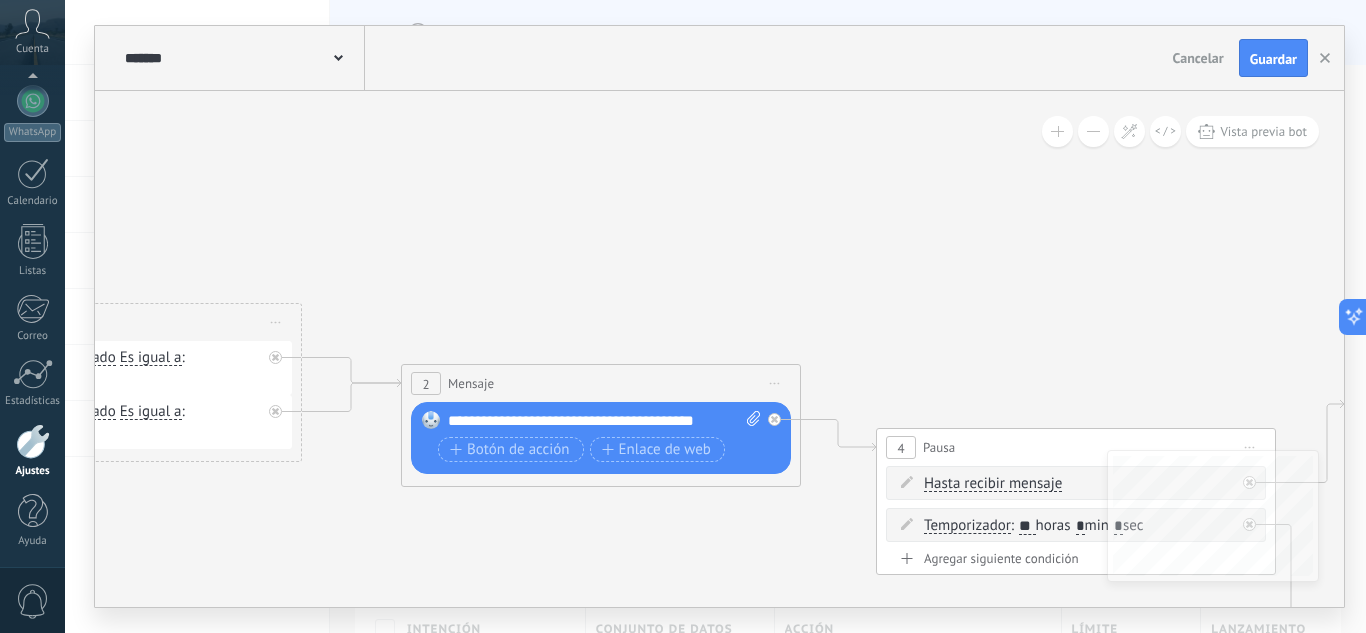 drag, startPoint x: 1093, startPoint y: 316, endPoint x: 906, endPoint y: 305, distance: 187.32326 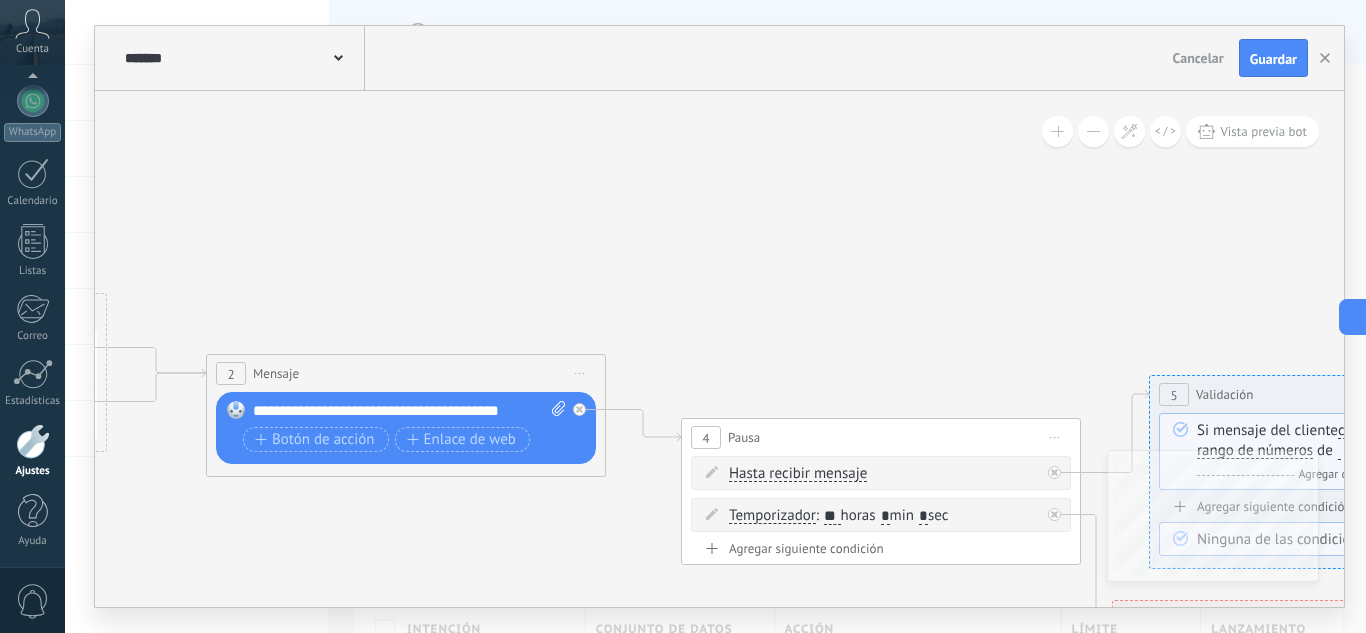 drag, startPoint x: 1119, startPoint y: 340, endPoint x: 864, endPoint y: 315, distance: 256.22256 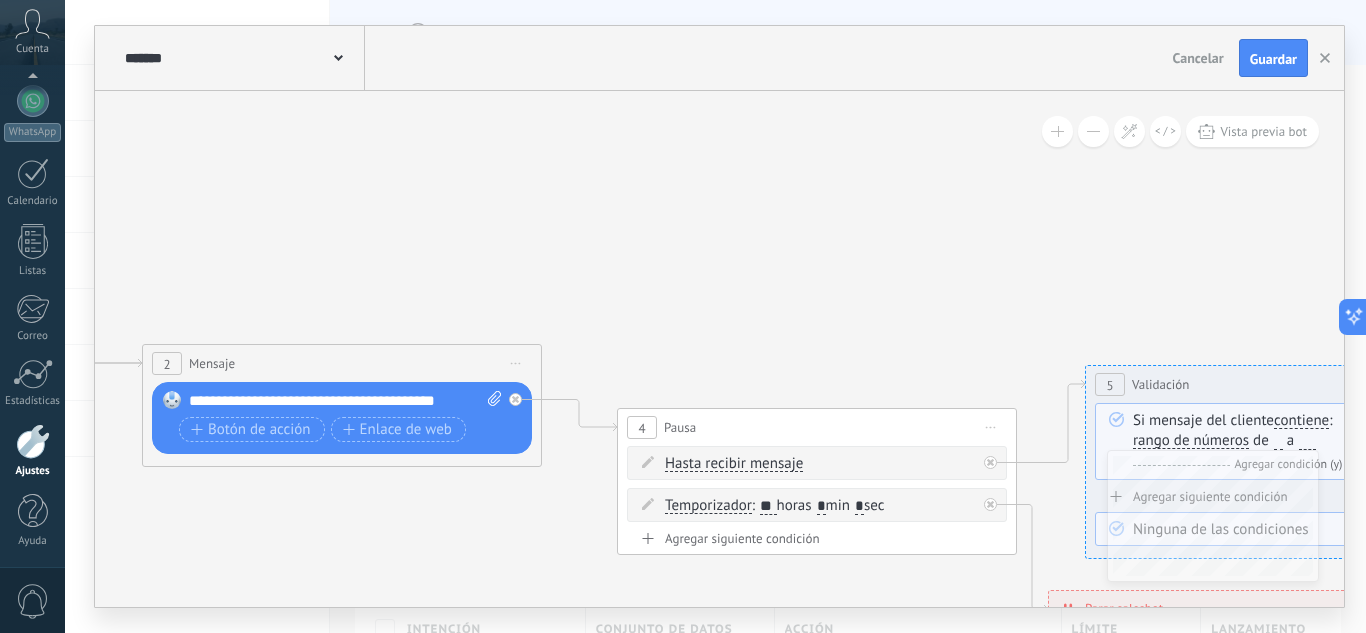 click on "Cancelar" at bounding box center (1198, 58) 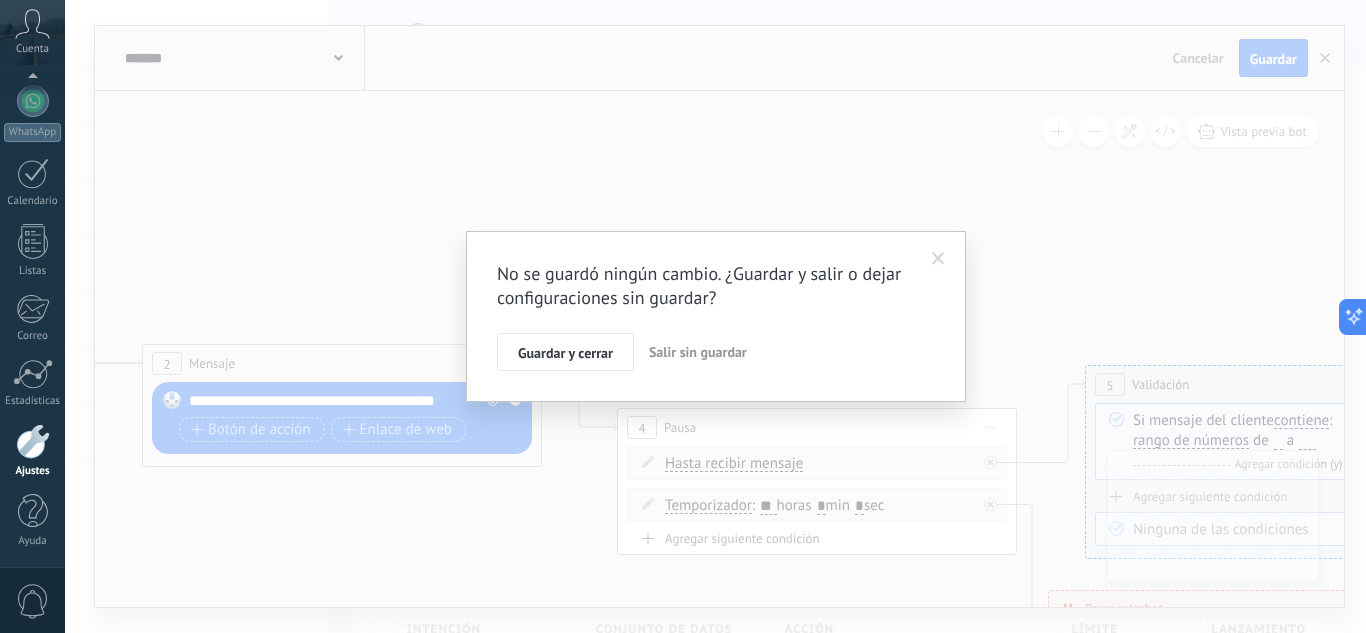 click on "Guardar y cerrar" at bounding box center (565, 353) 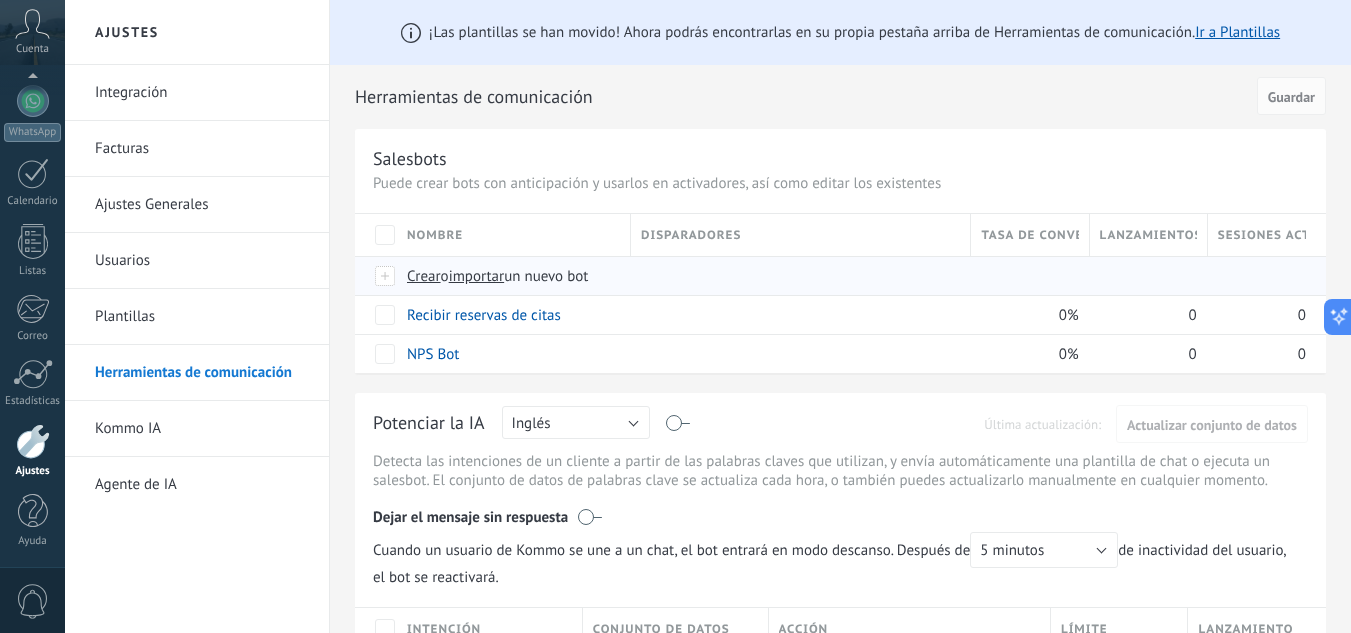 click on "Crear" at bounding box center (424, 276) 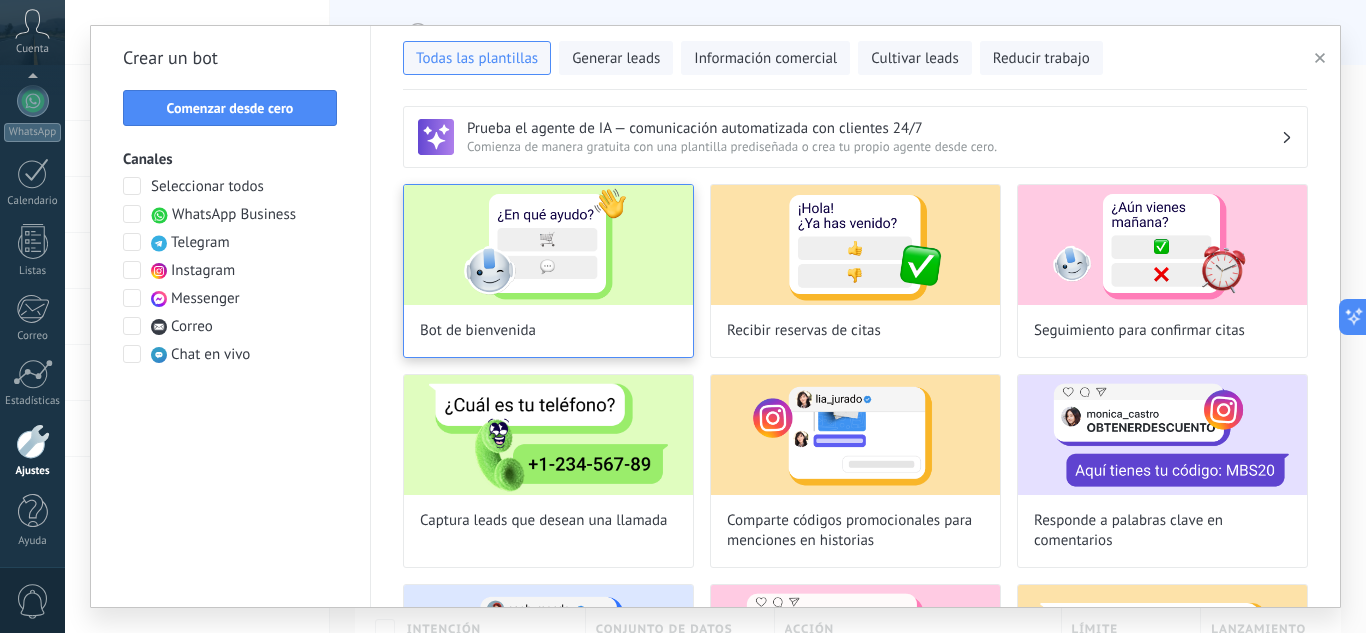 click at bounding box center (548, 245) 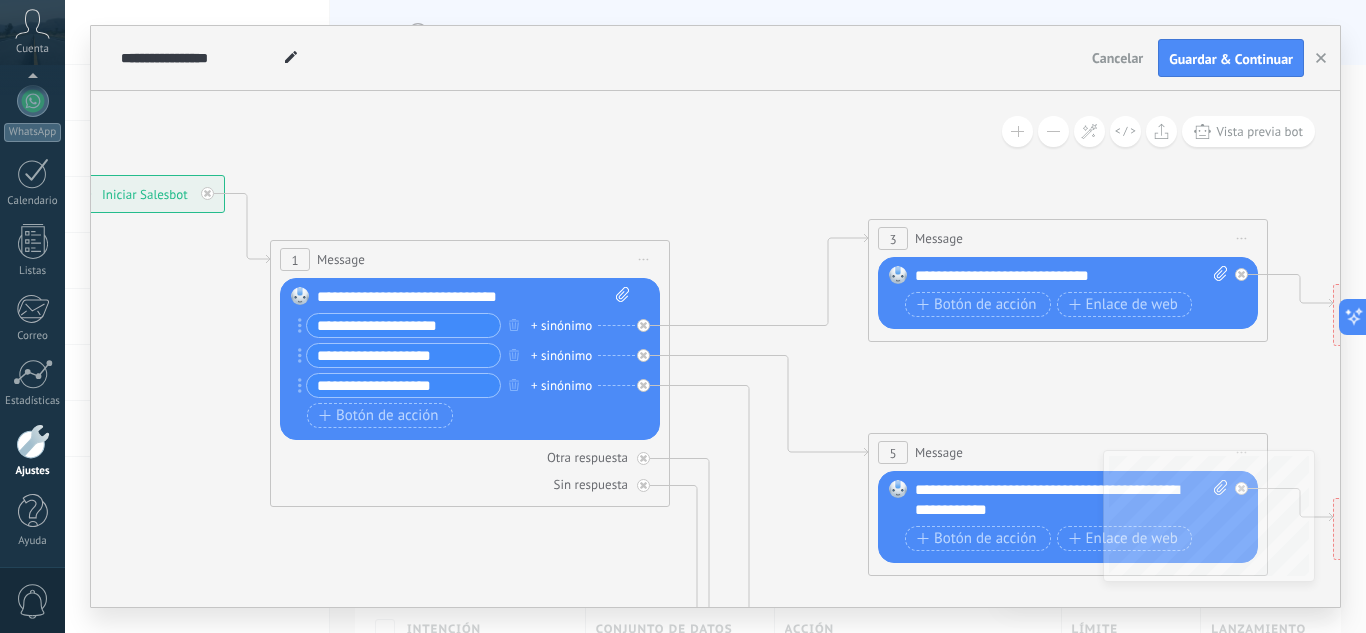 drag, startPoint x: 1090, startPoint y: 248, endPoint x: 629, endPoint y: 182, distance: 465.70056 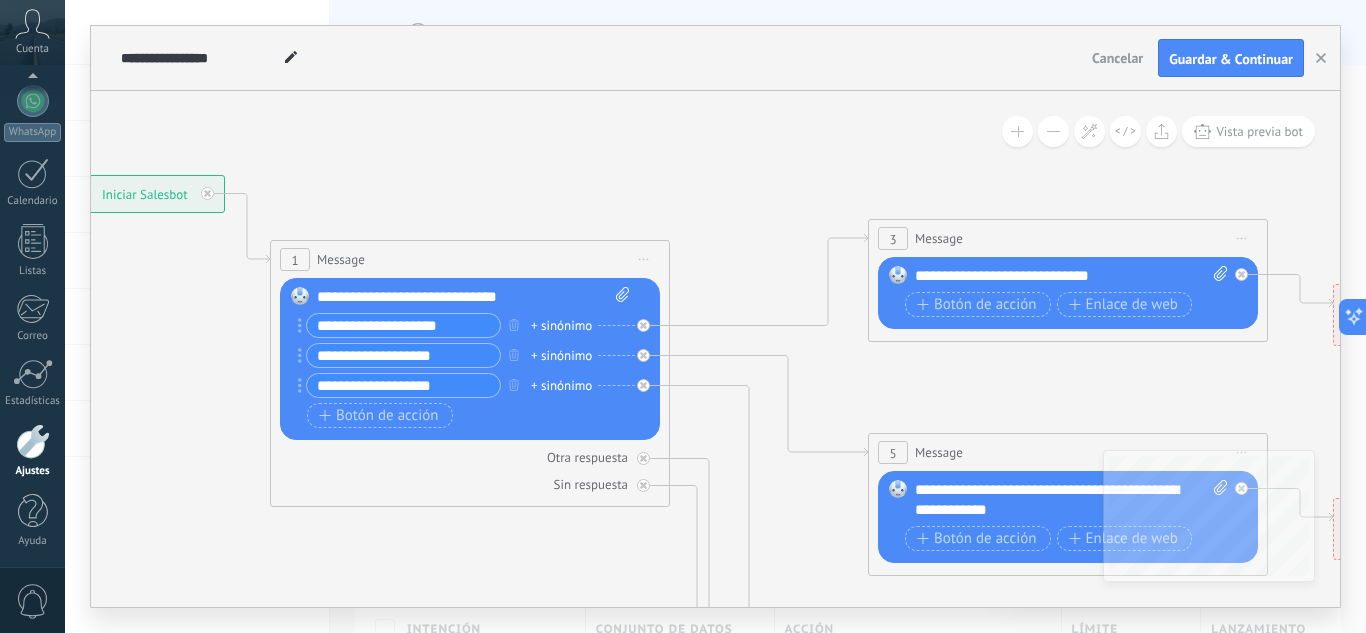 click 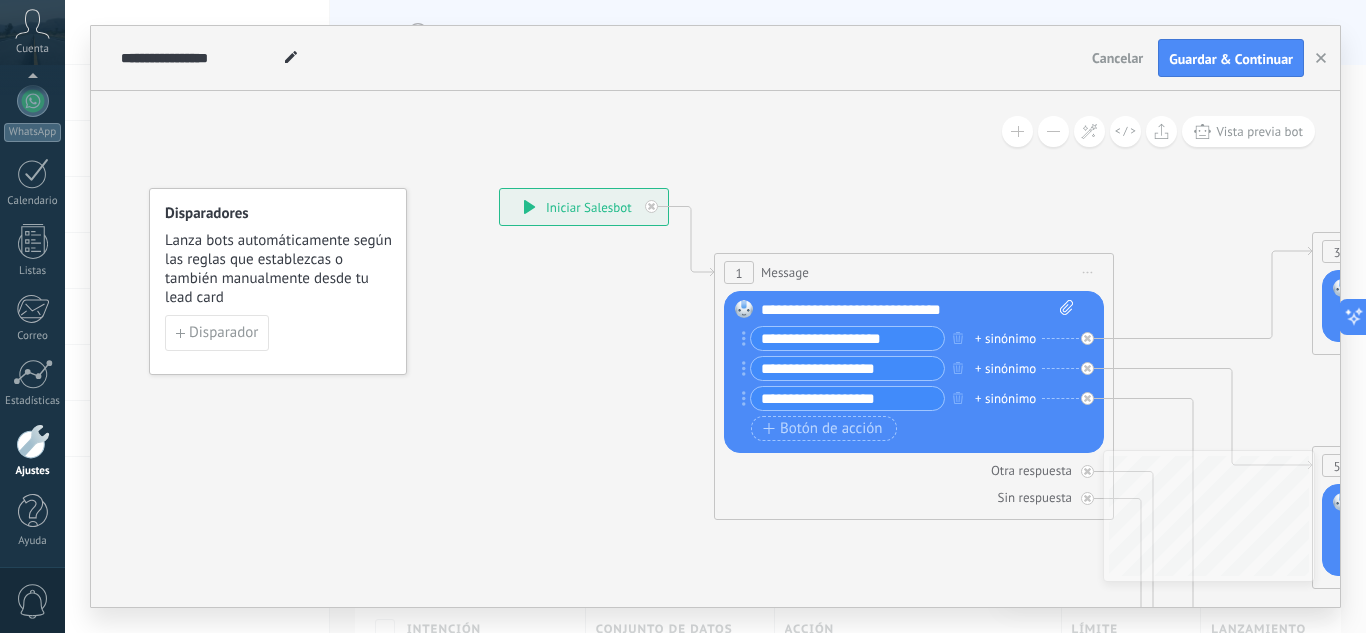 drag, startPoint x: 480, startPoint y: 160, endPoint x: 924, endPoint y: 173, distance: 444.19028 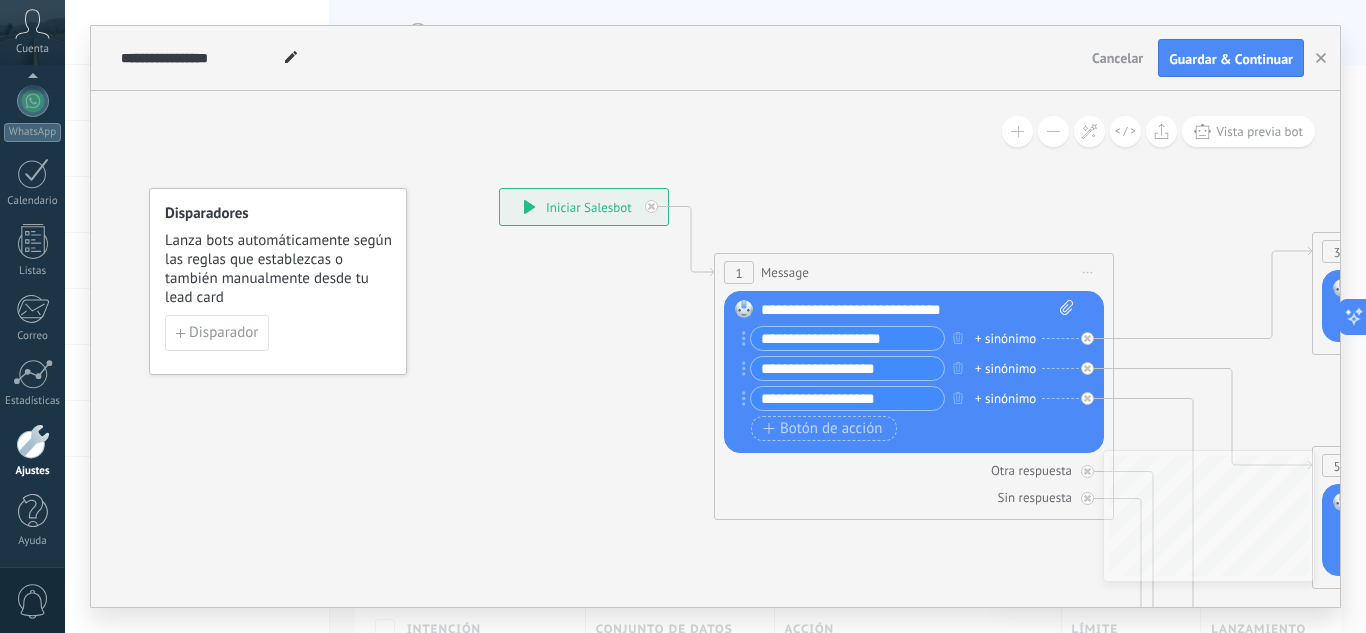 click 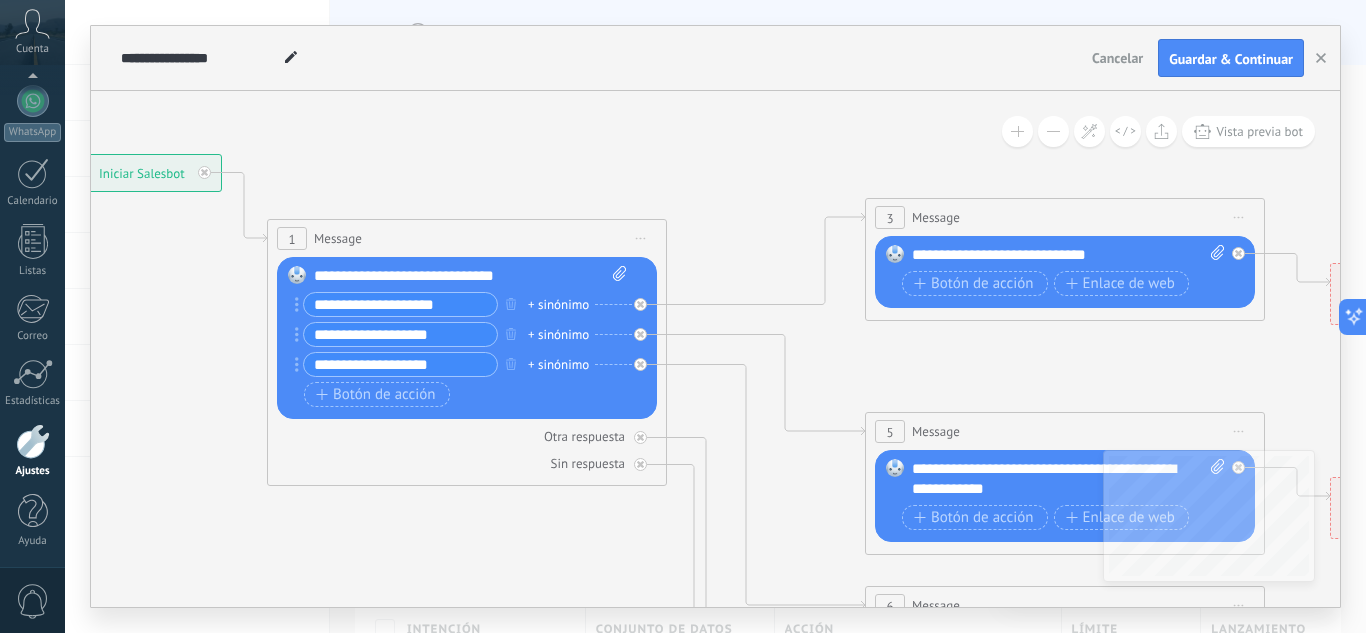 drag, startPoint x: 1085, startPoint y: 207, endPoint x: 638, endPoint y: 173, distance: 448.2912 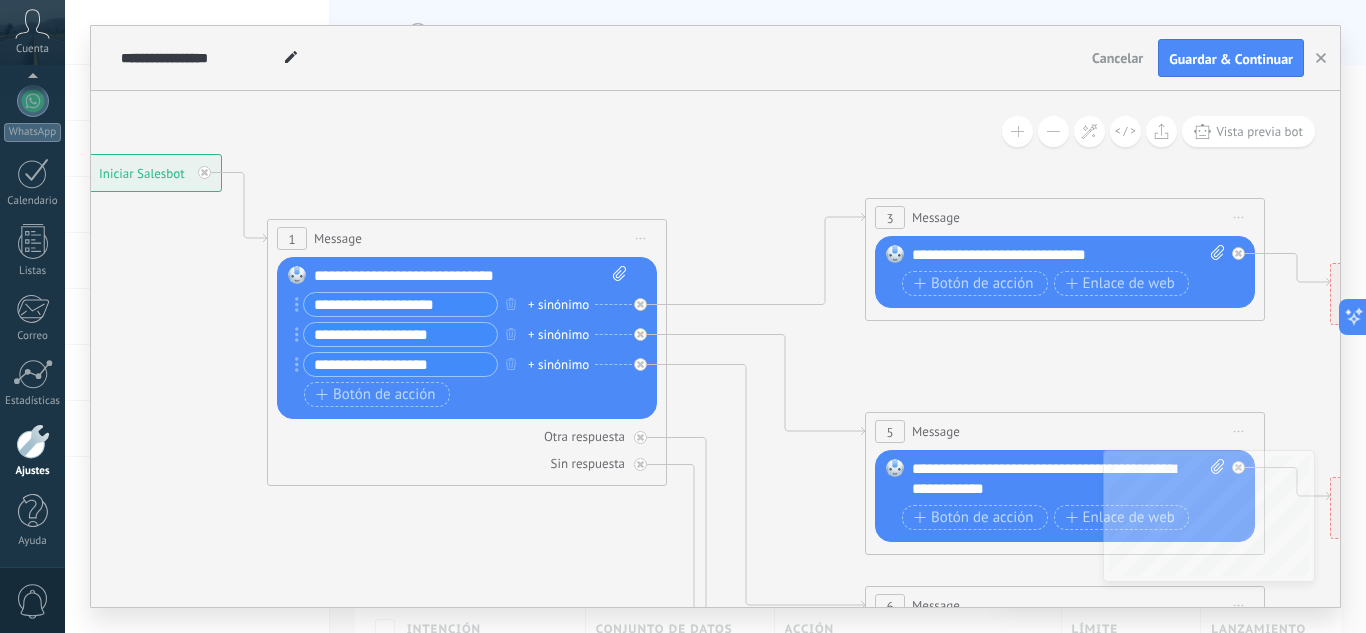 click 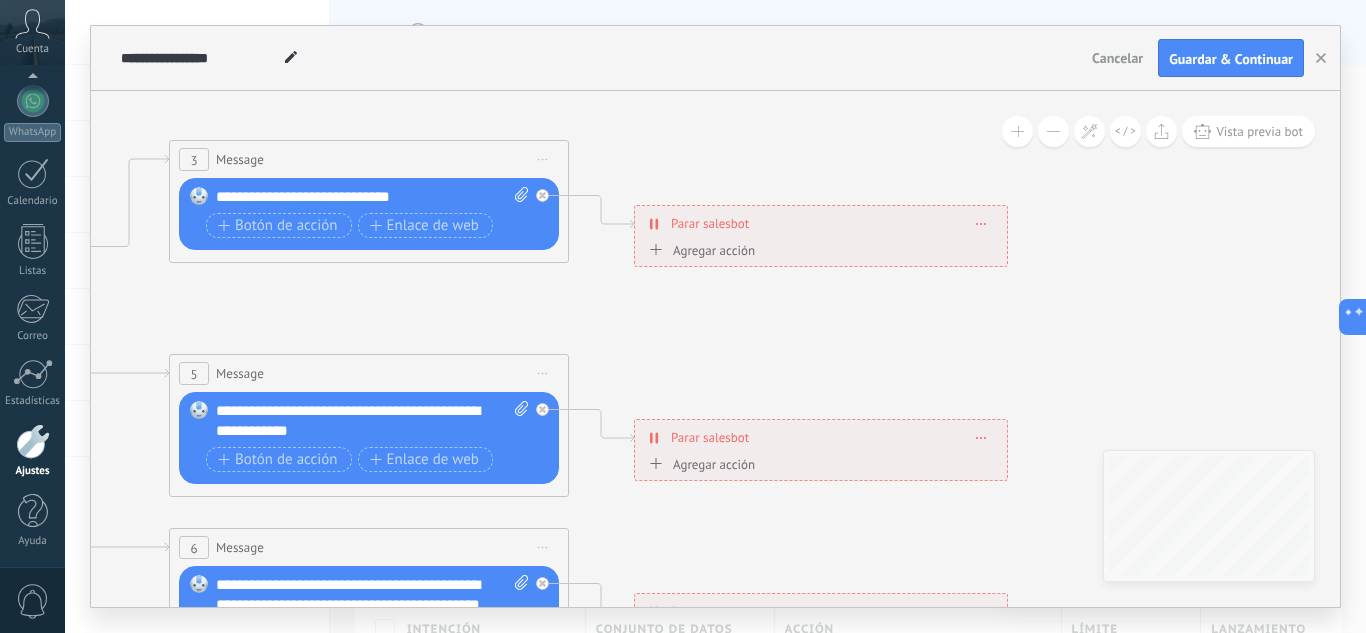 drag, startPoint x: 1068, startPoint y: 362, endPoint x: 372, endPoint y: 304, distance: 698.4125 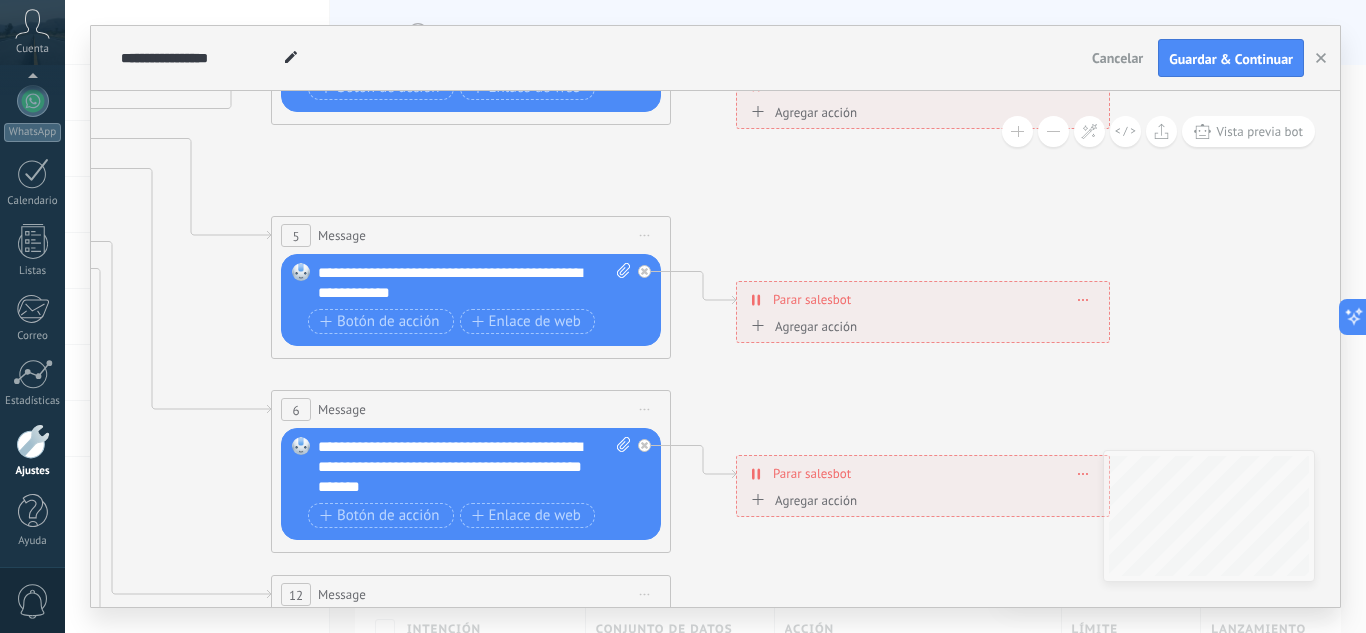 drag, startPoint x: 422, startPoint y: 328, endPoint x: 521, endPoint y: 192, distance: 168.21712 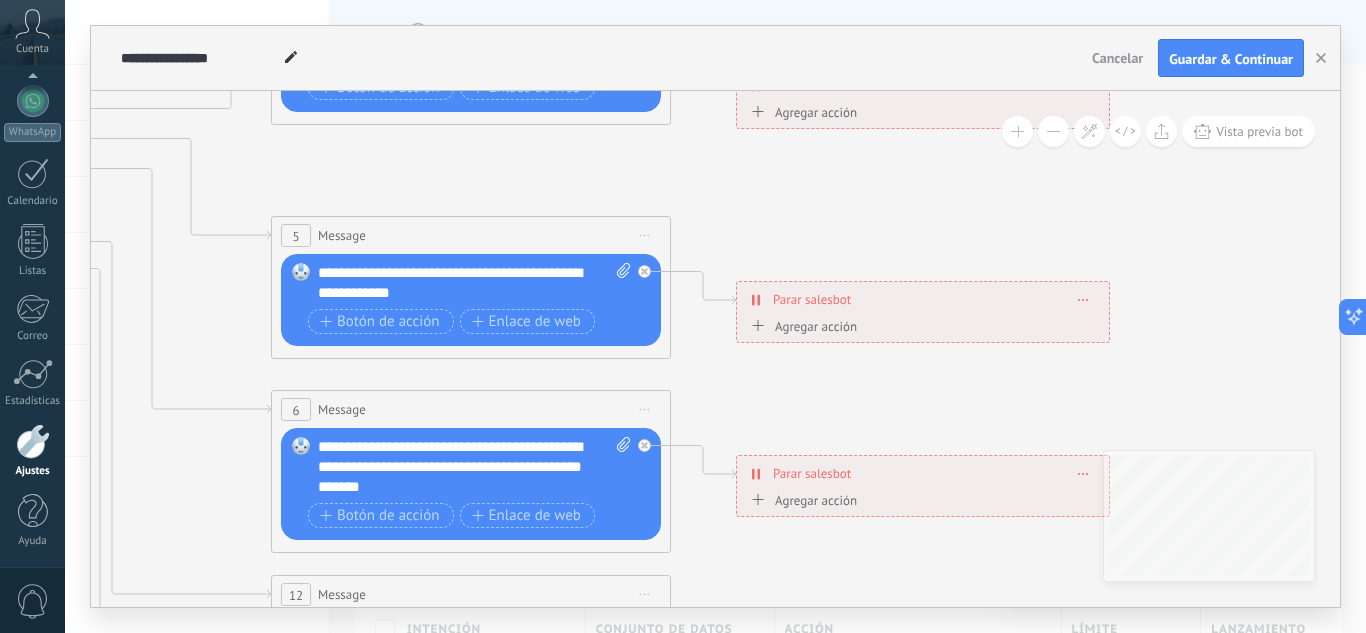 click 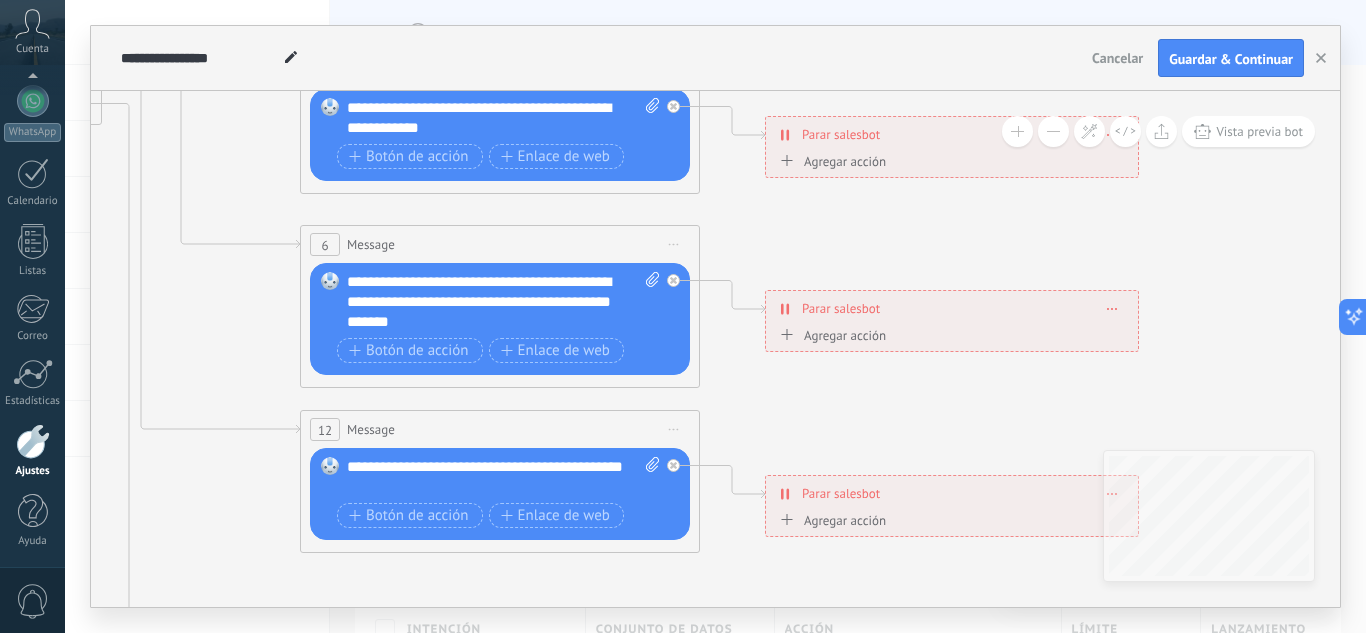 drag, startPoint x: 781, startPoint y: 407, endPoint x: 813, endPoint y: 237, distance: 172.98555 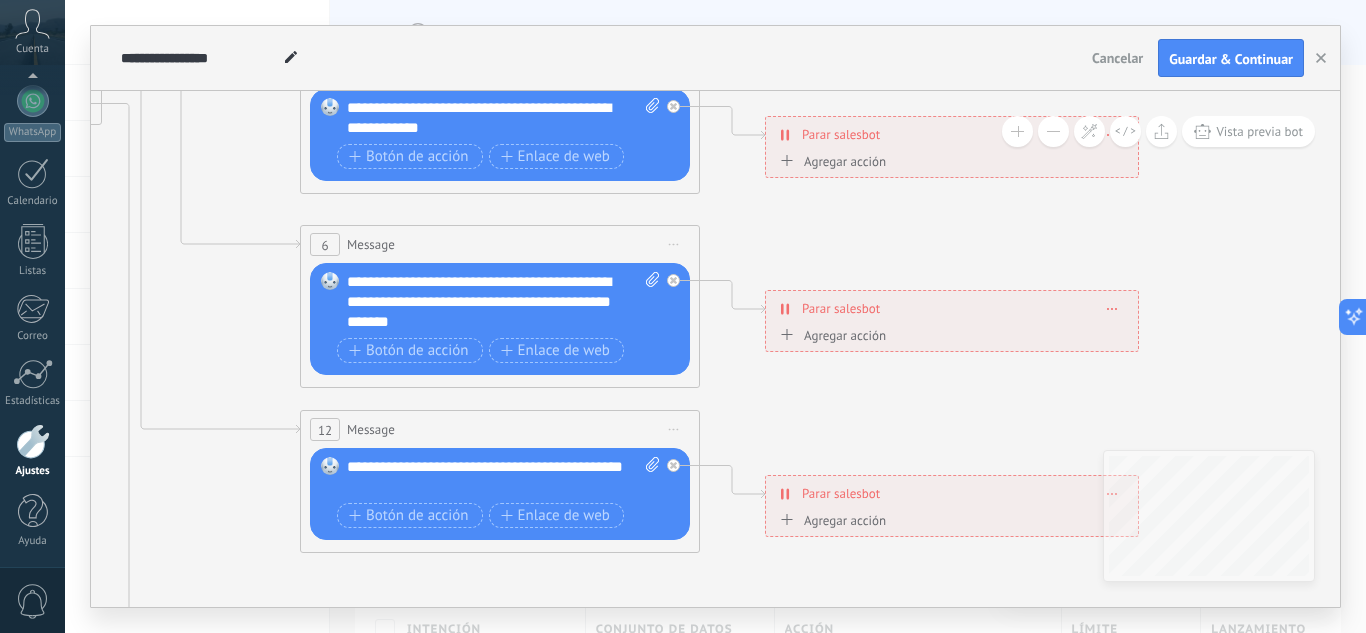 click 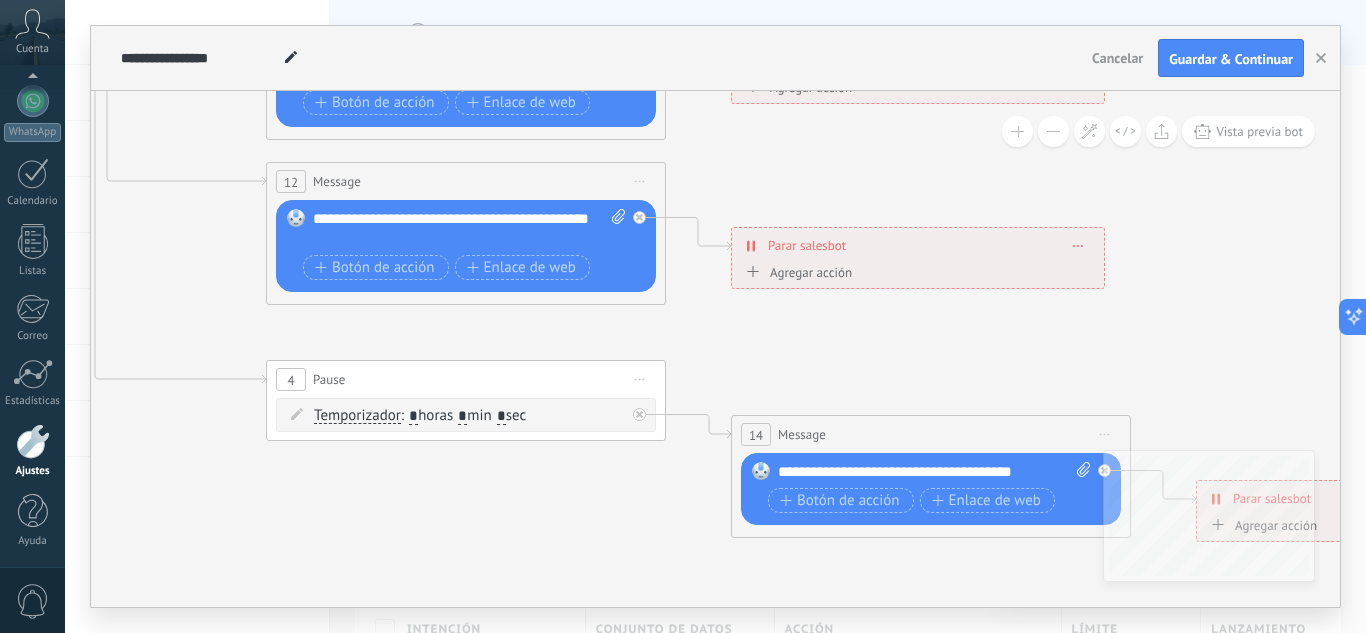 drag, startPoint x: 782, startPoint y: 424, endPoint x: 744, endPoint y: 189, distance: 238.05252 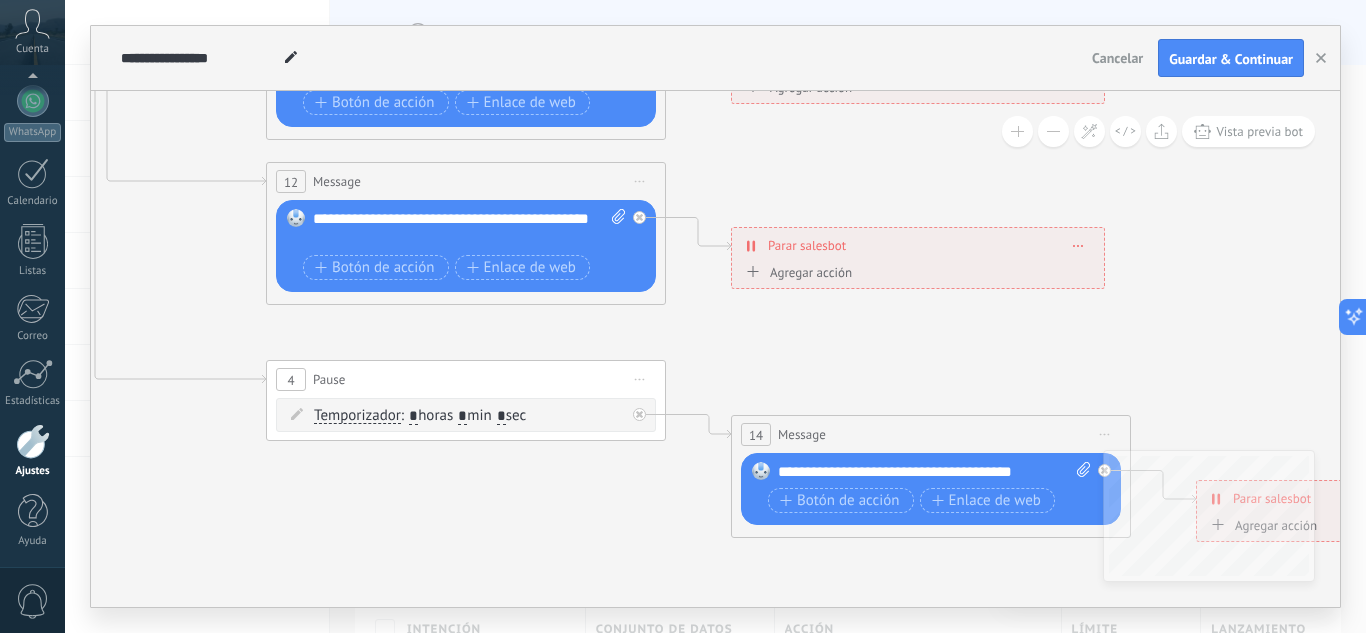 click 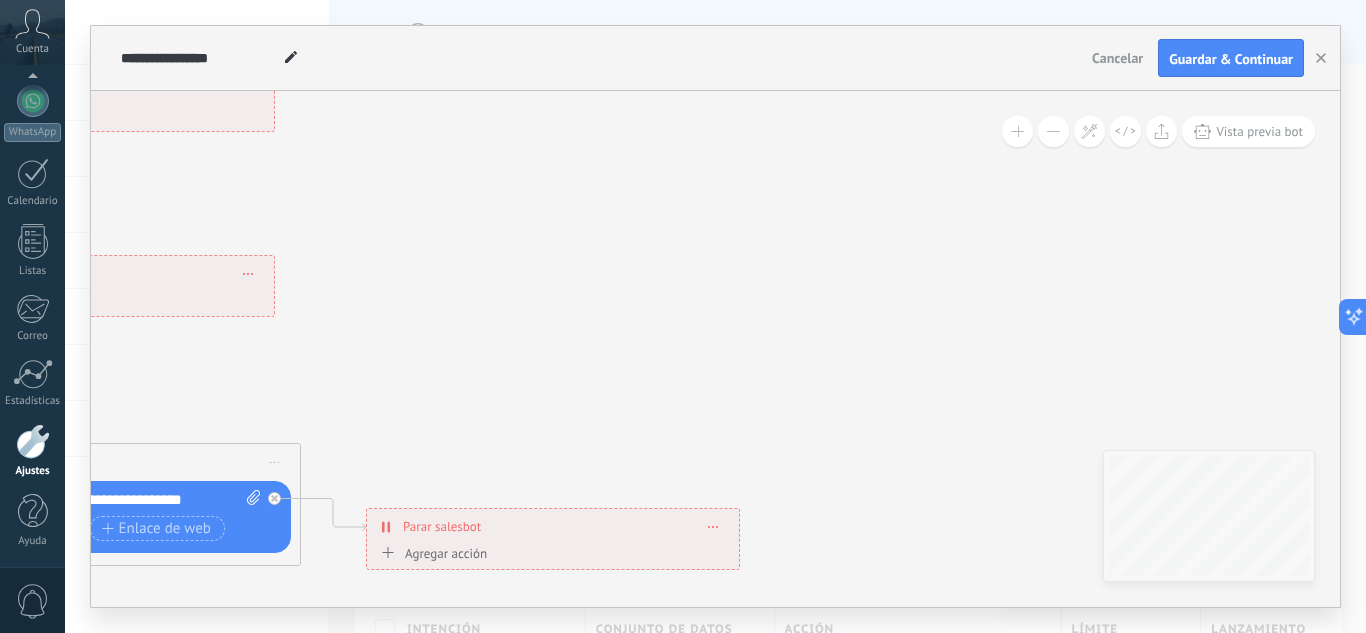drag, startPoint x: 1129, startPoint y: 398, endPoint x: 285, endPoint y: 438, distance: 844.9473 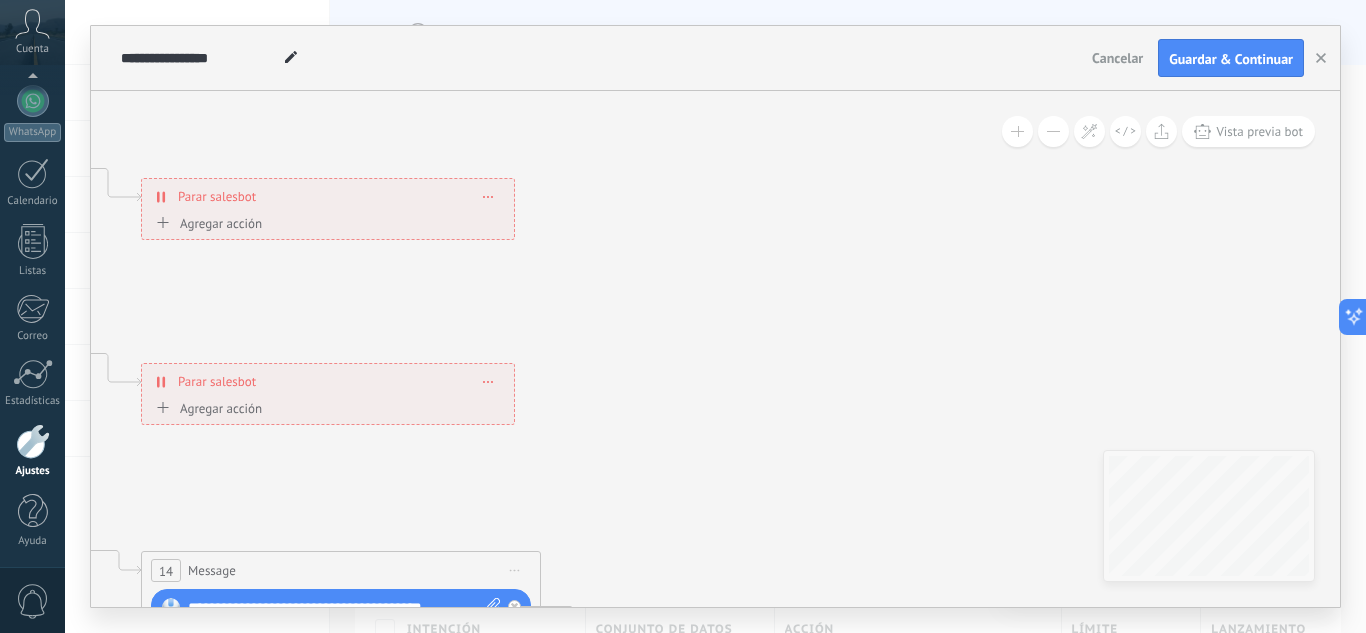 drag, startPoint x: 358, startPoint y: 410, endPoint x: 710, endPoint y: 549, distance: 378.45078 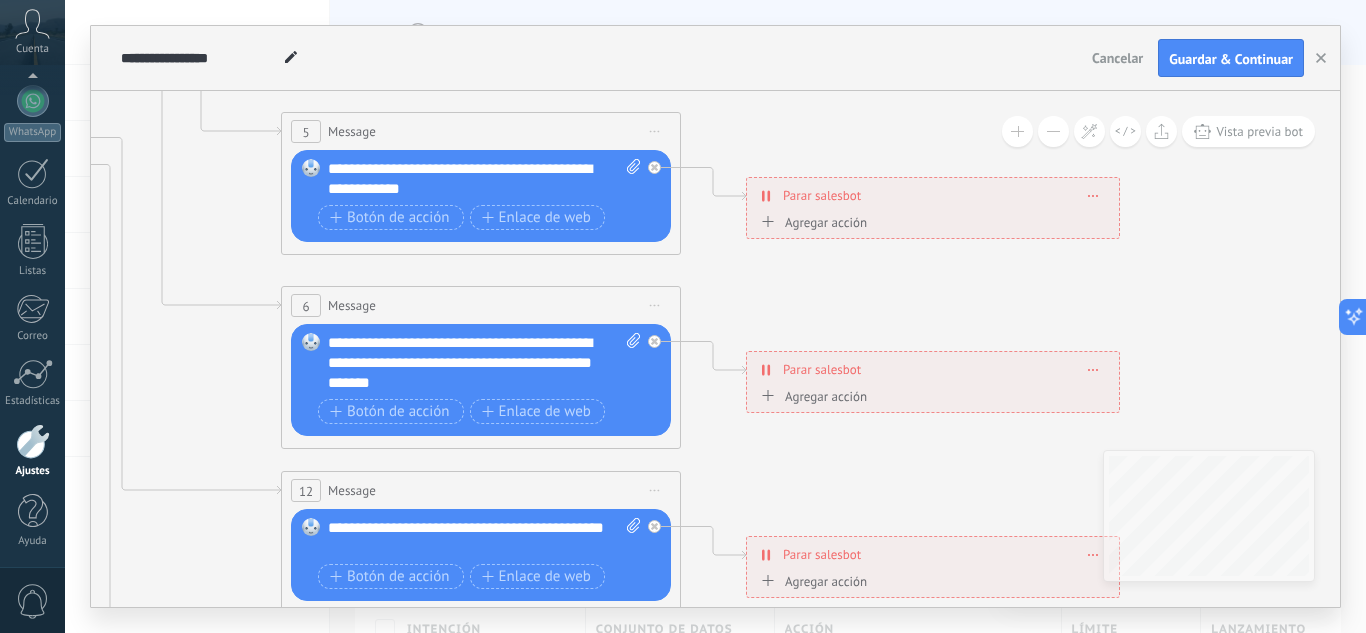 drag, startPoint x: 602, startPoint y: 308, endPoint x: 1110, endPoint y: 438, distance: 524.3701 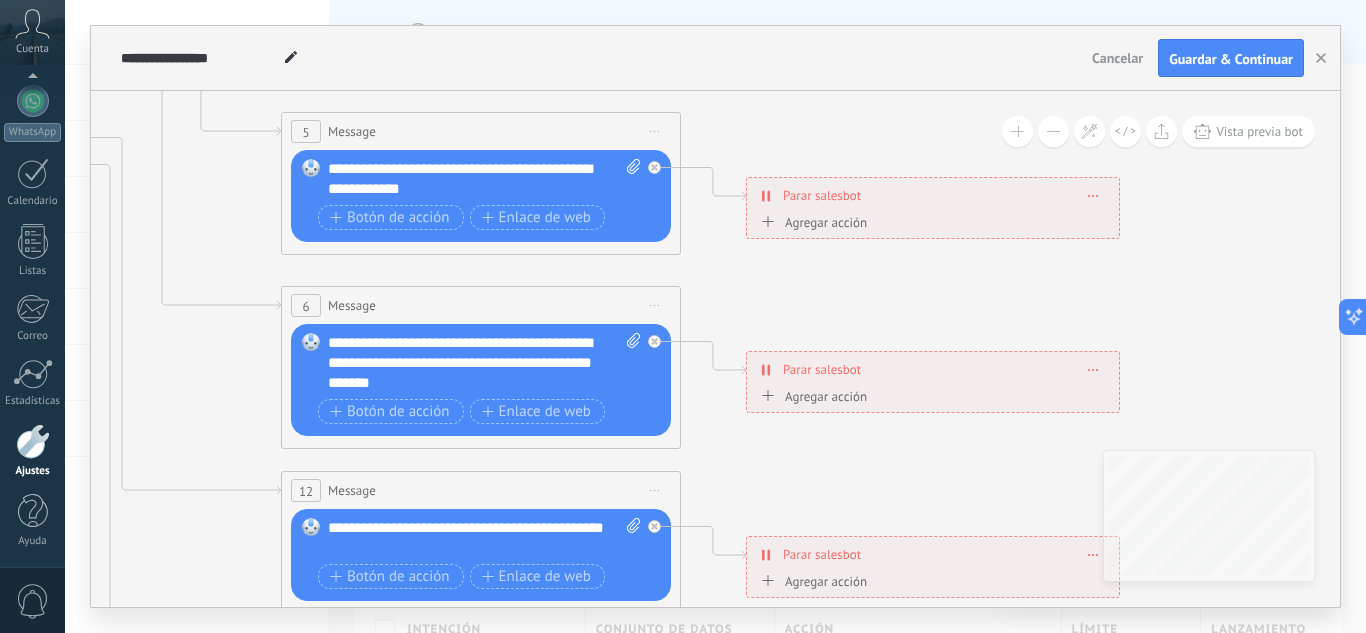 click 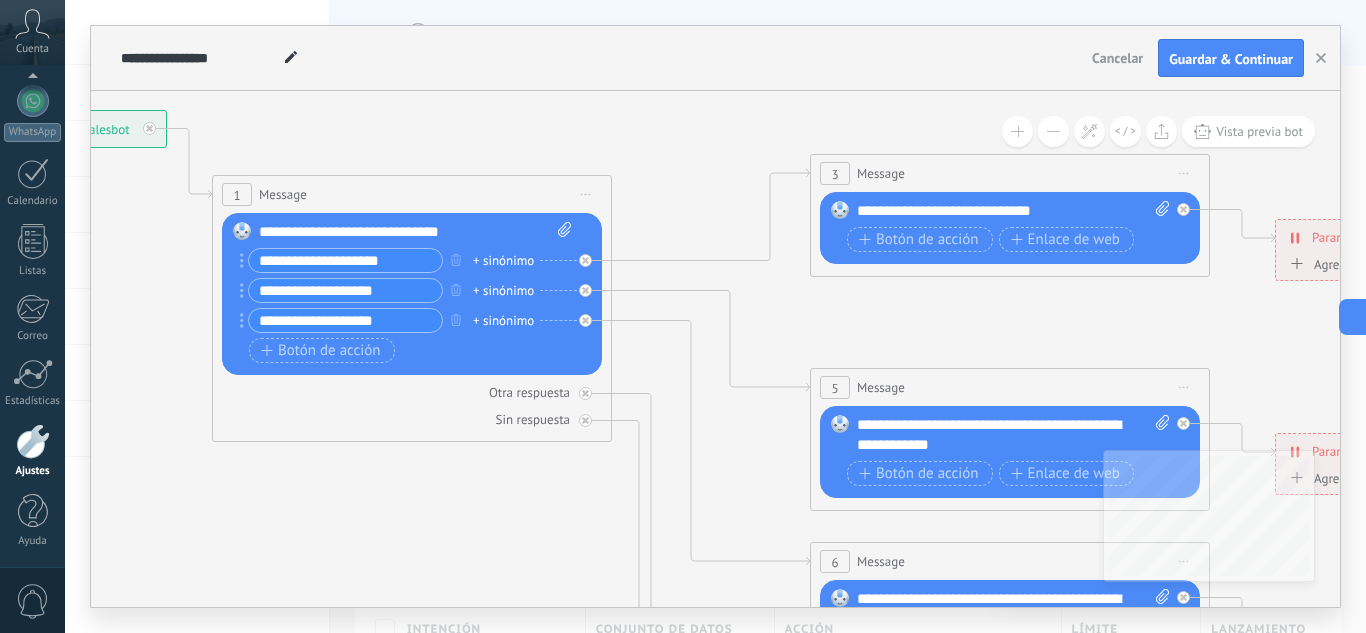 drag, startPoint x: 212, startPoint y: 260, endPoint x: 741, endPoint y: 516, distance: 587.68787 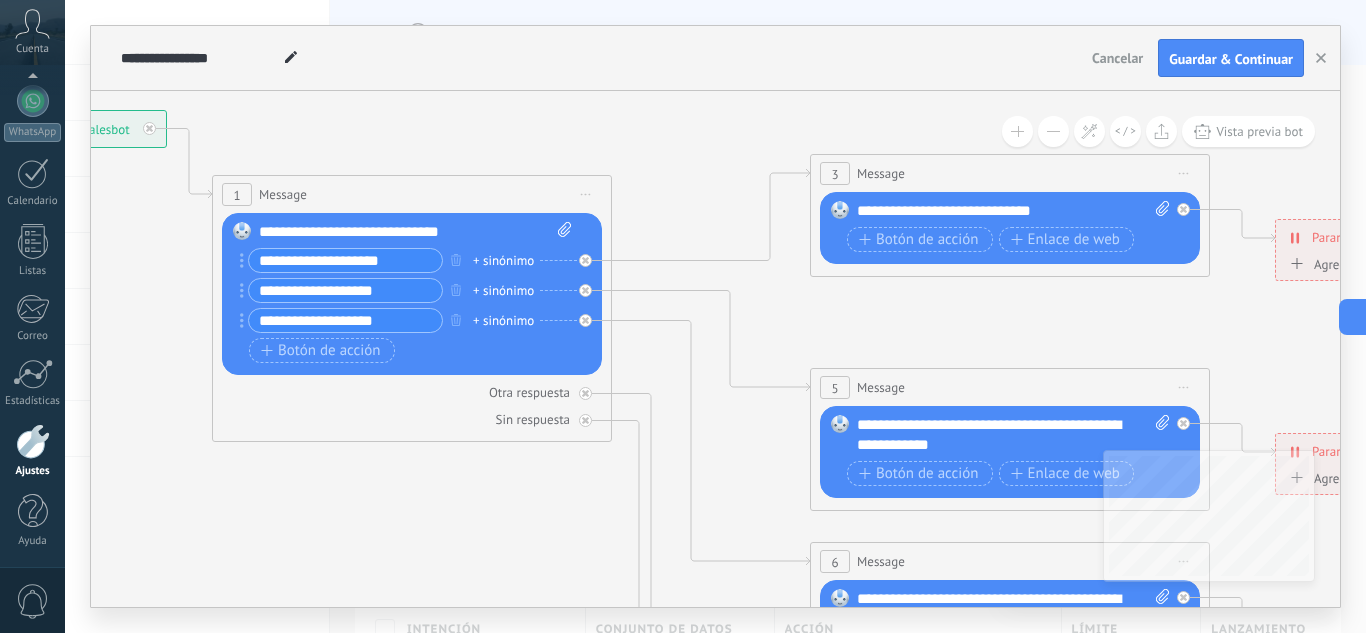 click 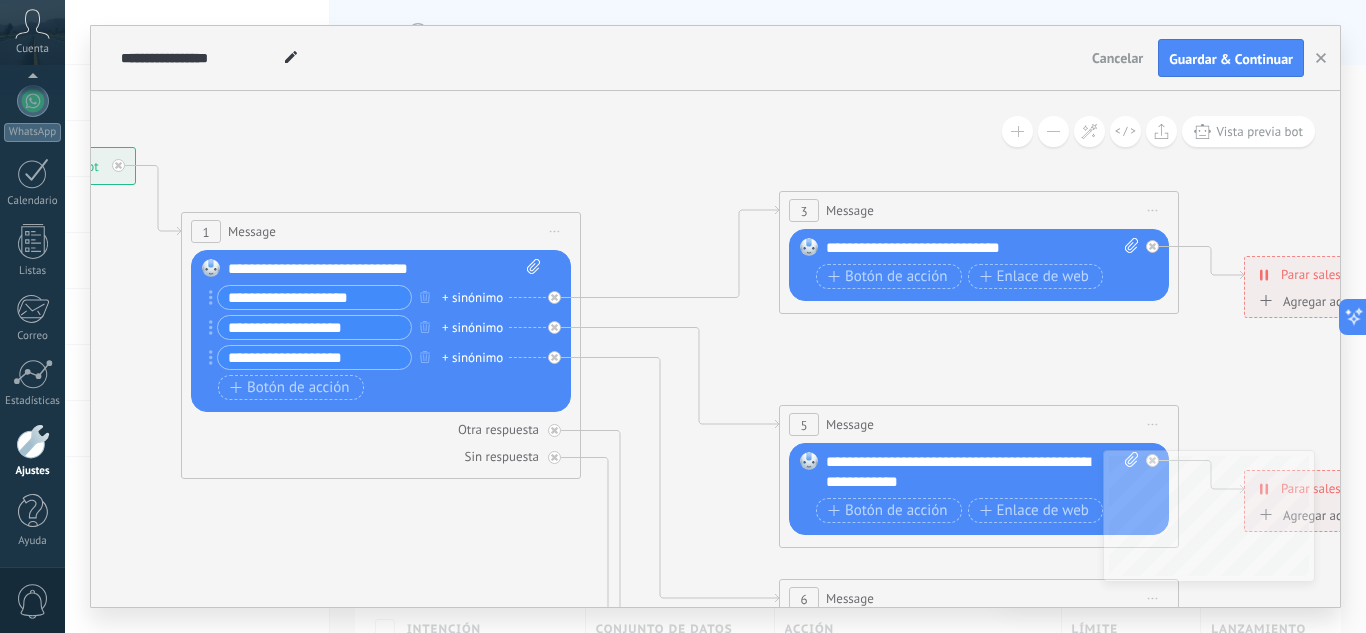 drag, startPoint x: 422, startPoint y: 497, endPoint x: 384, endPoint y: 545, distance: 61.220913 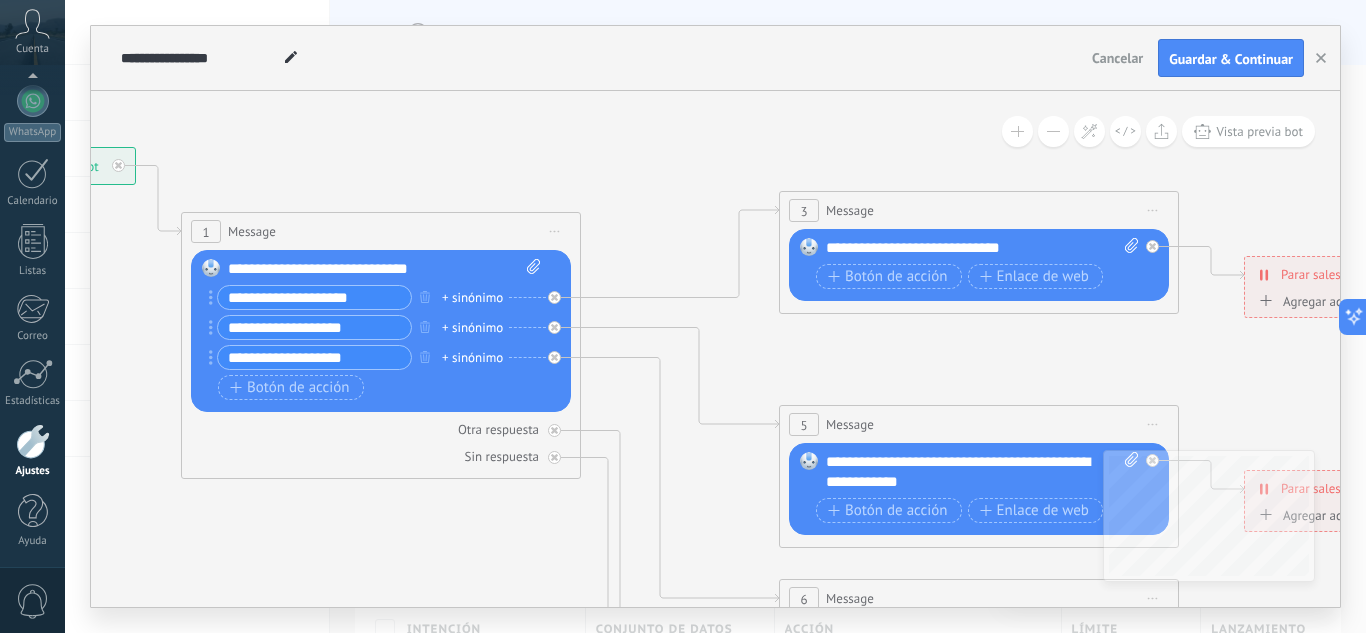 click 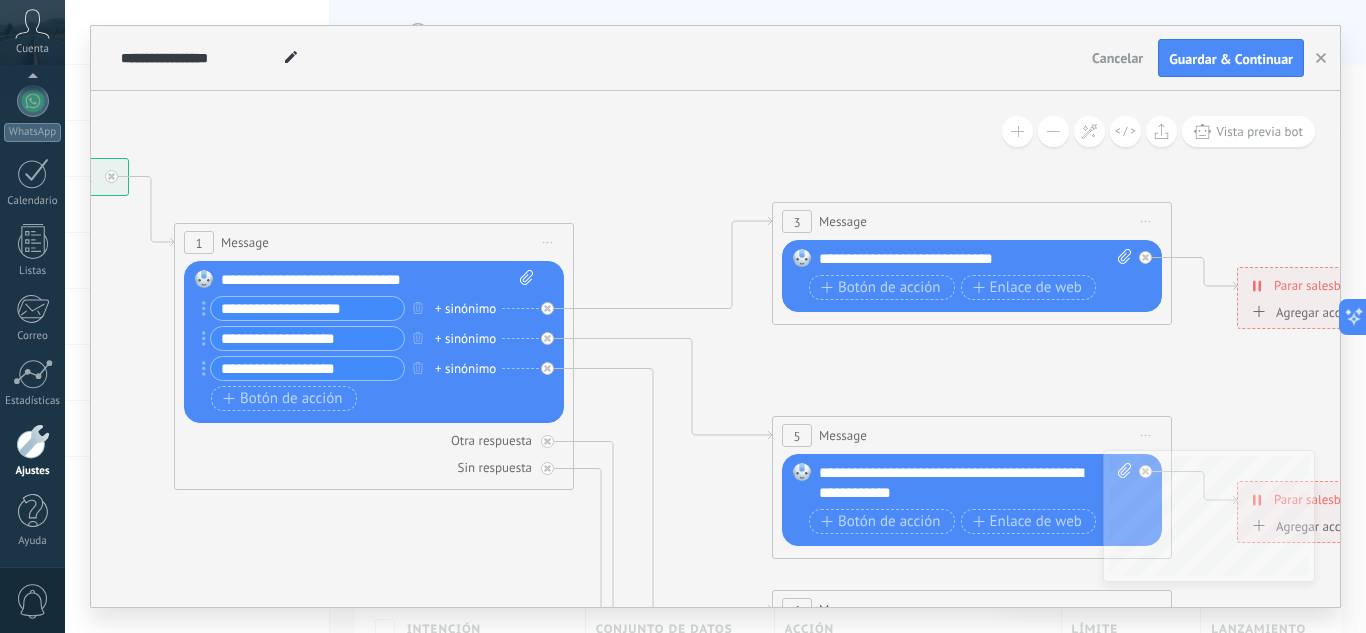 click on "**********" at bounding box center [307, 308] 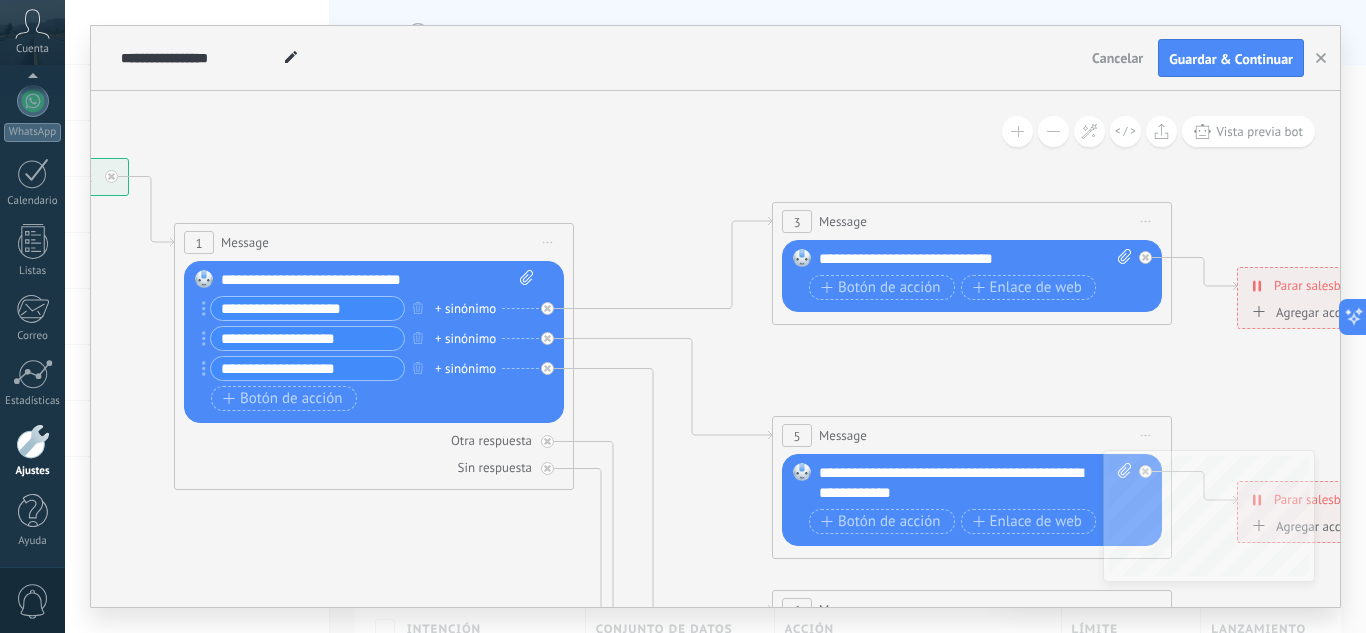 click on "**********" at bounding box center (307, 308) 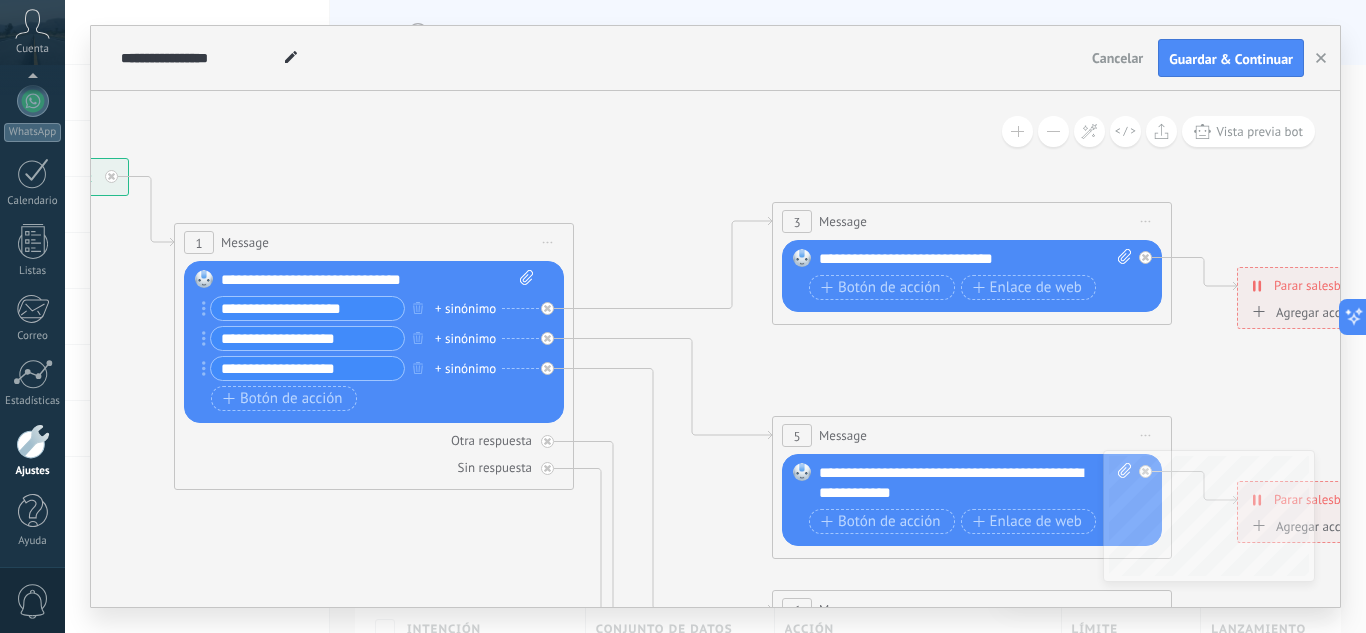 drag, startPoint x: 367, startPoint y: 305, endPoint x: 171, endPoint y: 296, distance: 196.20653 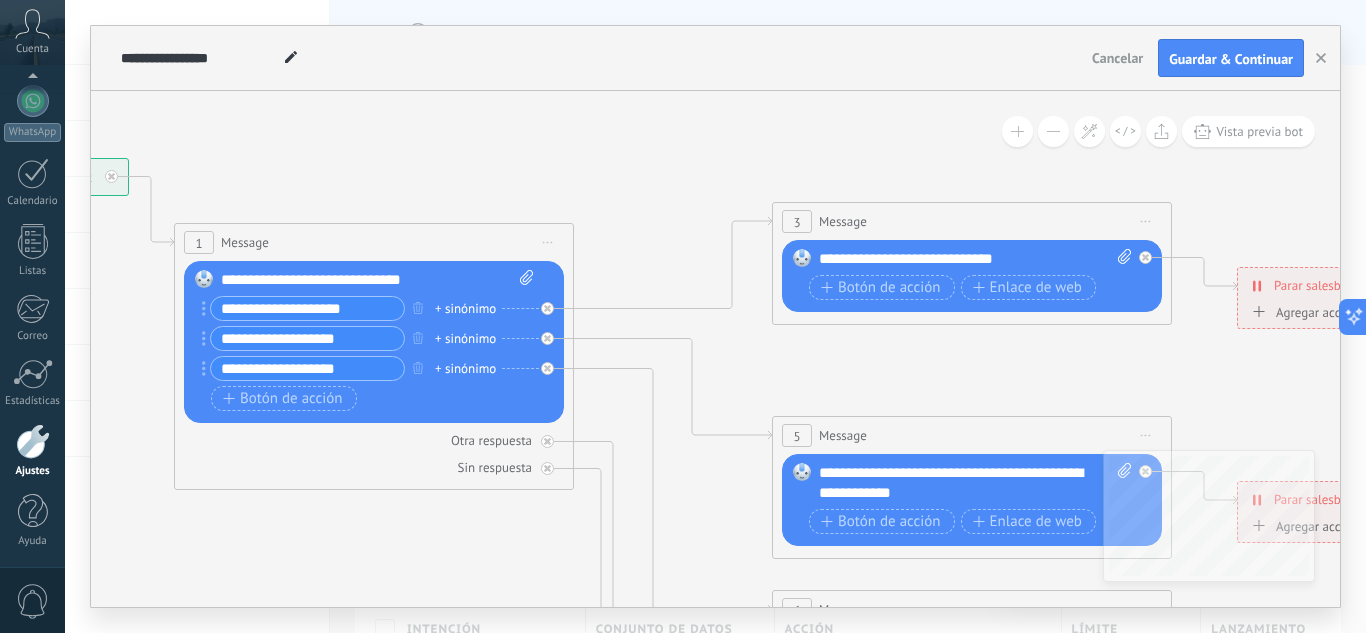 click on "**********" at bounding box center (-41, 158) 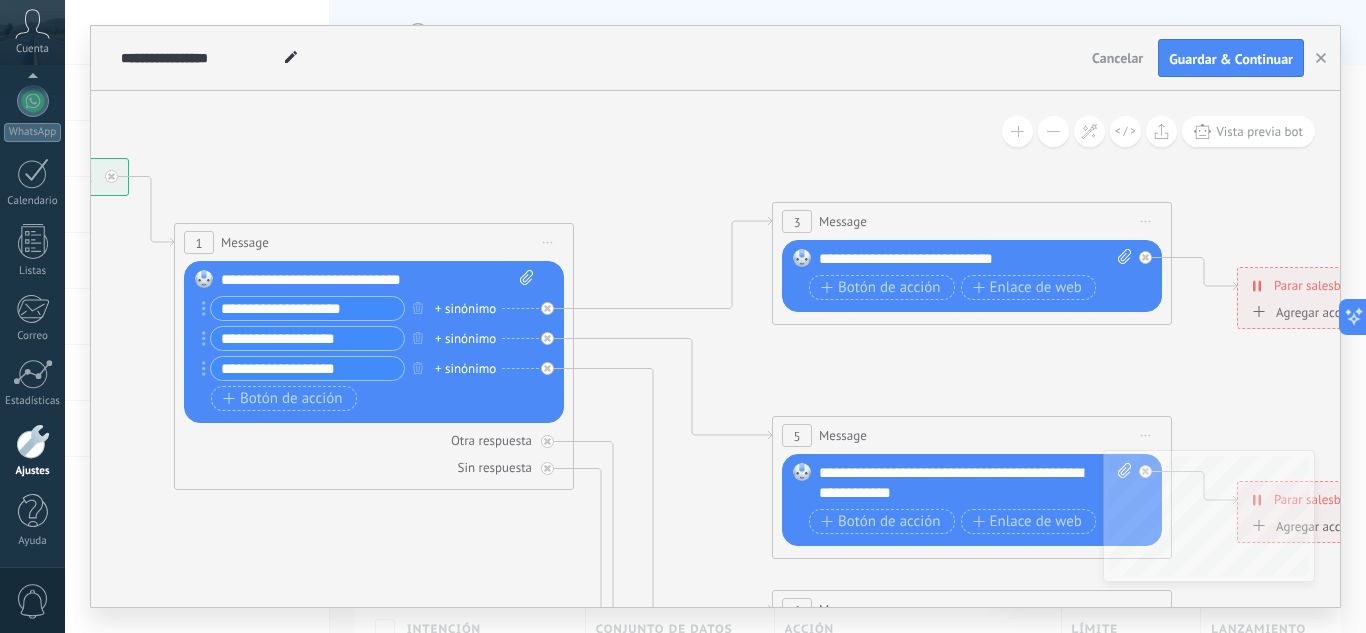 drag, startPoint x: 366, startPoint y: 308, endPoint x: 179, endPoint y: 301, distance: 187.13097 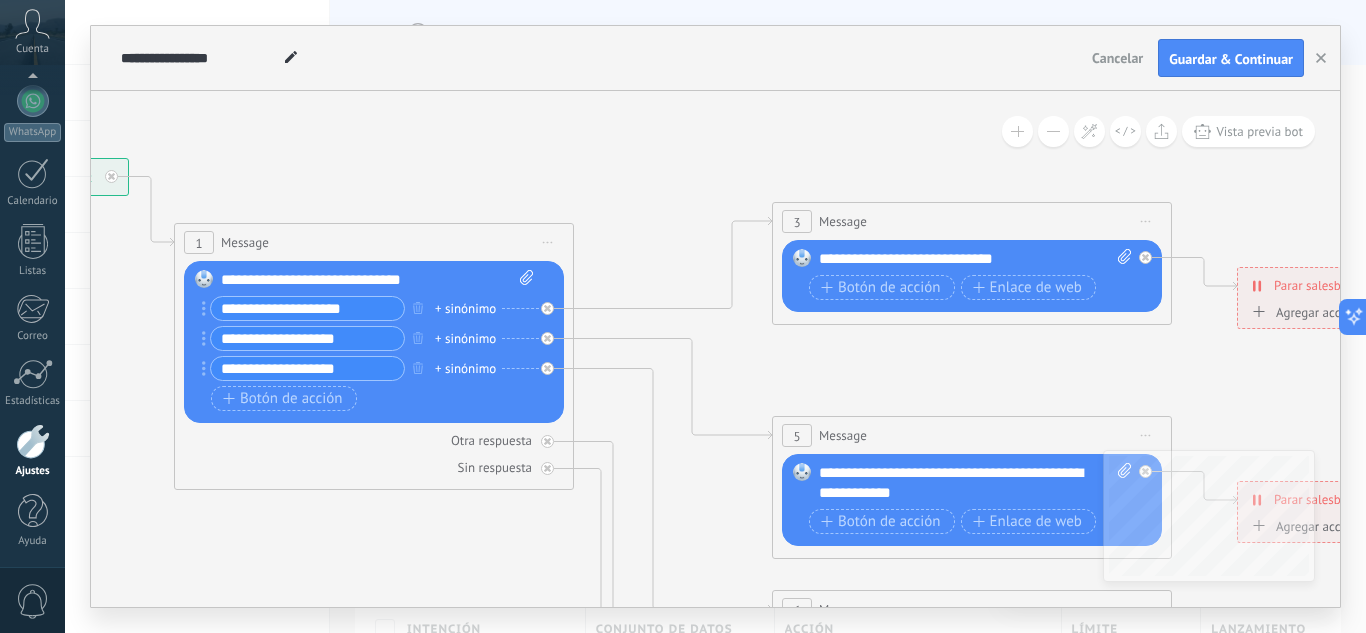 click on "1
Message
*******
(a):
Todos los contactos - canales seleccionados
Todos los contactos - canales seleccionados
Todos los contactos - canal primario
Contacto principal - canales seleccionados
Contacto principal - canal primario
Todos los contactos - canales seleccionados
Todos los contactos - canales seleccionados
Todos los contactos - canal primario
Contacto principal - canales seleccionados" at bounding box center [374, 356] 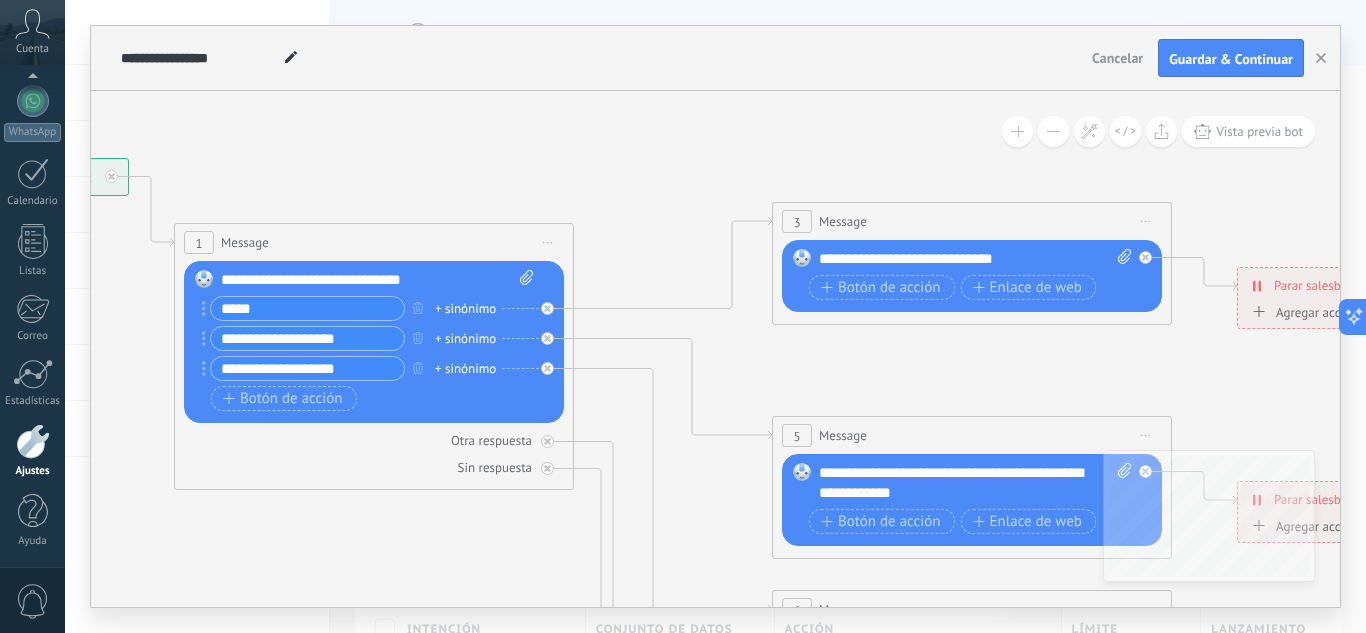 click on "*****" at bounding box center (307, 308) 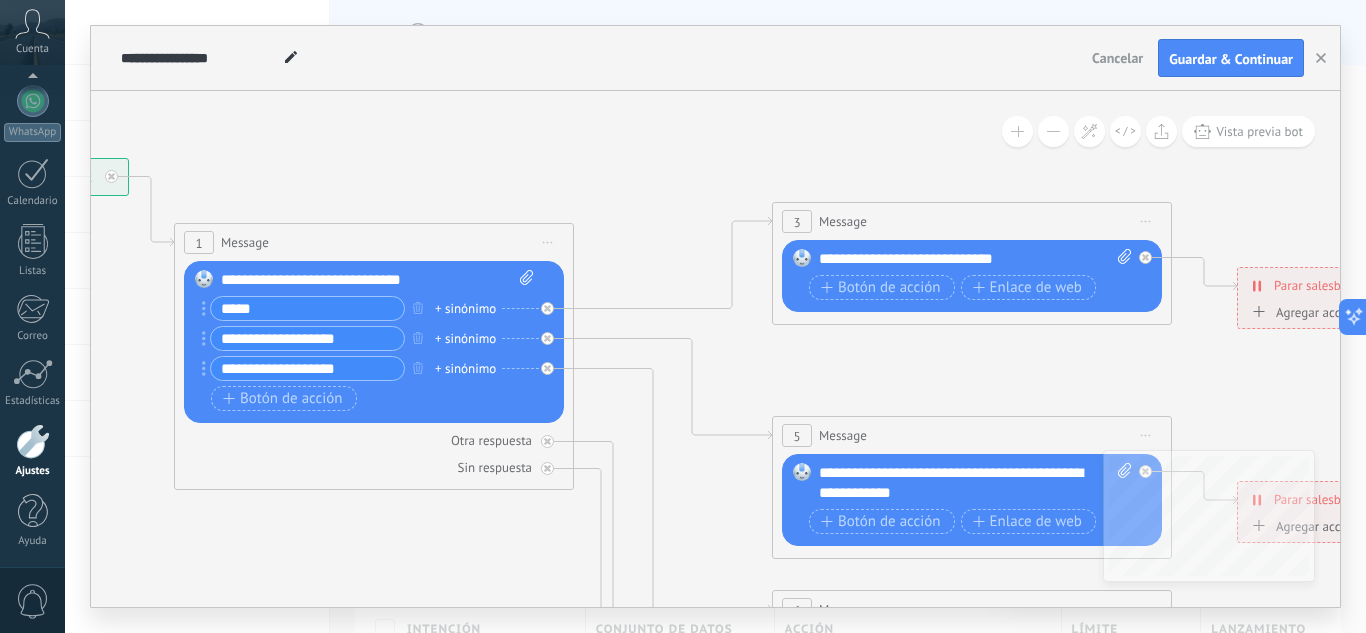 click on "*****" at bounding box center [307, 308] 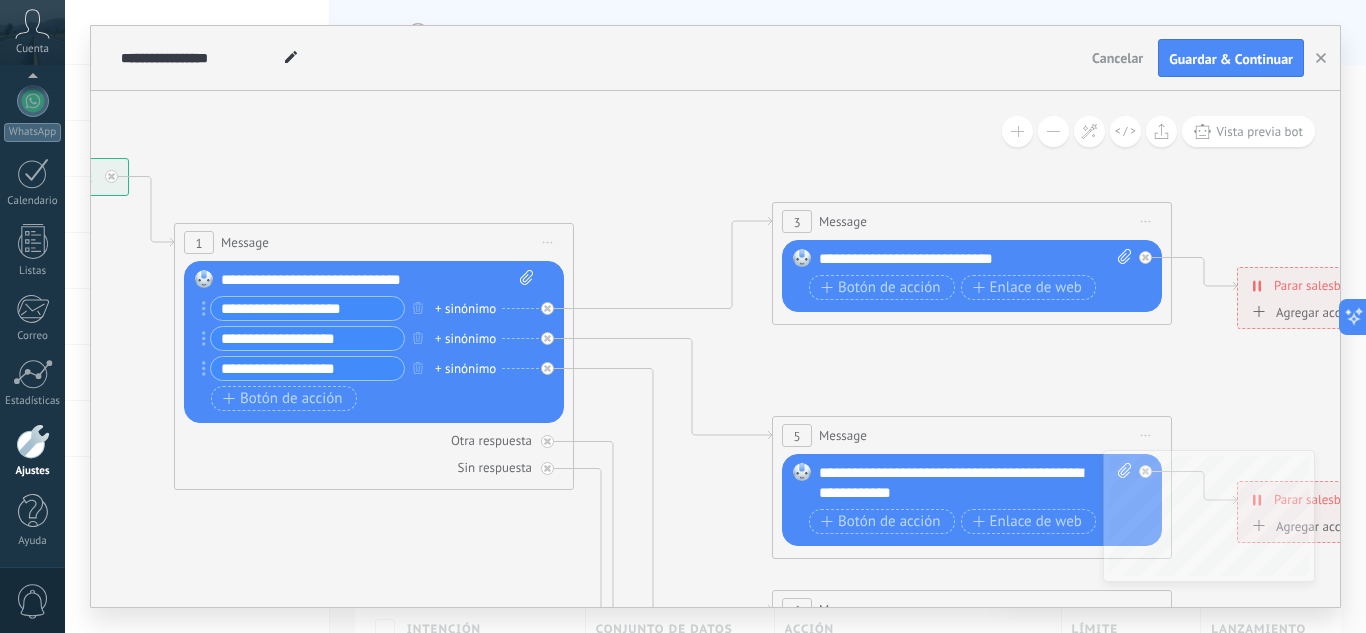 drag, startPoint x: 370, startPoint y: 314, endPoint x: 267, endPoint y: 310, distance: 103.077644 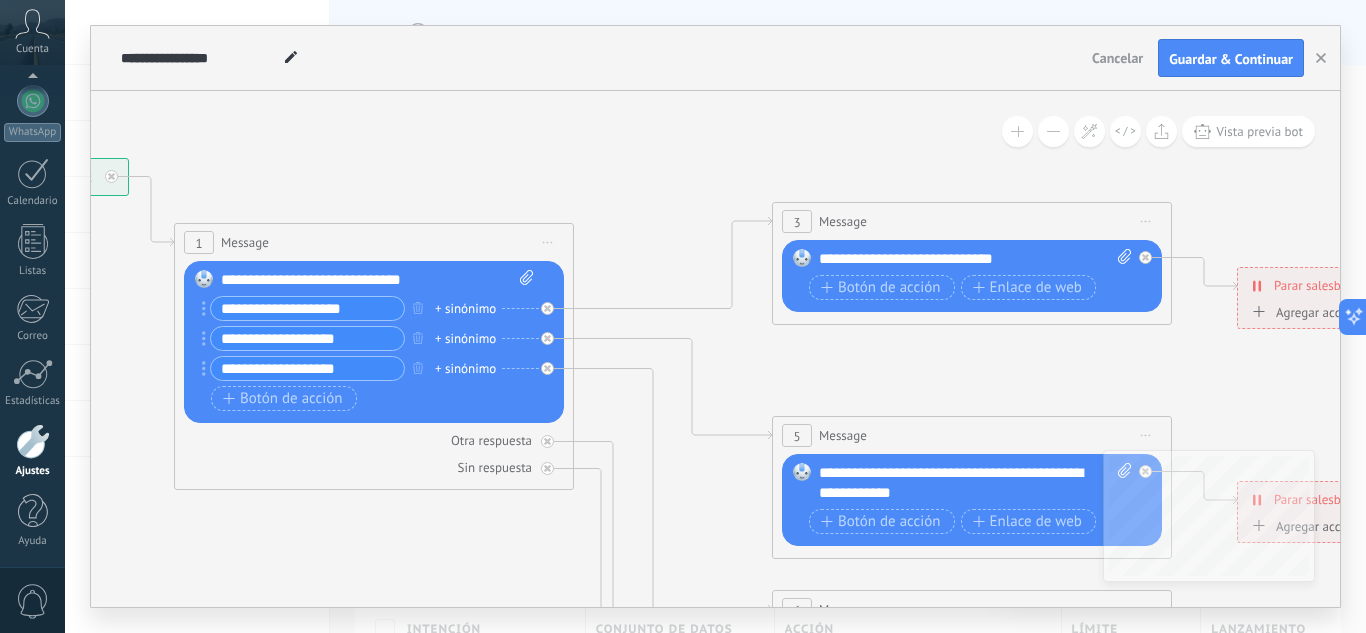 click on "**********" at bounding box center (307, 308) 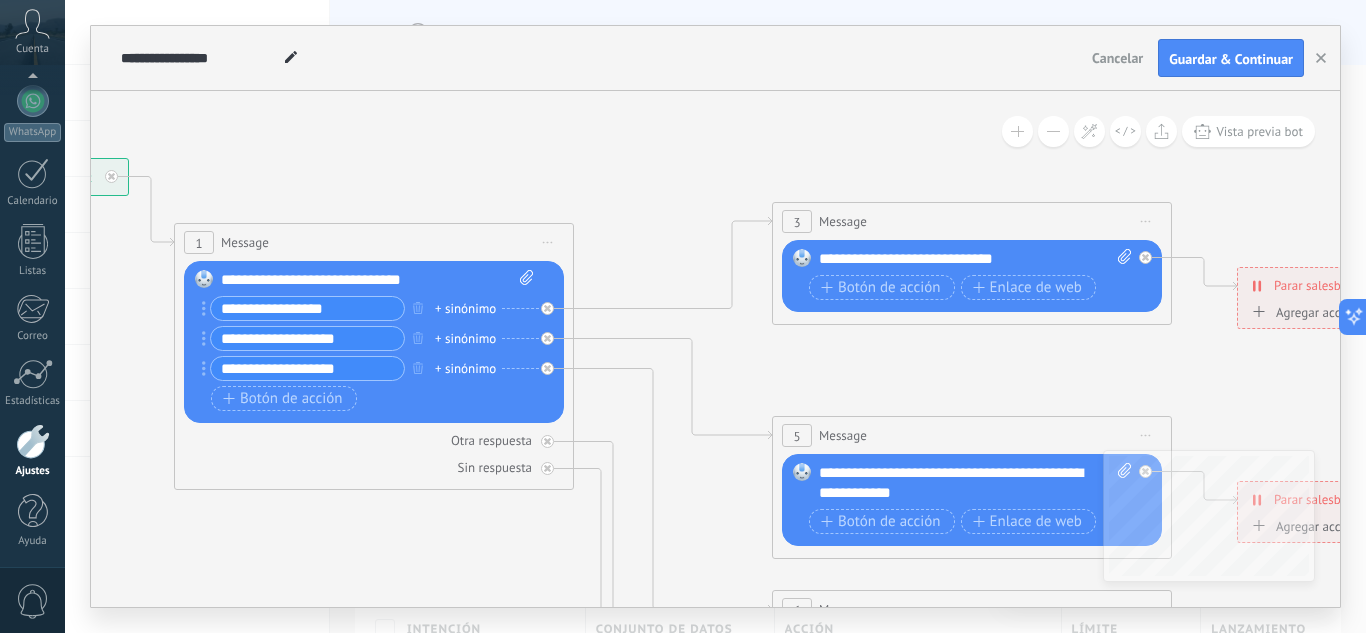 click on "**********" at bounding box center [307, 308] 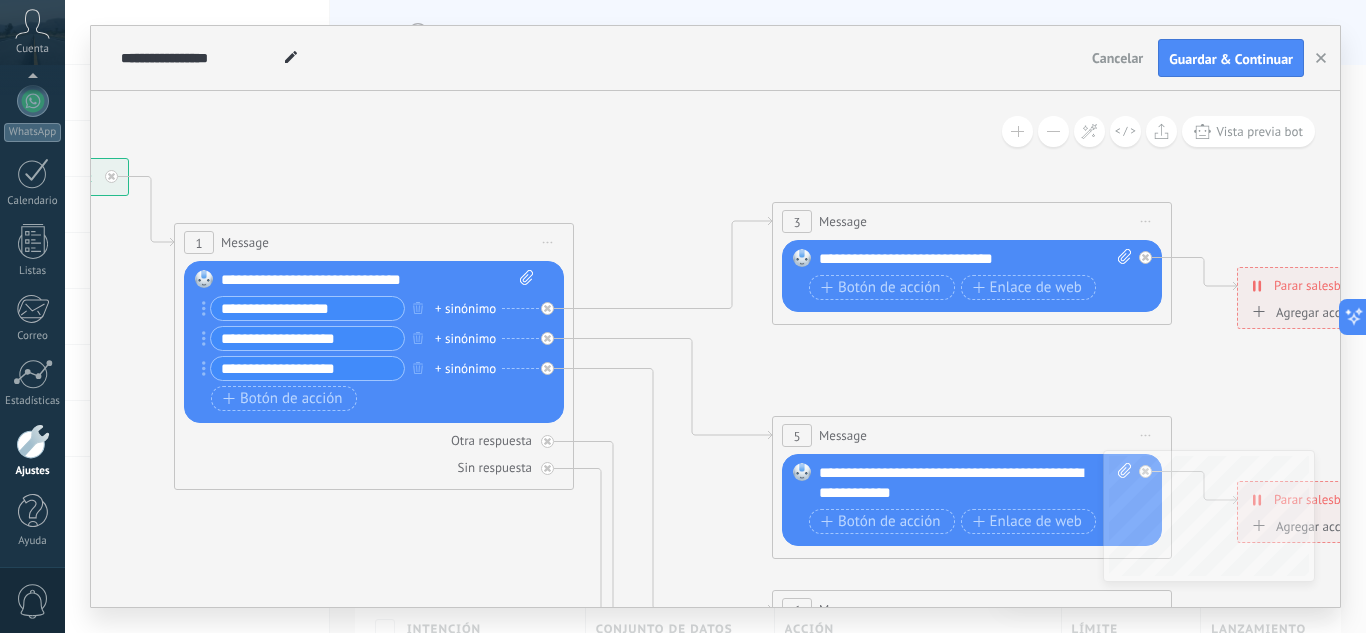 type on "**********" 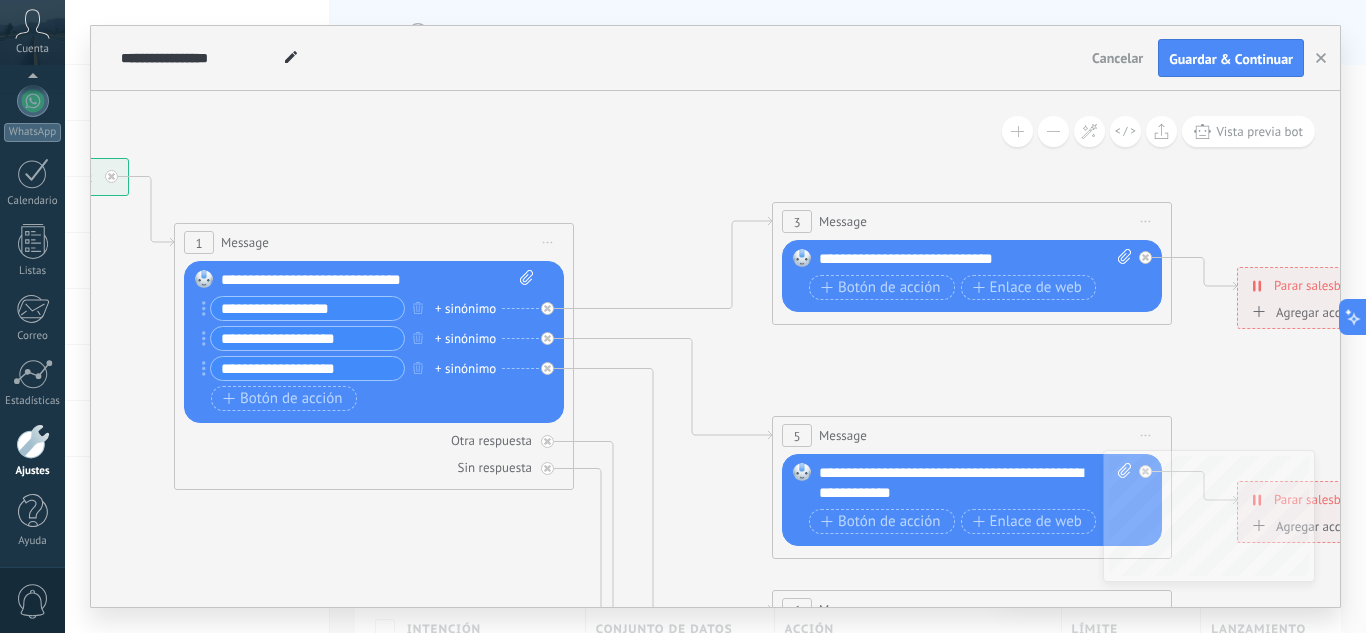 click on "**********" at bounding box center [307, 338] 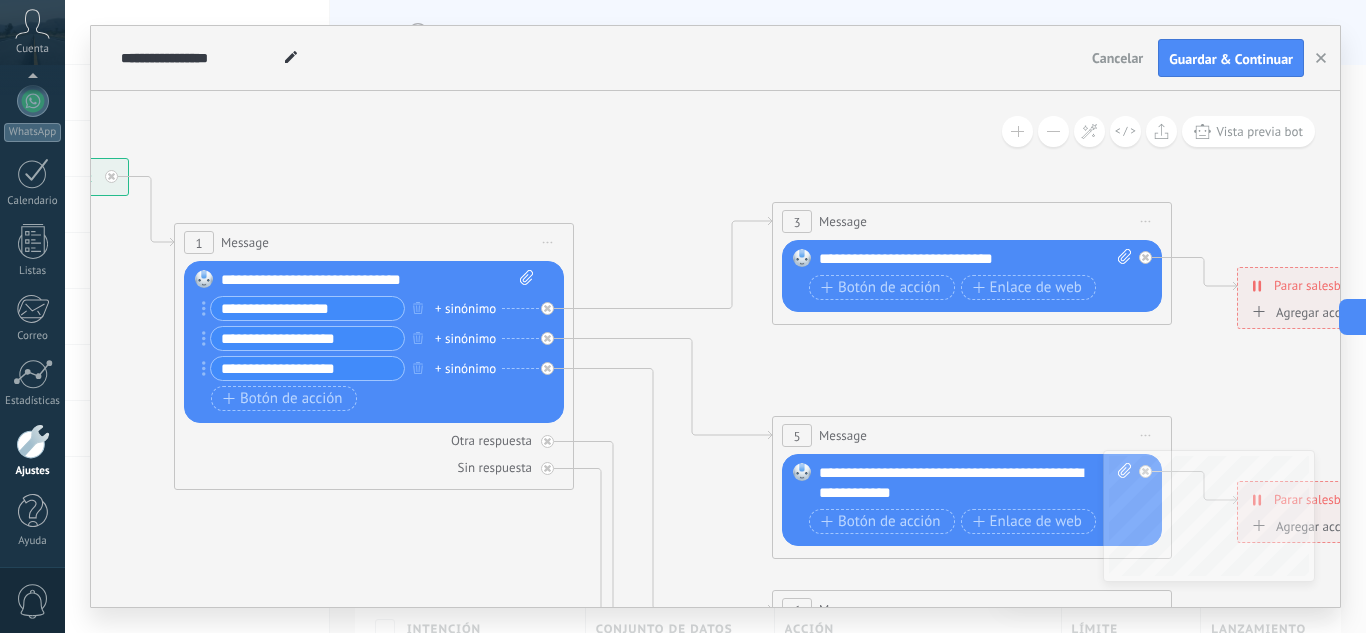 click on "**********" at bounding box center (307, 338) 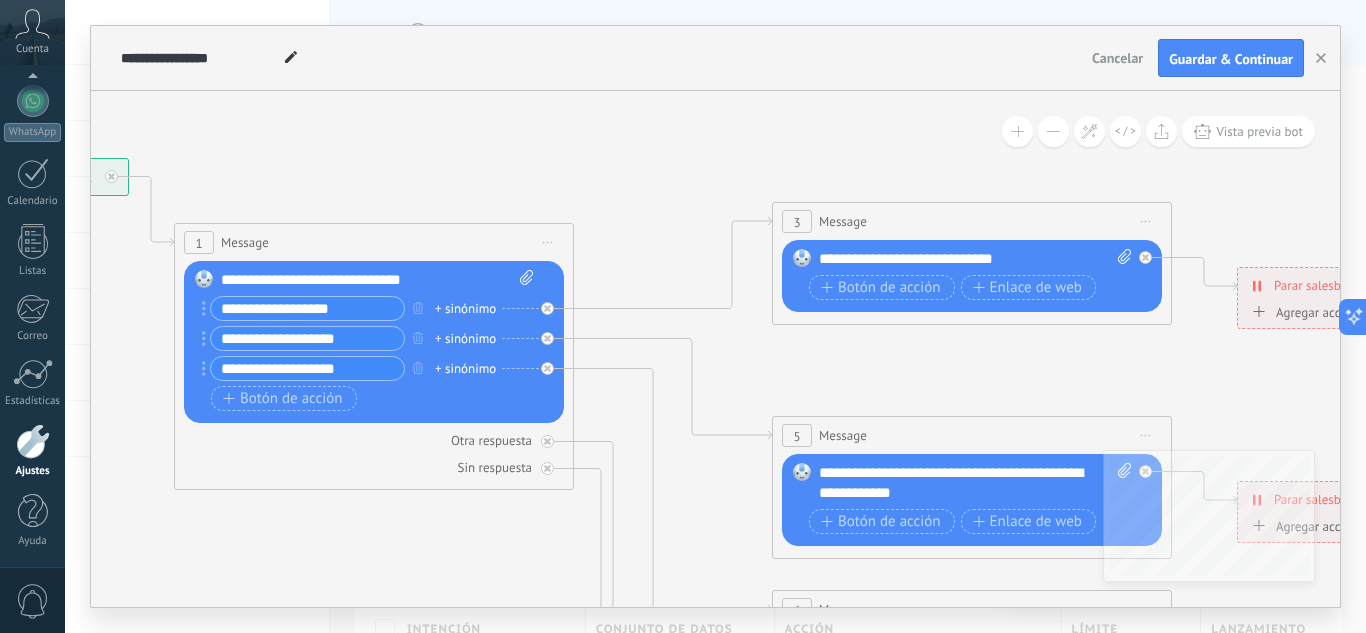 click on "**********" at bounding box center [307, 368] 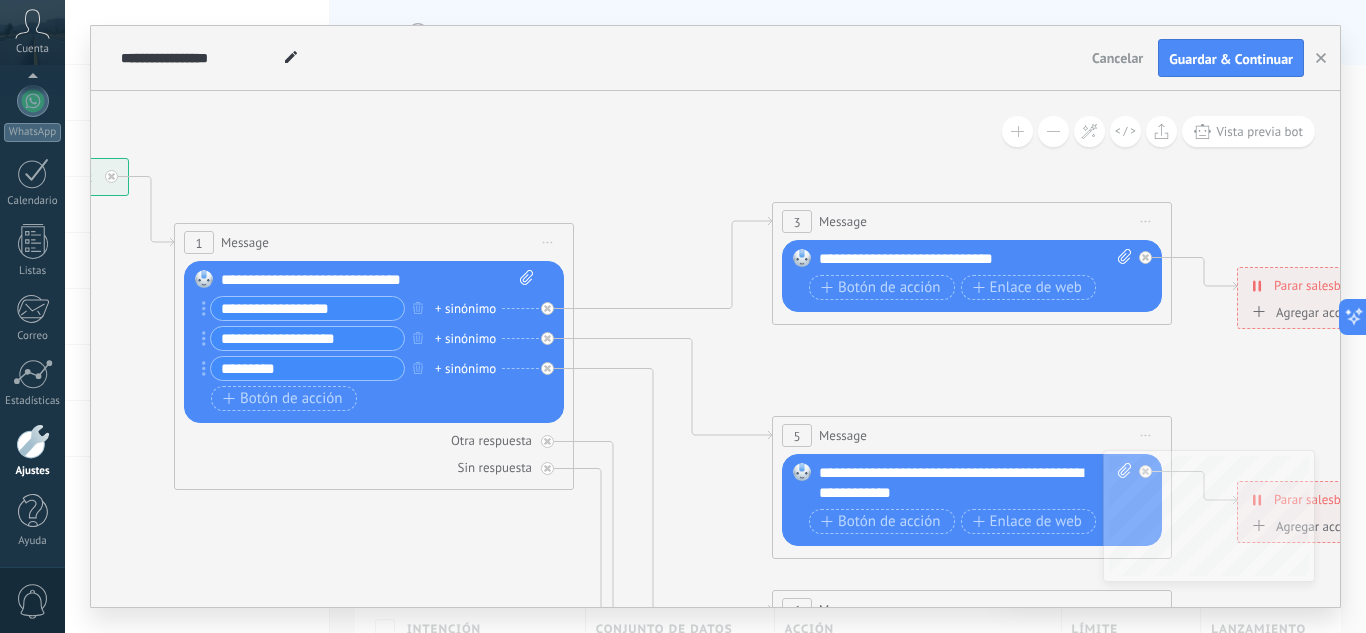 drag, startPoint x: 283, startPoint y: 369, endPoint x: 181, endPoint y: 362, distance: 102.239914 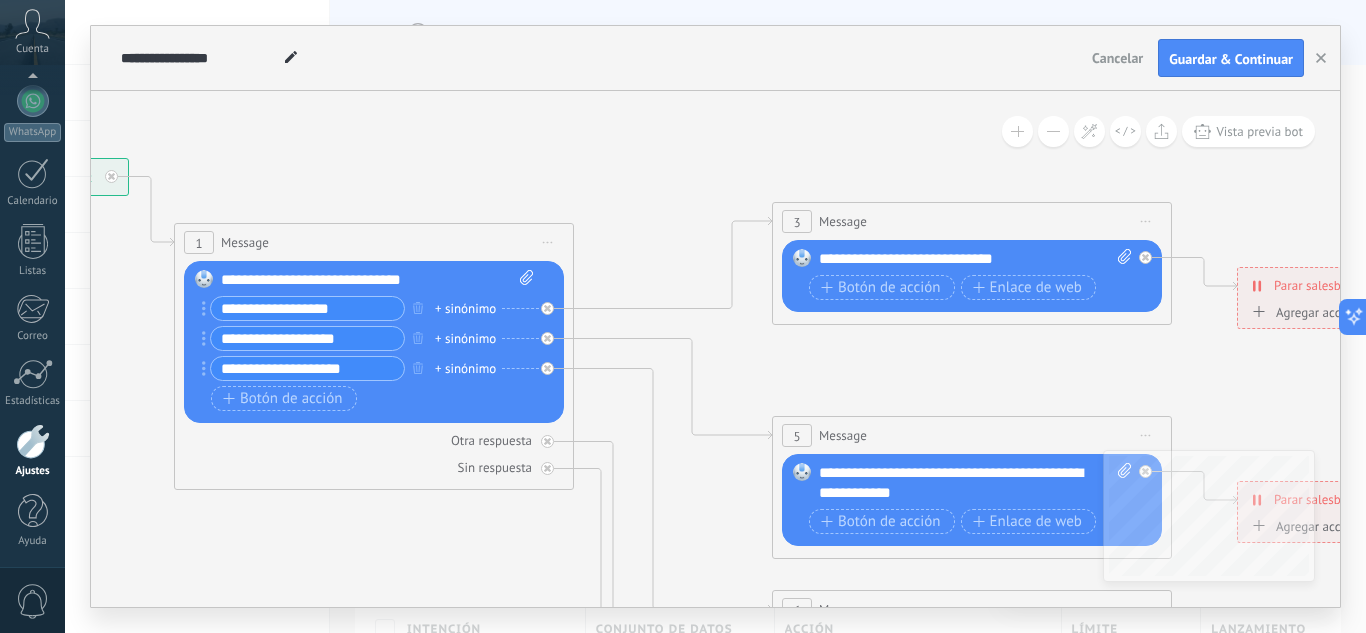 drag, startPoint x: 336, startPoint y: 370, endPoint x: 270, endPoint y: 367, distance: 66.068146 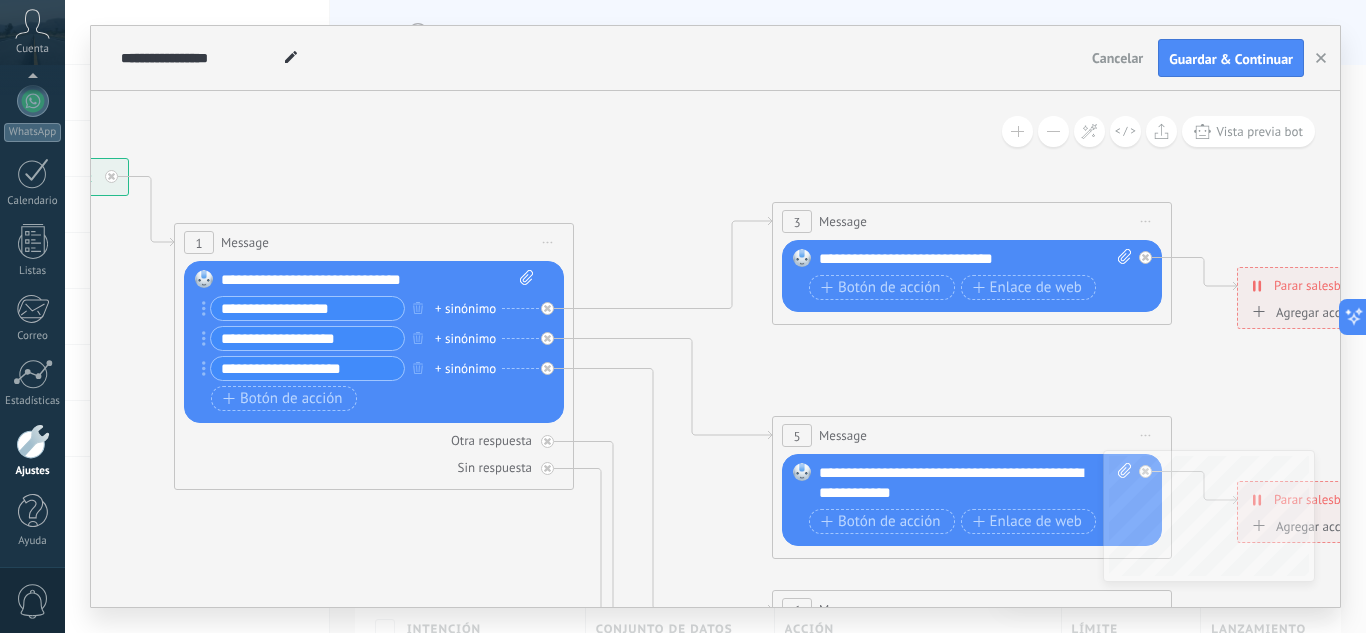 click on "**********" at bounding box center [307, 368] 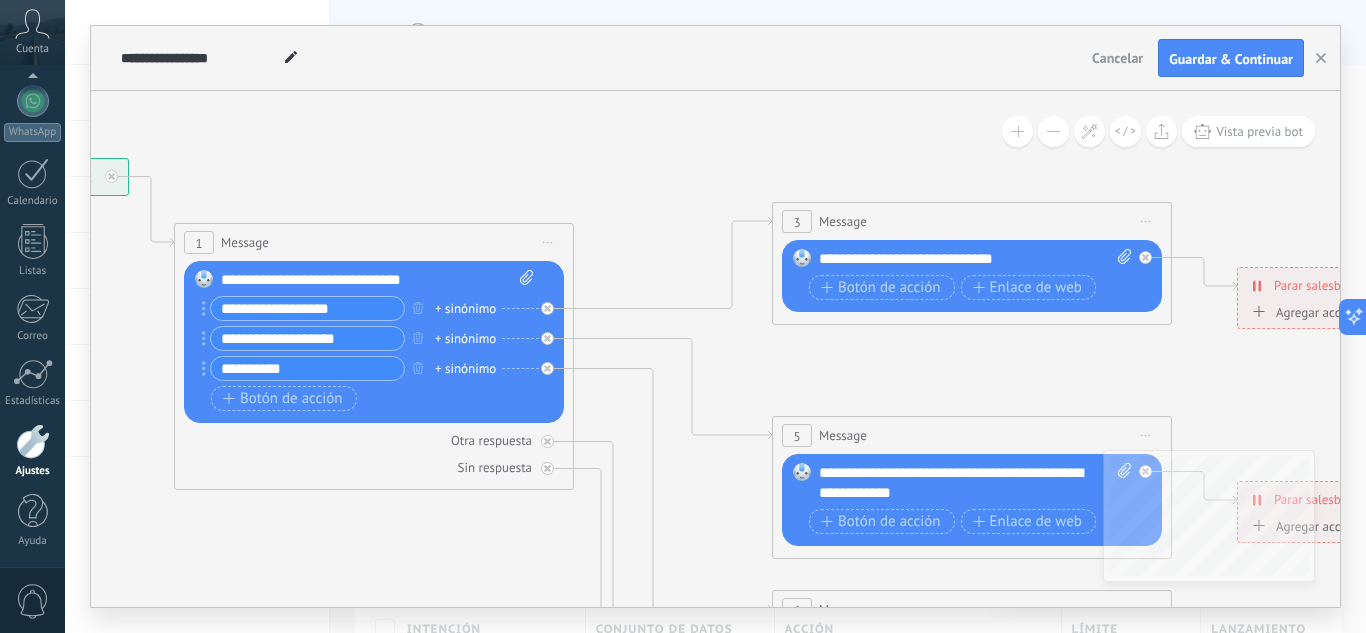 click on "**********" at bounding box center (307, 368) 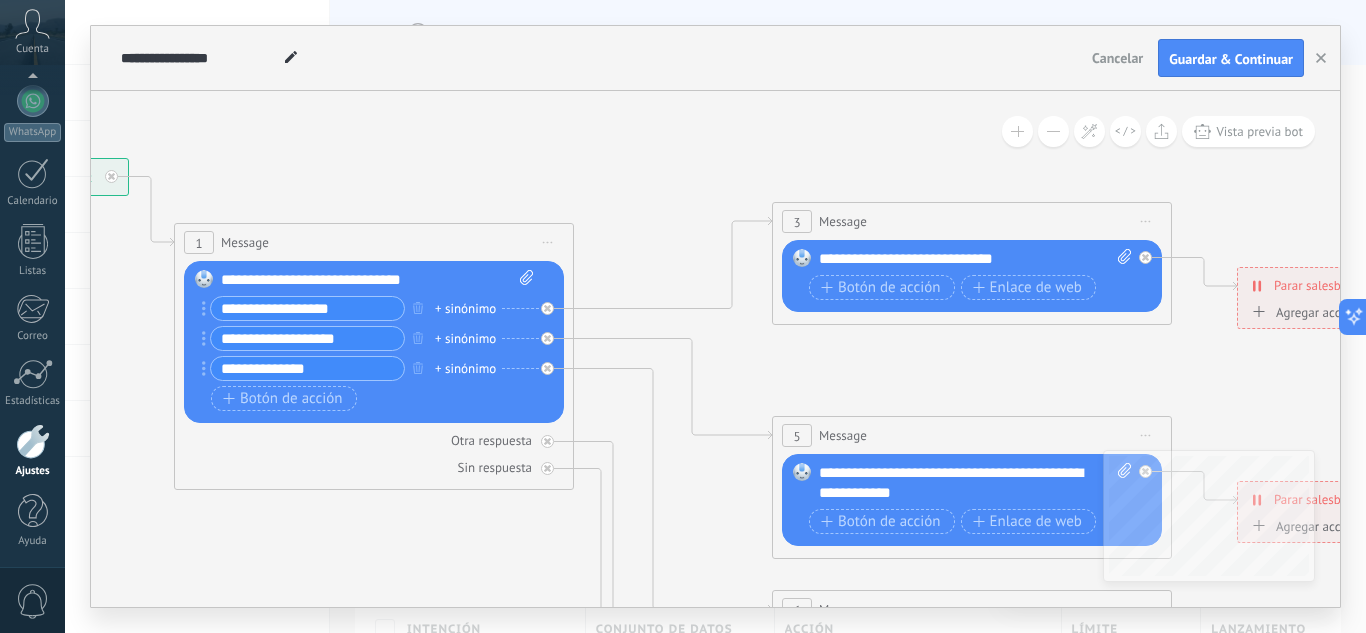 type on "**********" 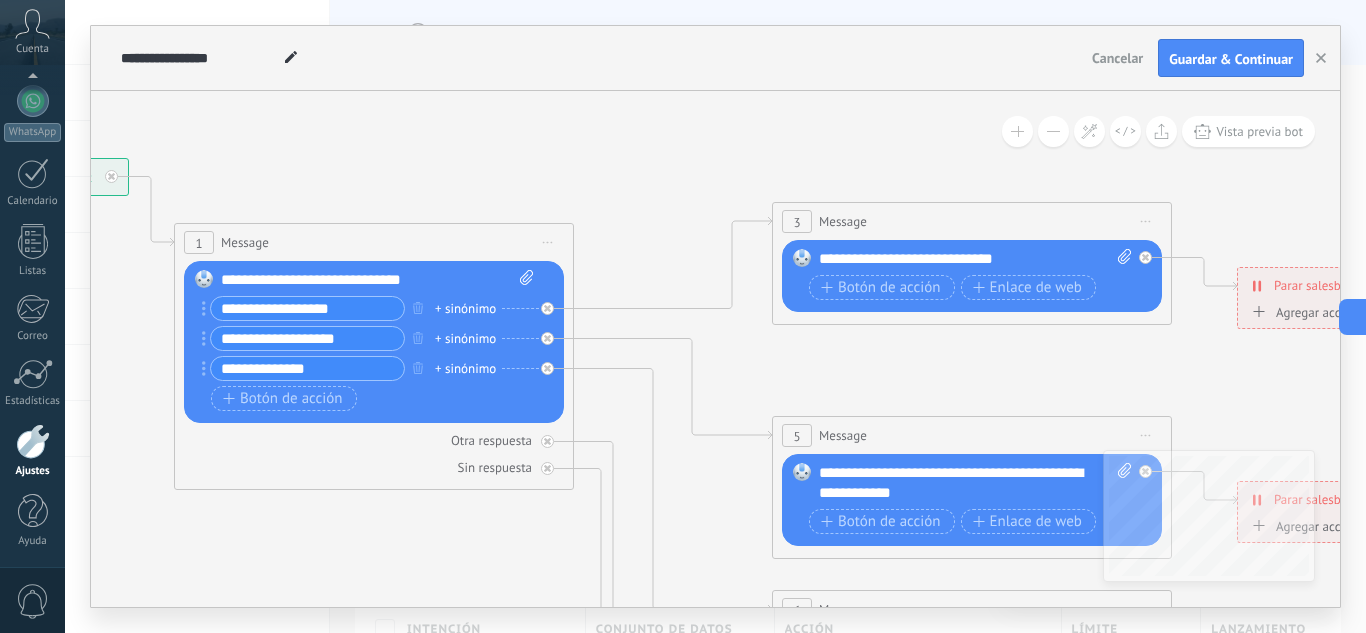 click on "**********" at bounding box center (307, 338) 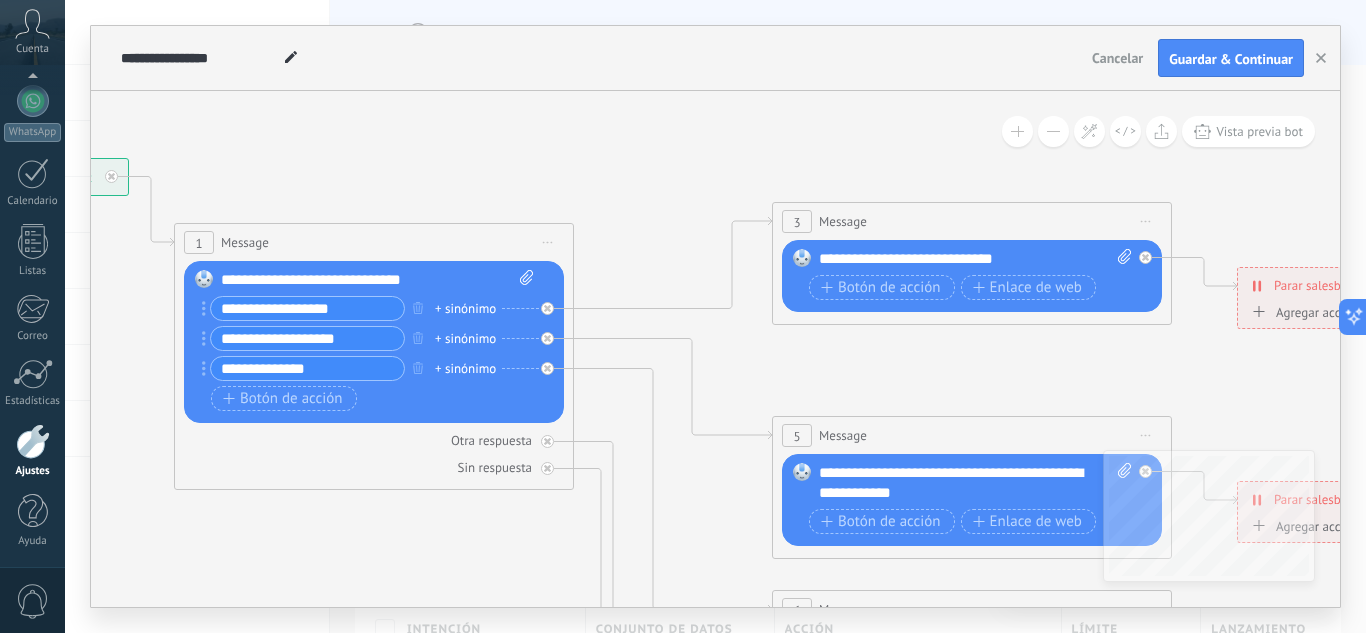 click on "**********" at bounding box center (307, 308) 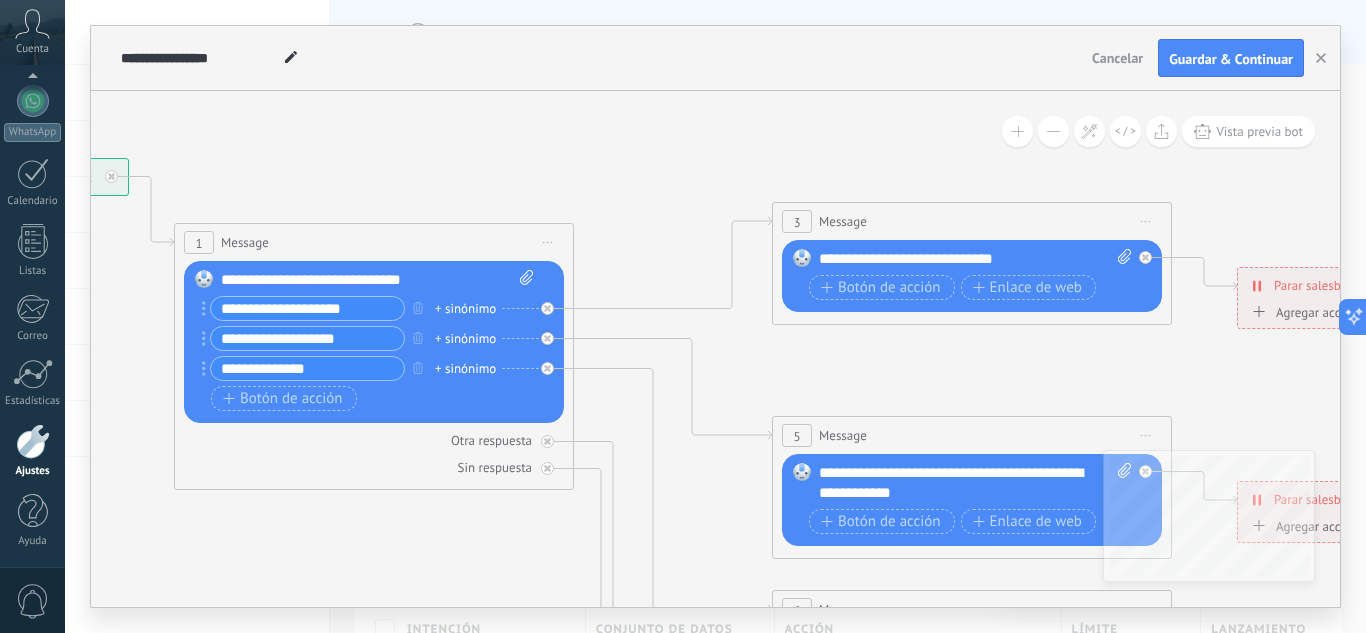 click on "**********" at bounding box center [307, 308] 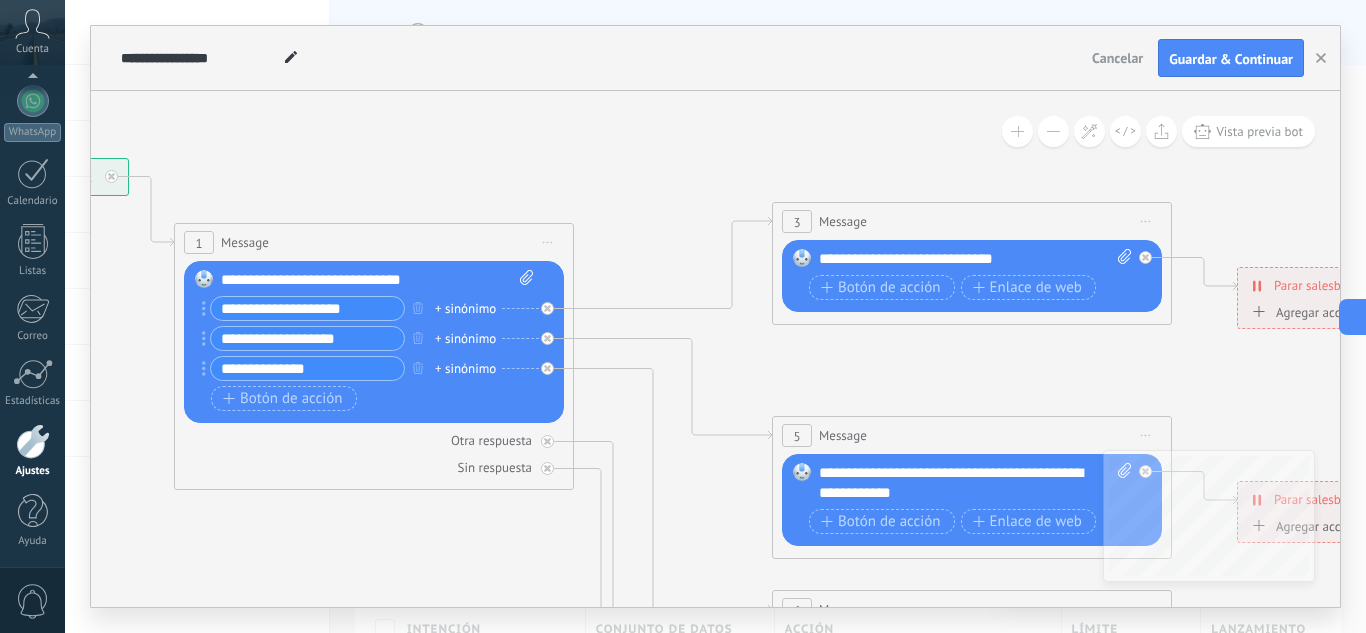drag, startPoint x: 309, startPoint y: 304, endPoint x: 269, endPoint y: 312, distance: 40.792156 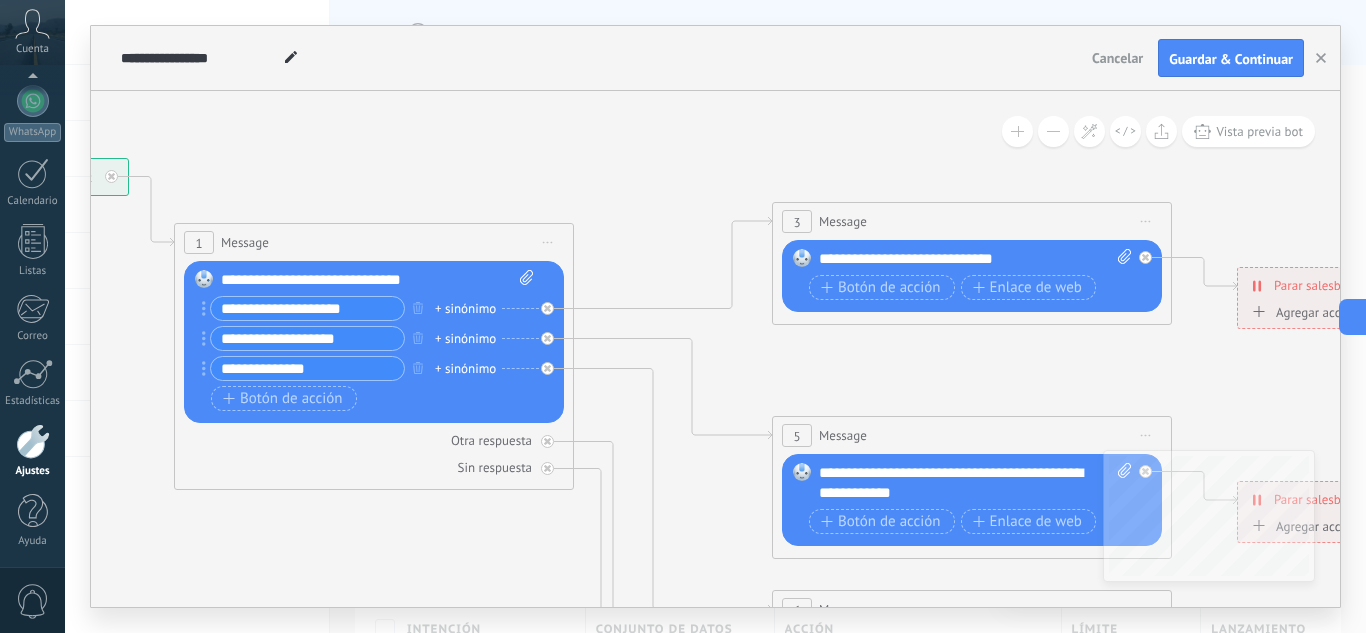 click on "**********" at bounding box center [307, 308] 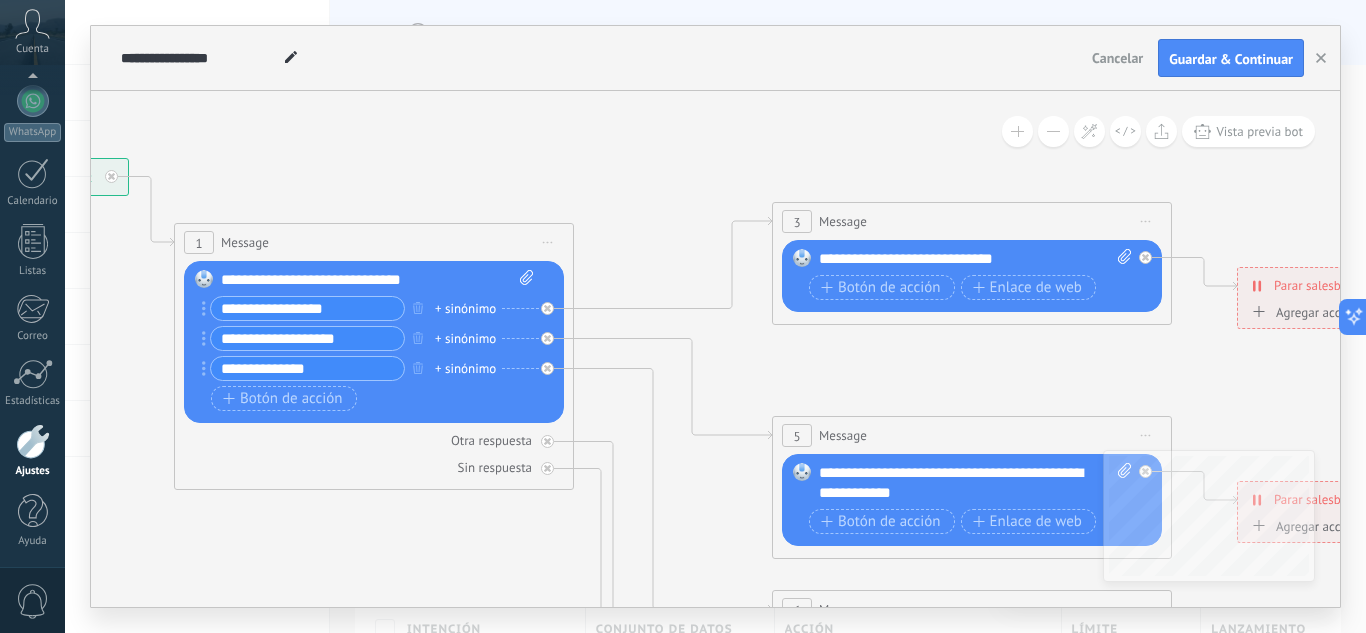 click on "**********" at bounding box center [307, 308] 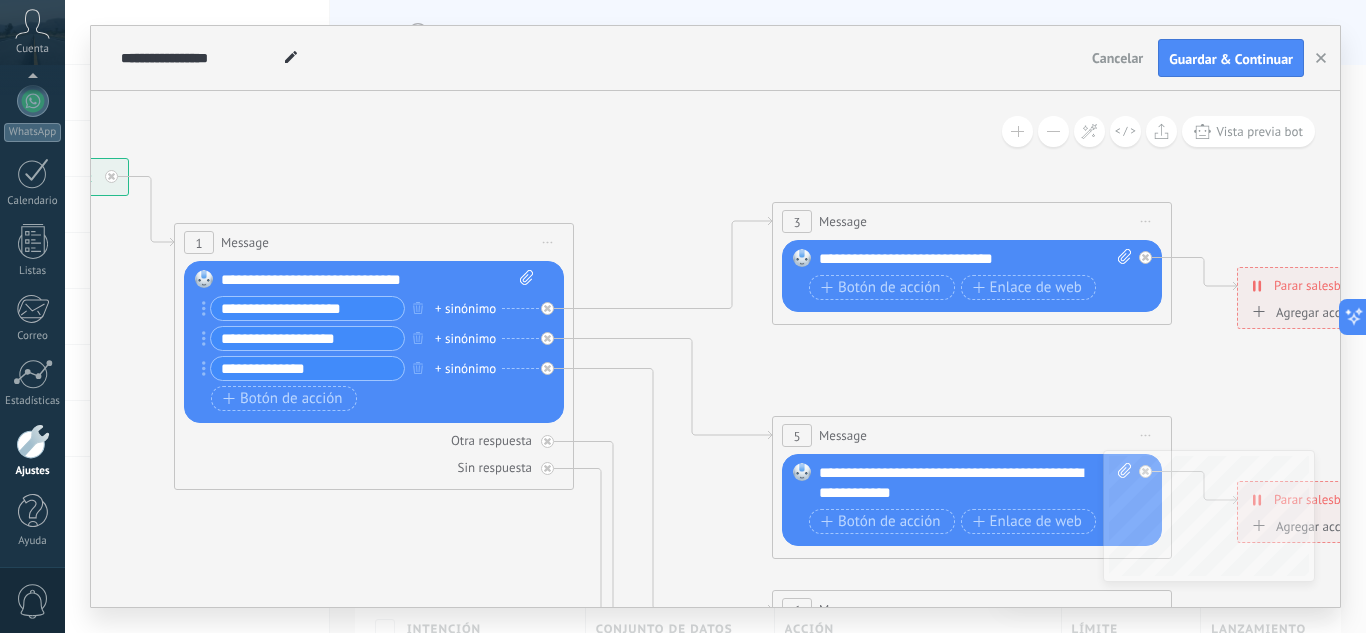 type on "**********" 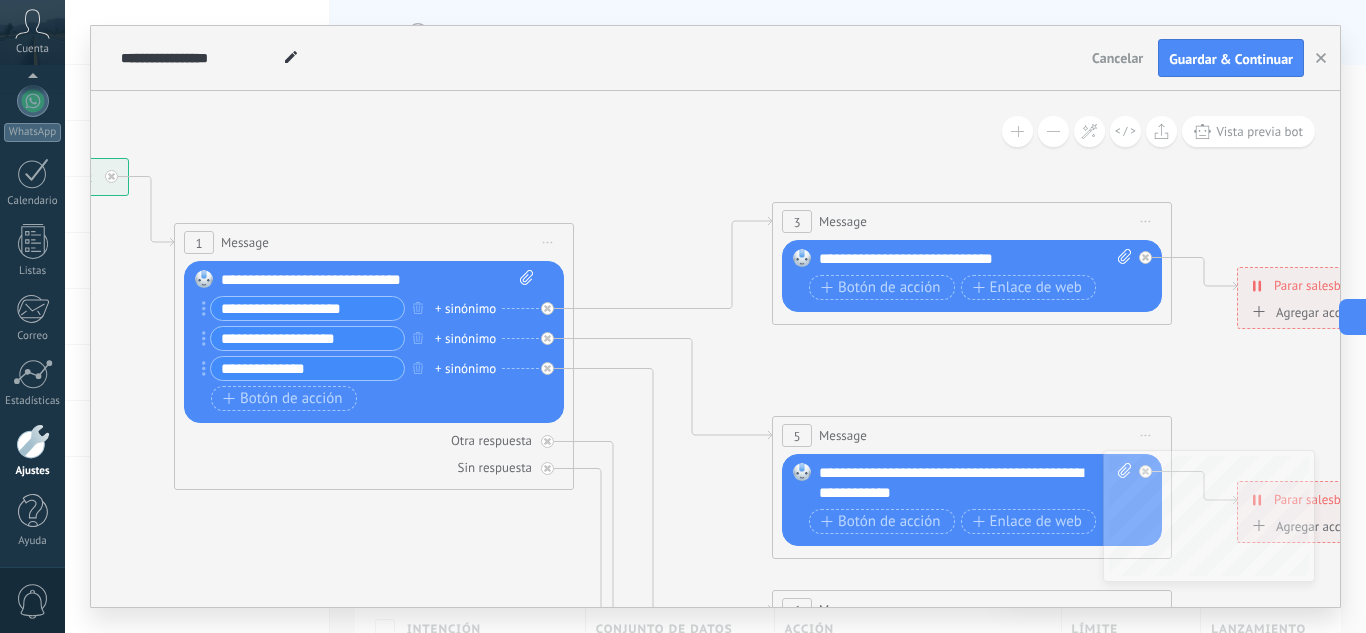 click on "**********" at bounding box center [377, 280] 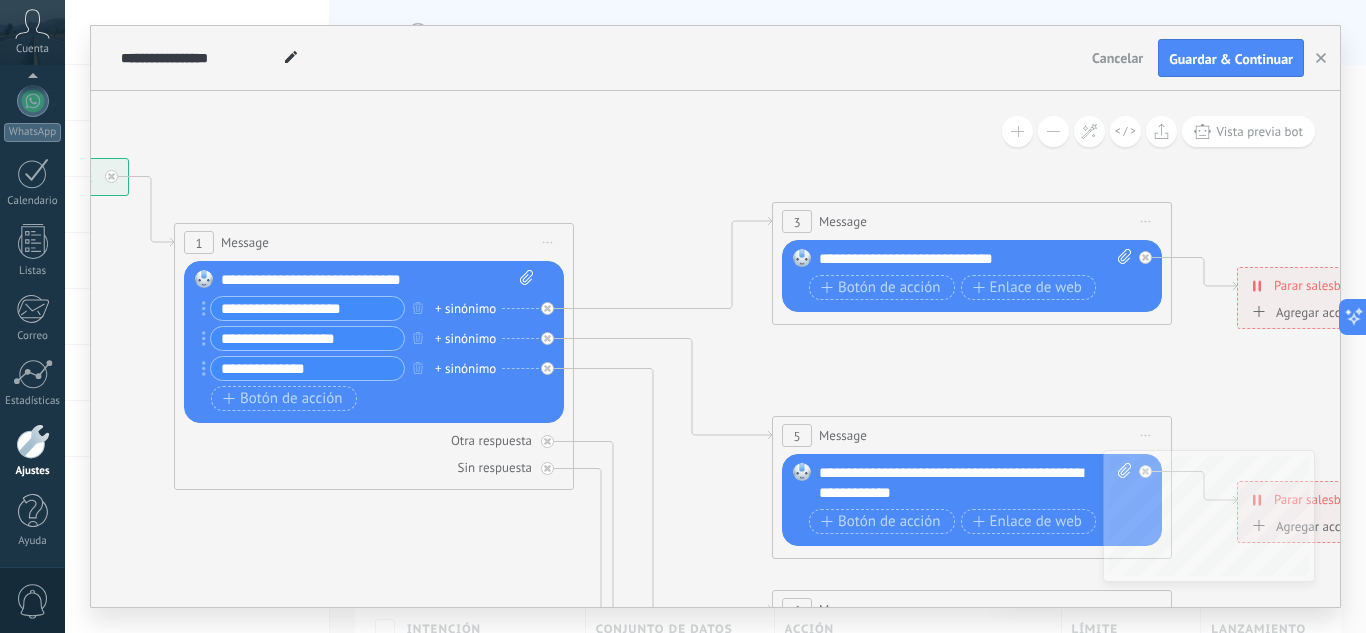 type 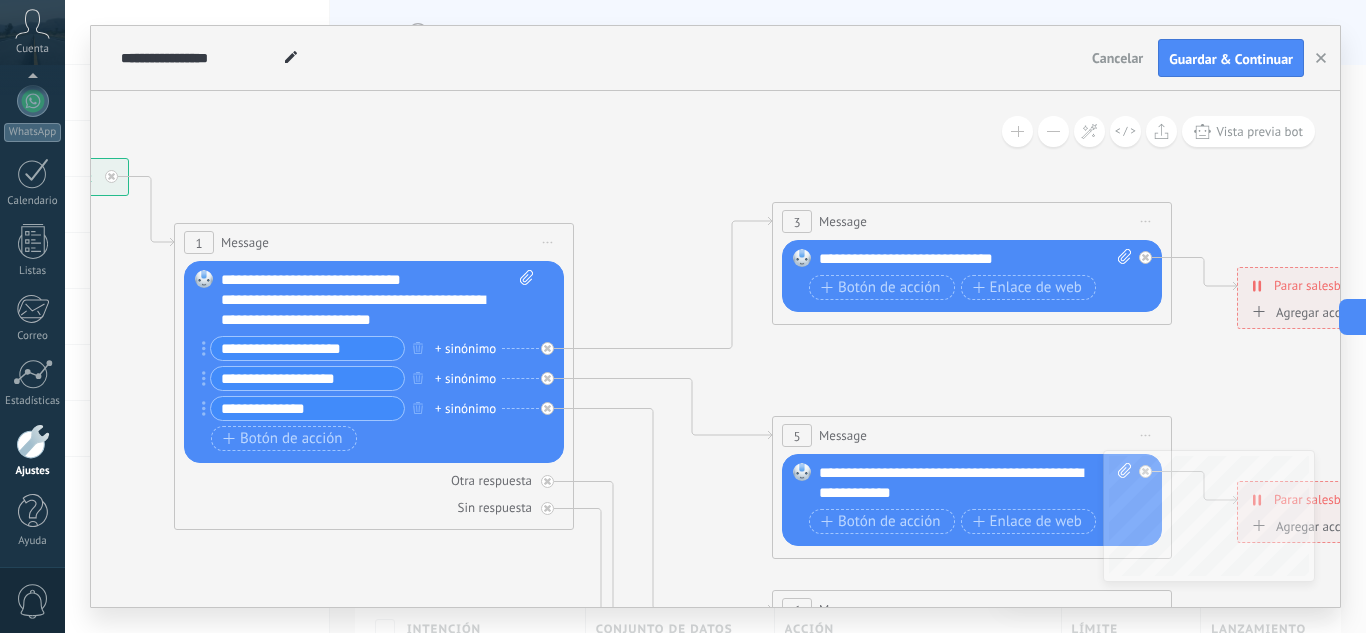click on "**********" at bounding box center [307, 348] 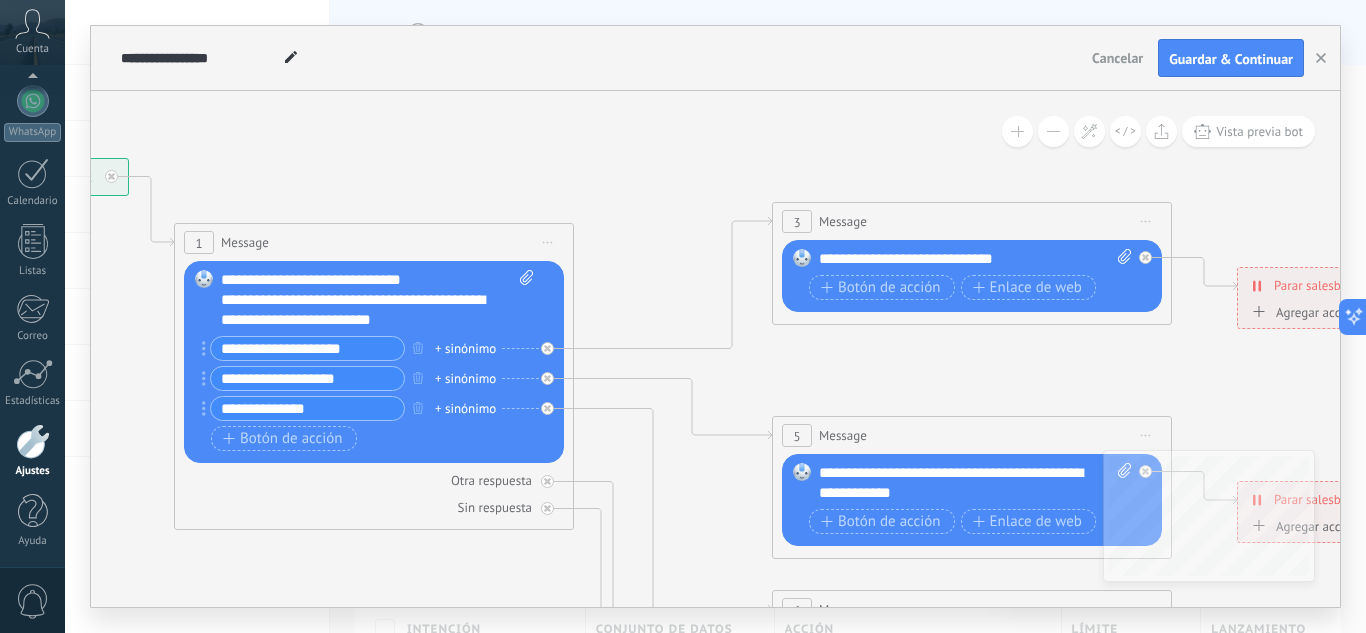 click on "**********" at bounding box center [307, 348] 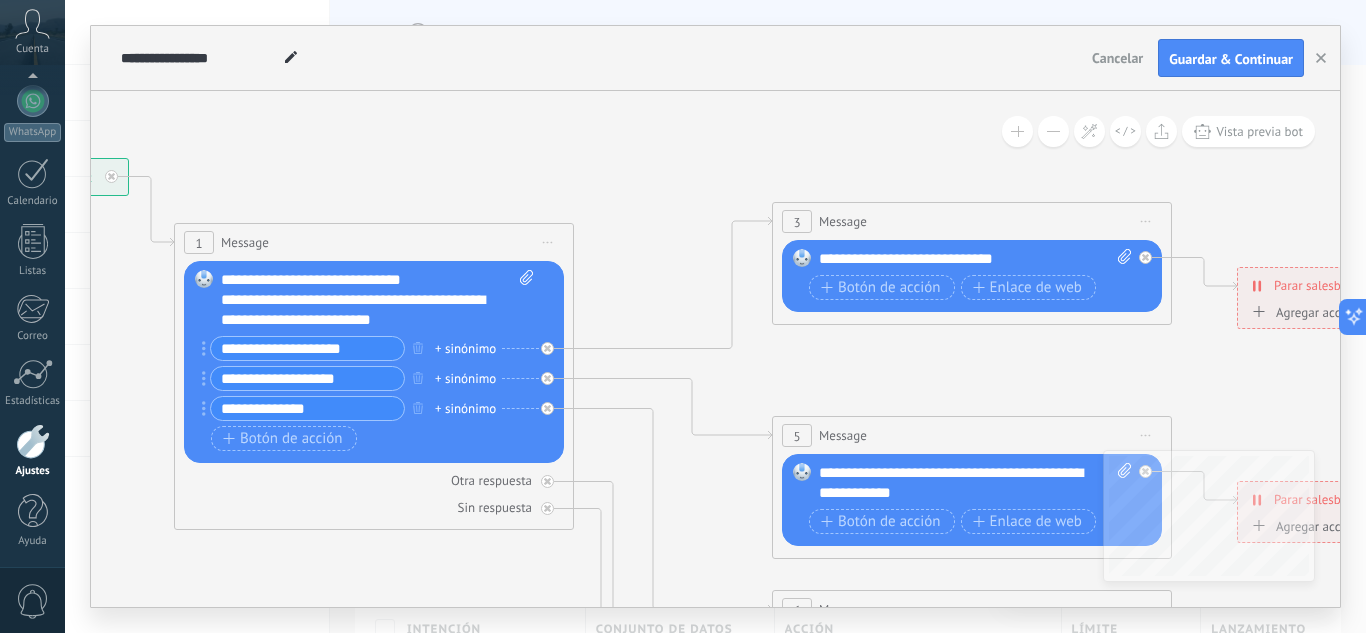 drag, startPoint x: 342, startPoint y: 349, endPoint x: 205, endPoint y: 353, distance: 137.05838 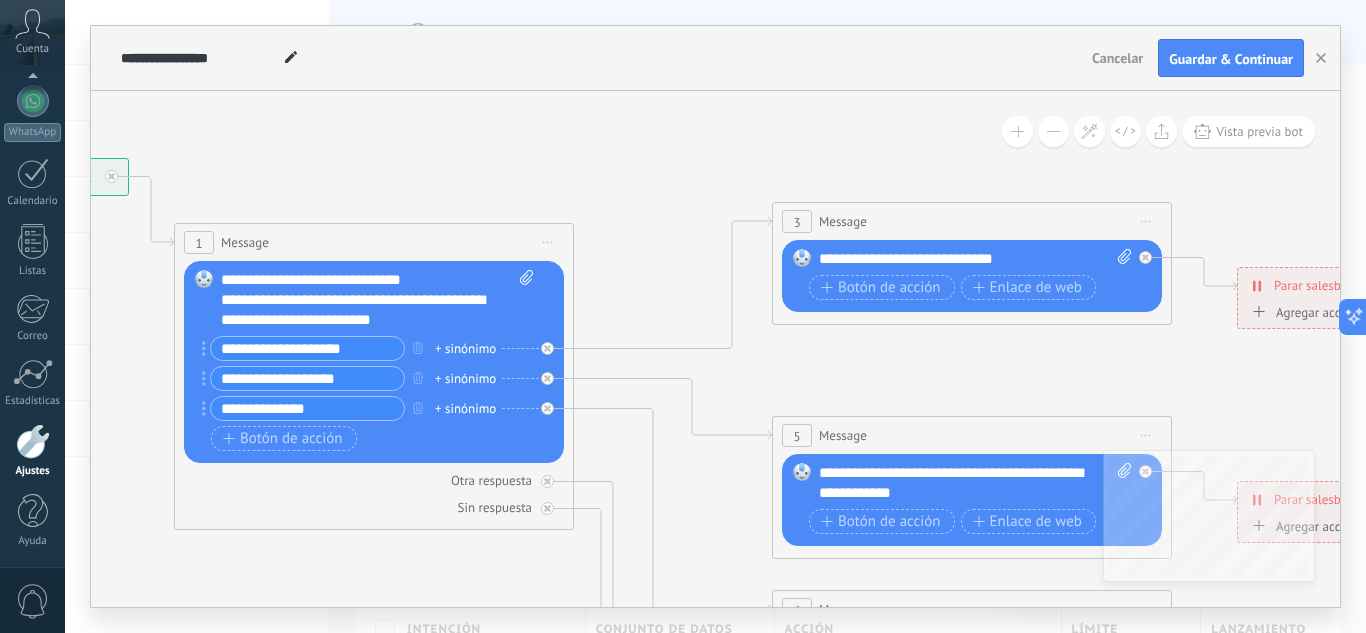 click on "**********" at bounding box center (303, 348) 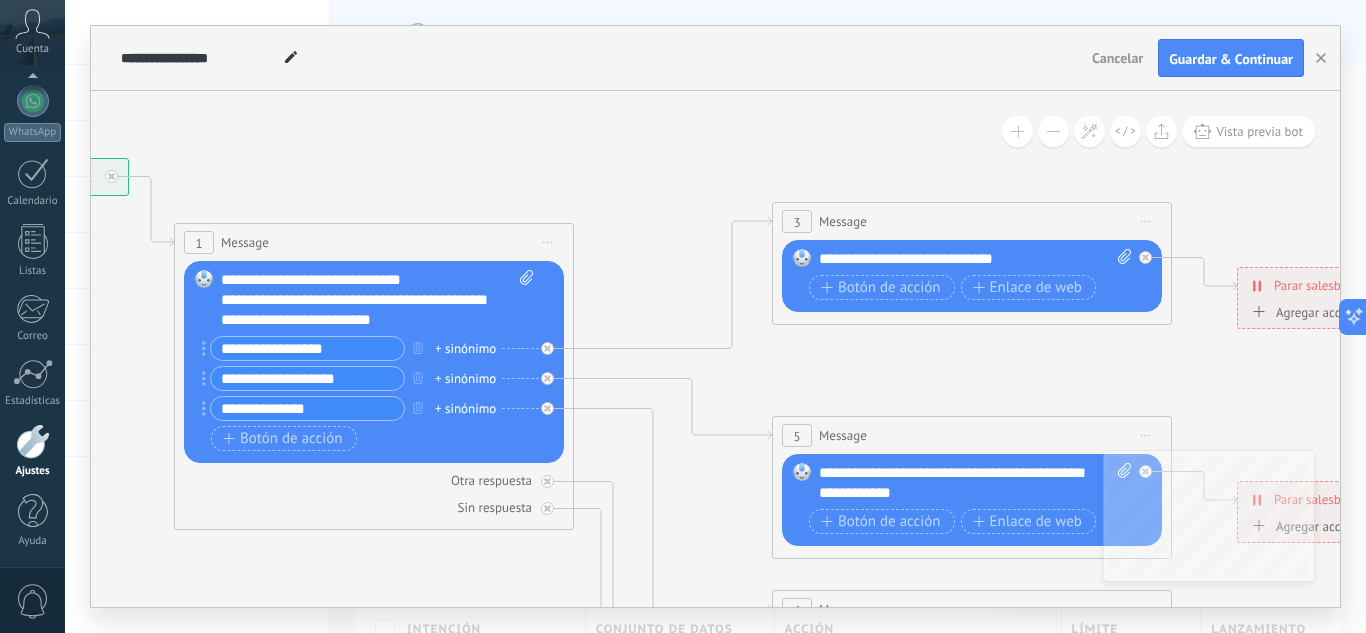 click on "**********" at bounding box center [360, 310] 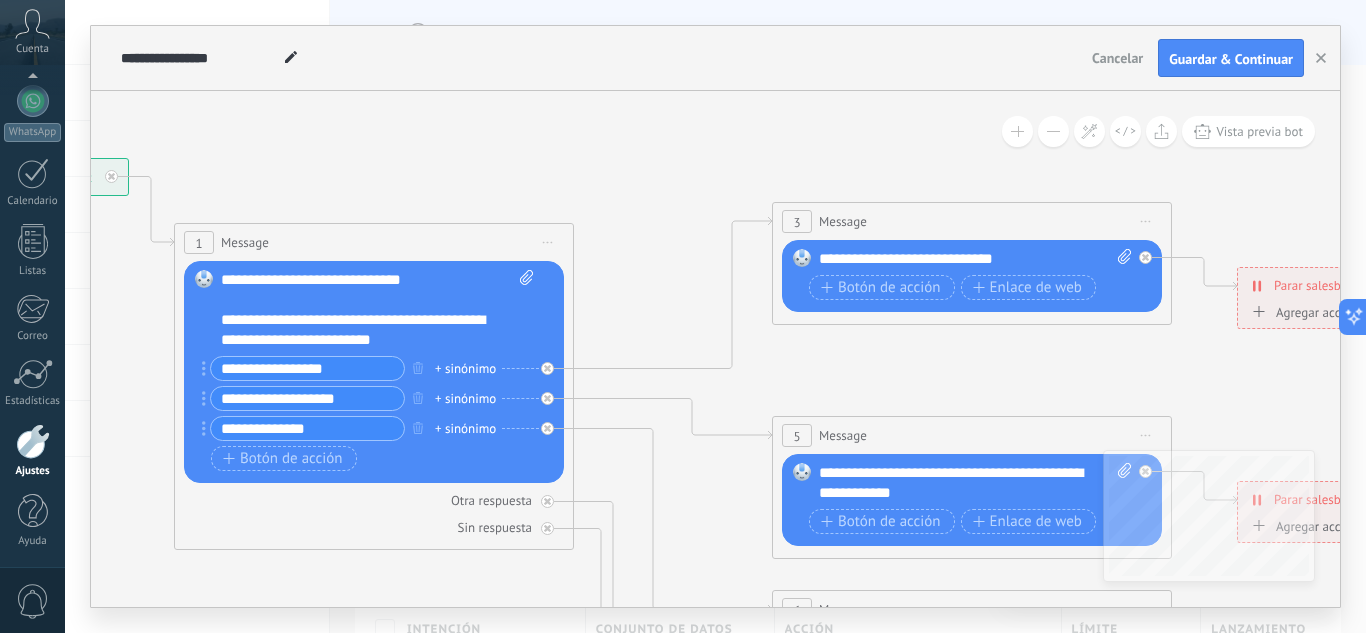 click on "**********" at bounding box center [377, 310] 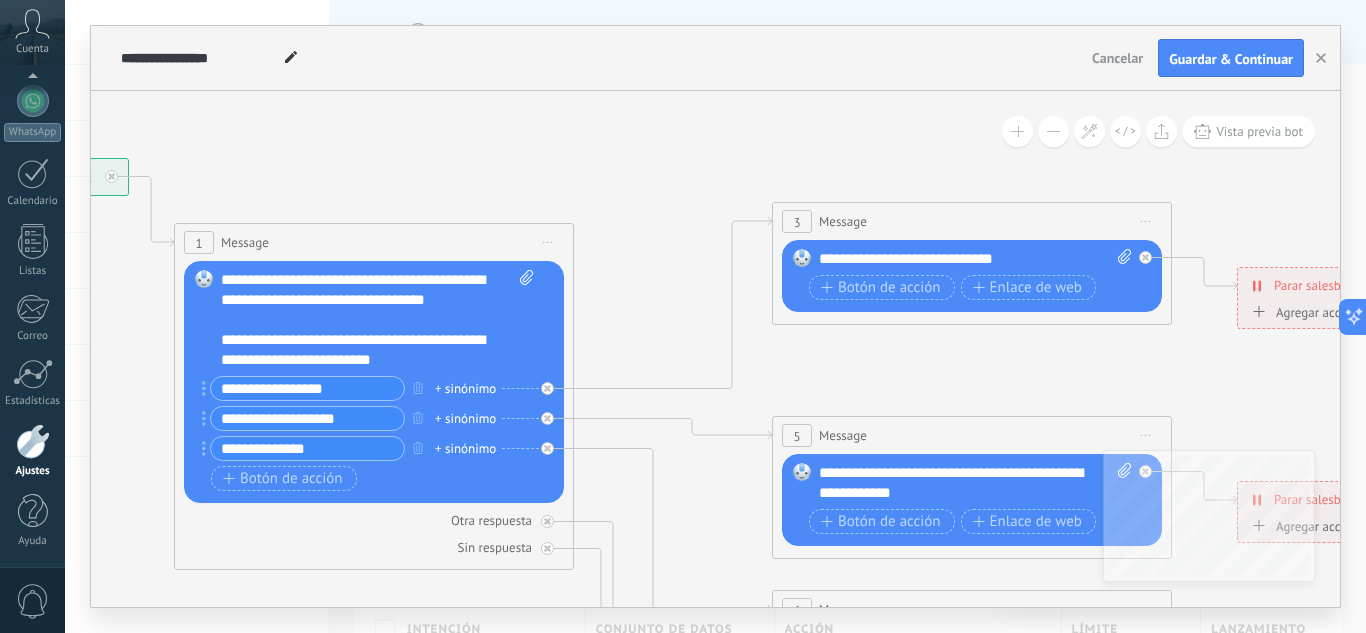 click on "**********" at bounding box center [360, 350] 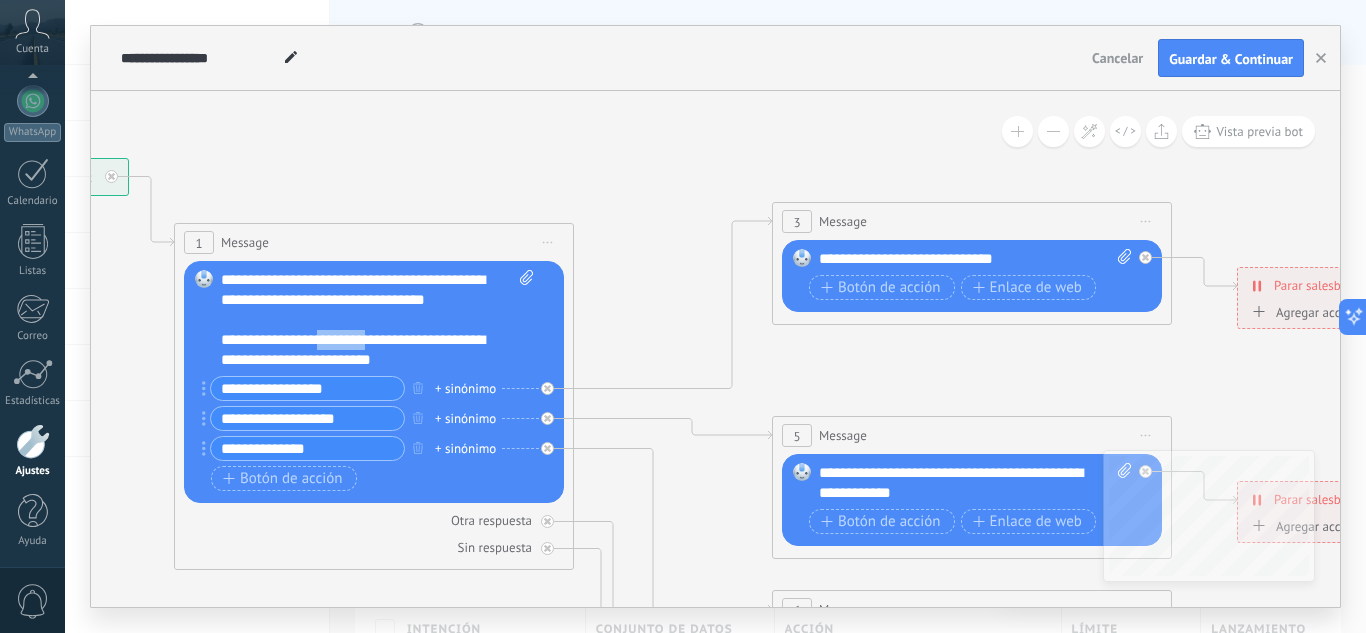 drag, startPoint x: 332, startPoint y: 339, endPoint x: 386, endPoint y: 339, distance: 54 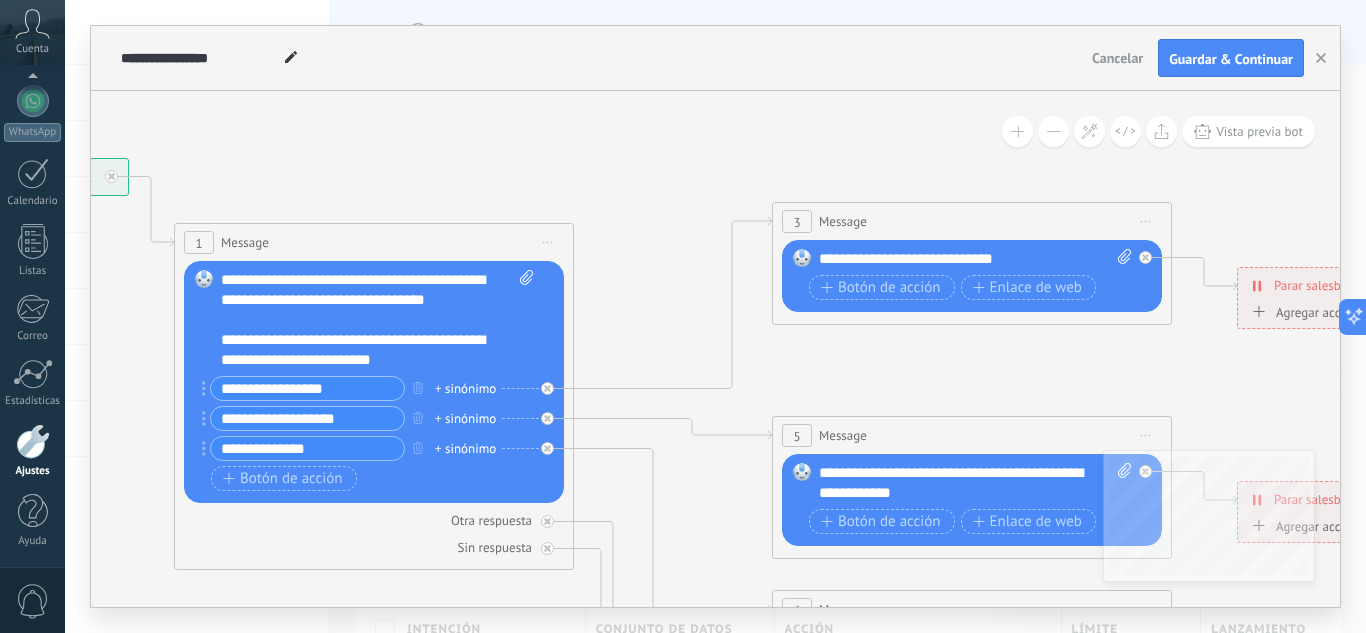 click on "**********" at bounding box center [307, 388] 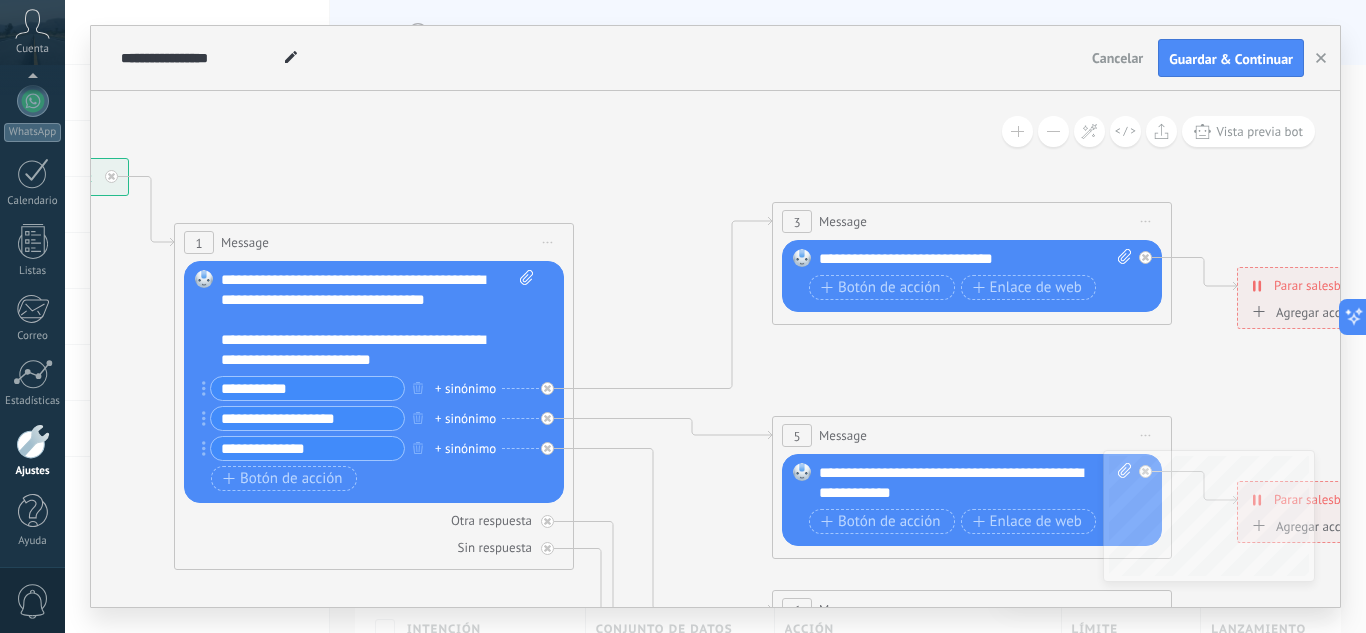 type on "**********" 